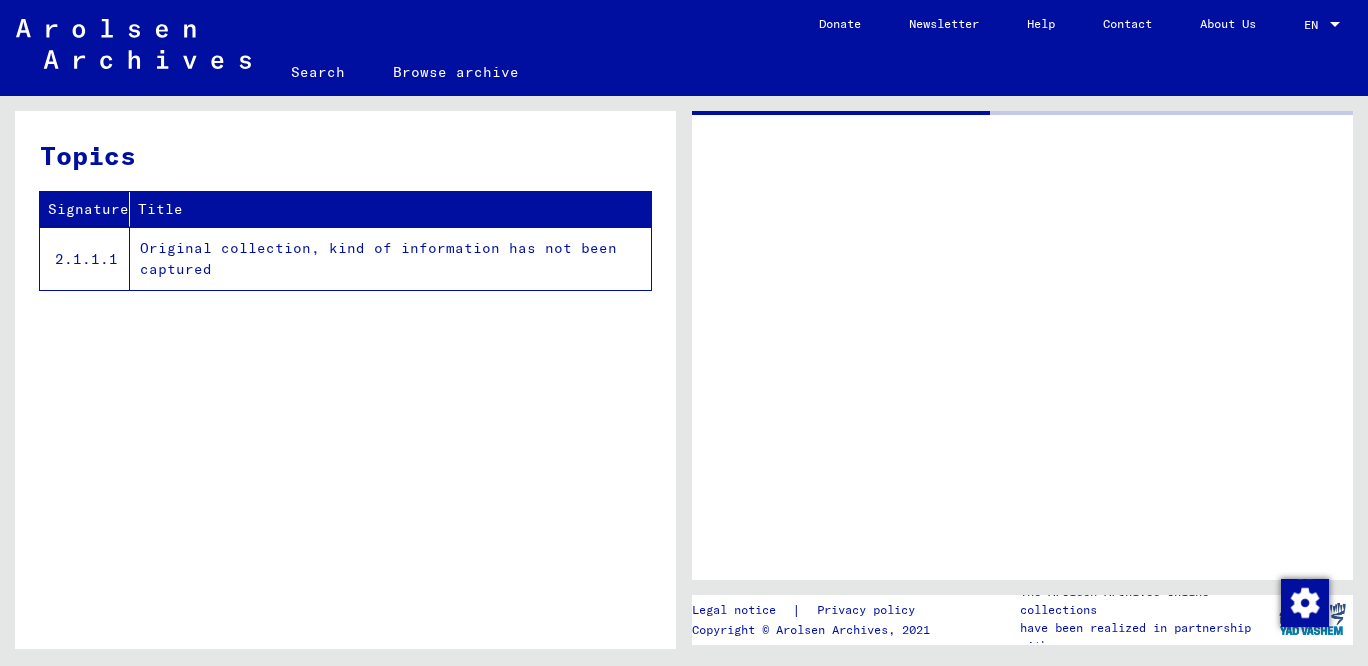 scroll, scrollTop: 0, scrollLeft: 0, axis: both 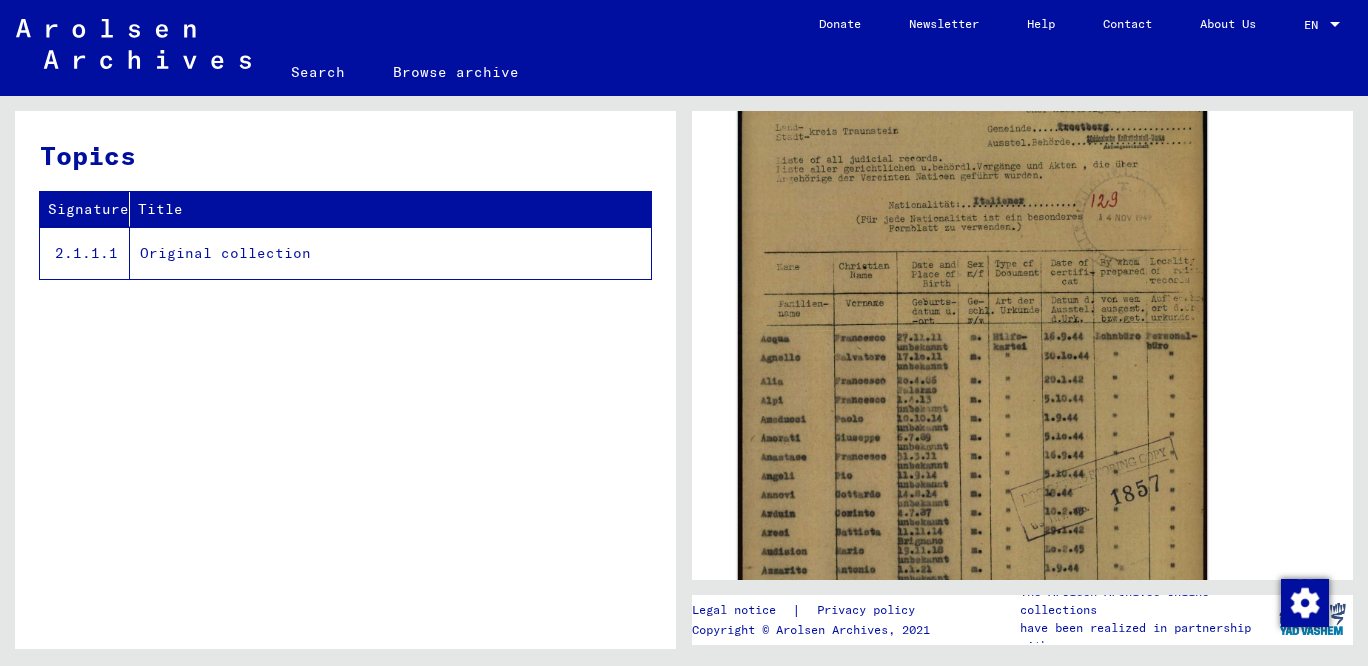 click 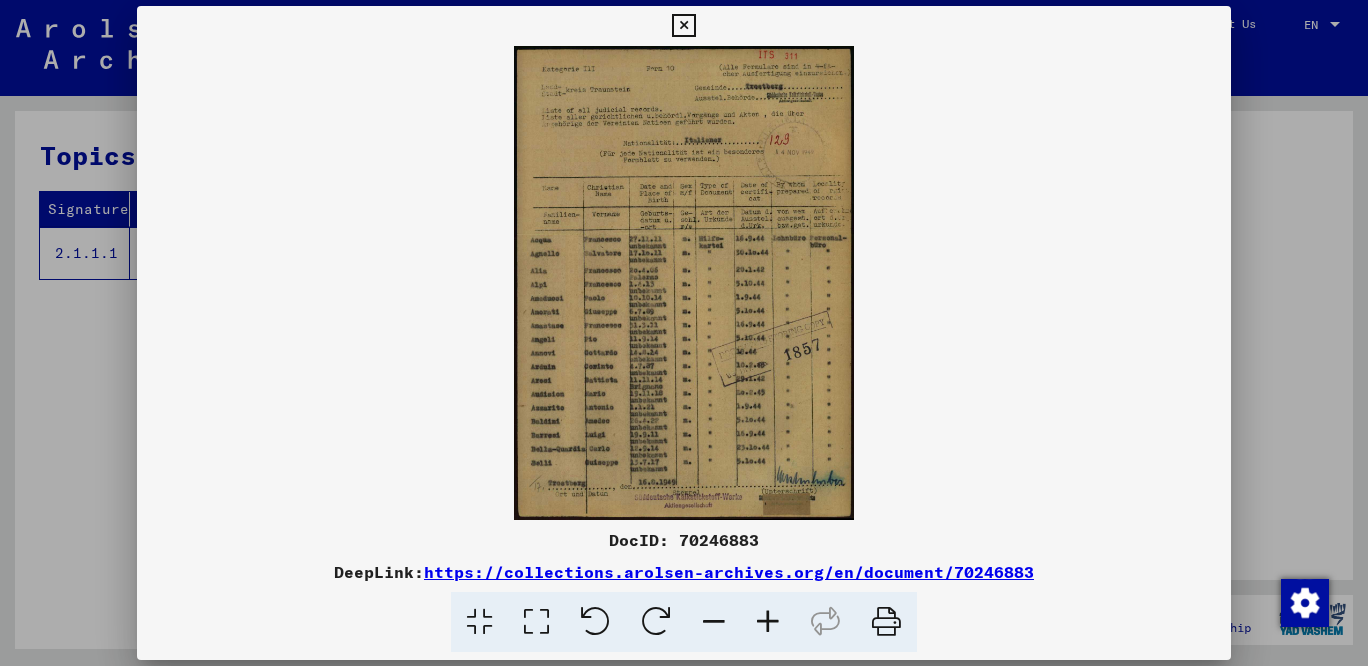 click at bounding box center (768, 622) 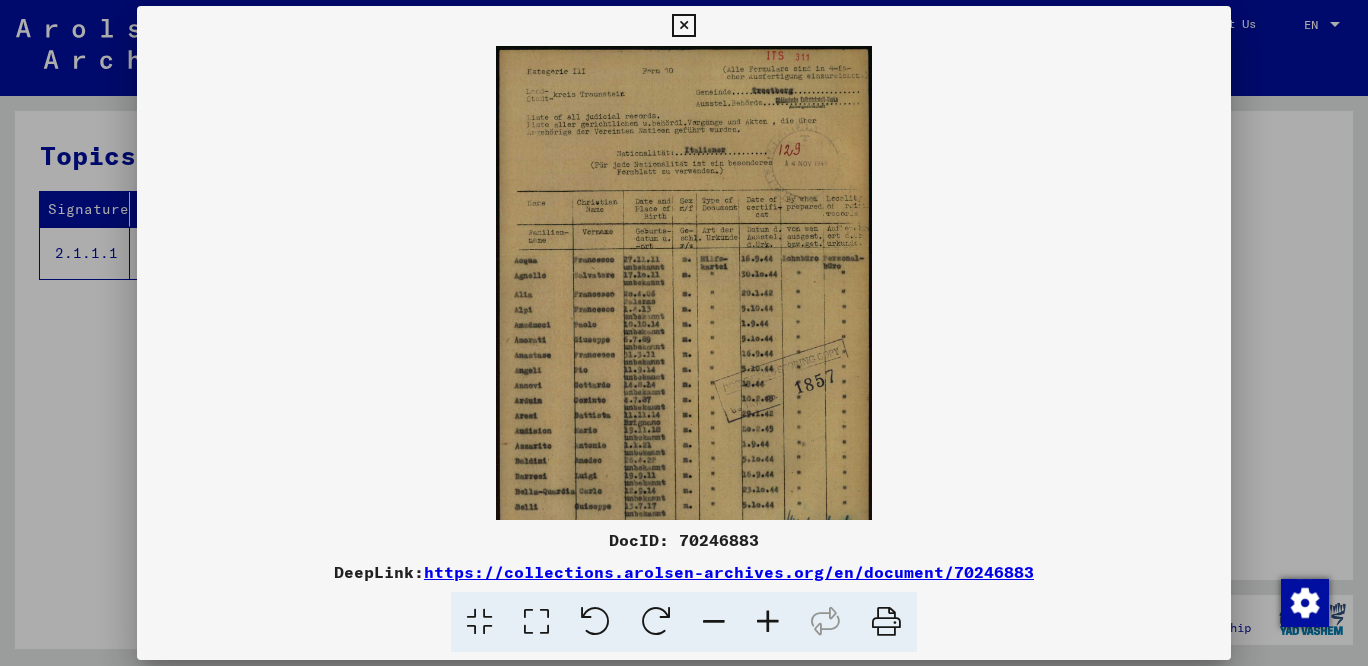 click at bounding box center [768, 622] 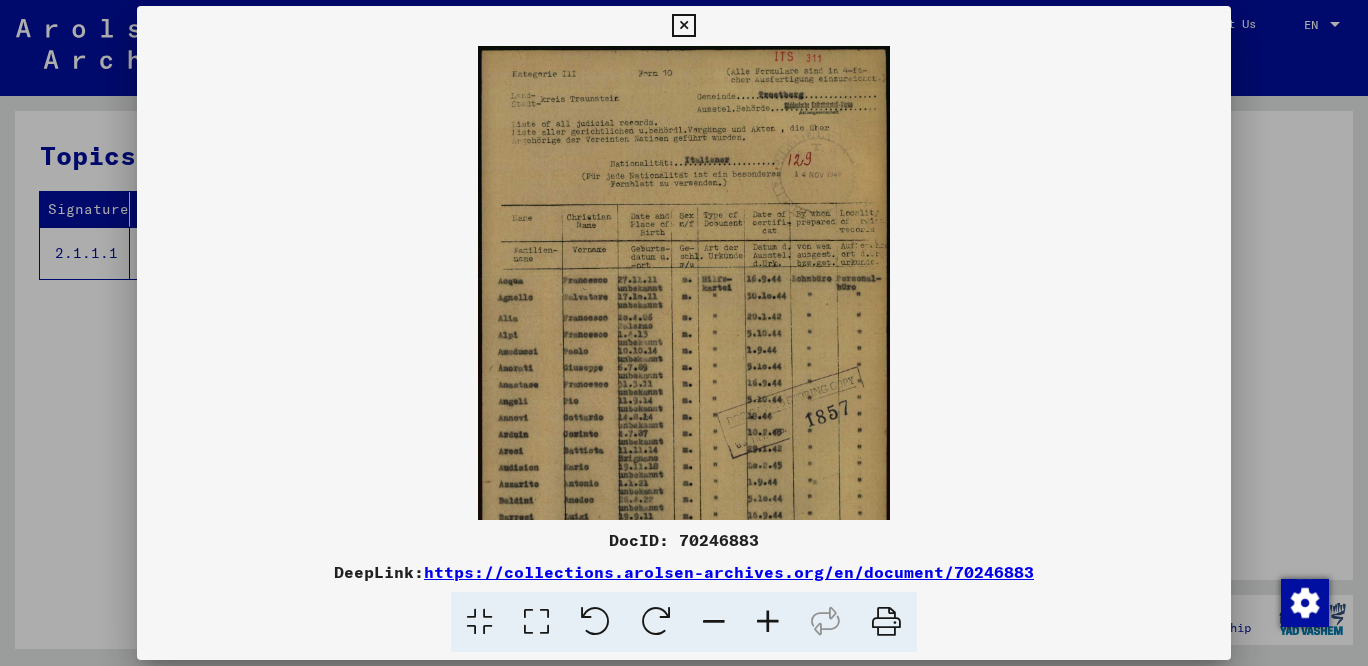 click at bounding box center (768, 622) 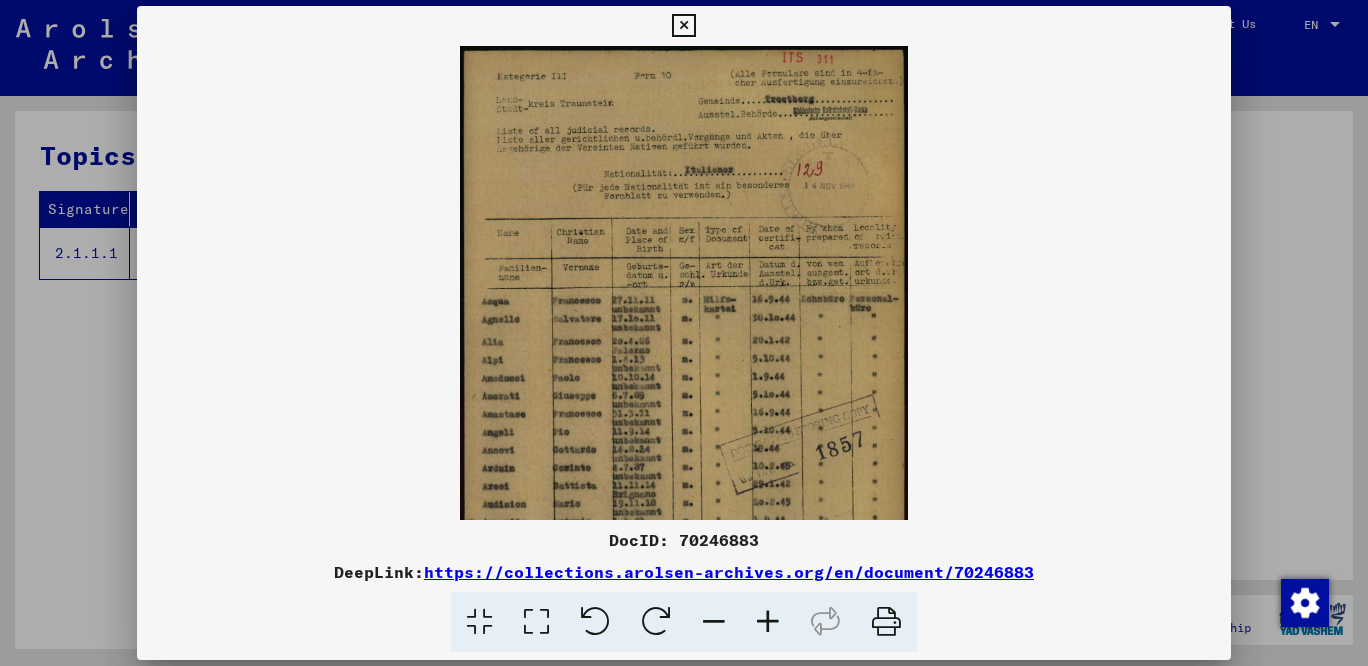 click at bounding box center (768, 622) 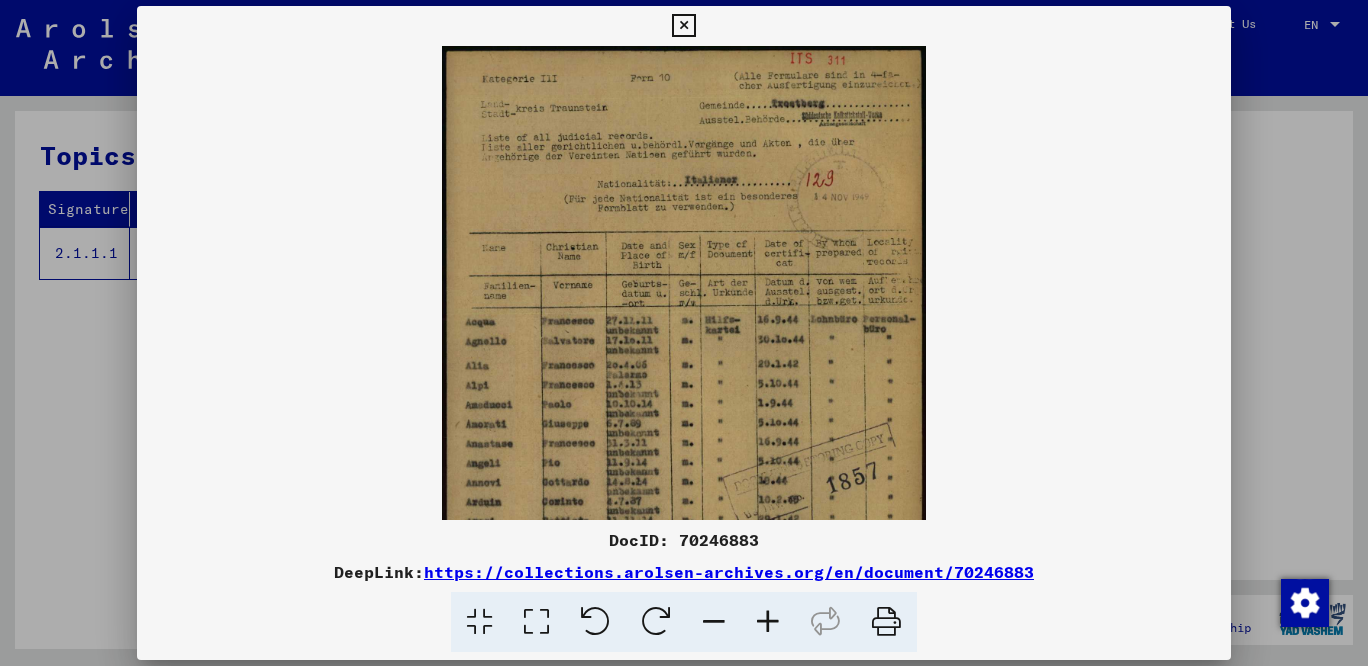 click at bounding box center (768, 622) 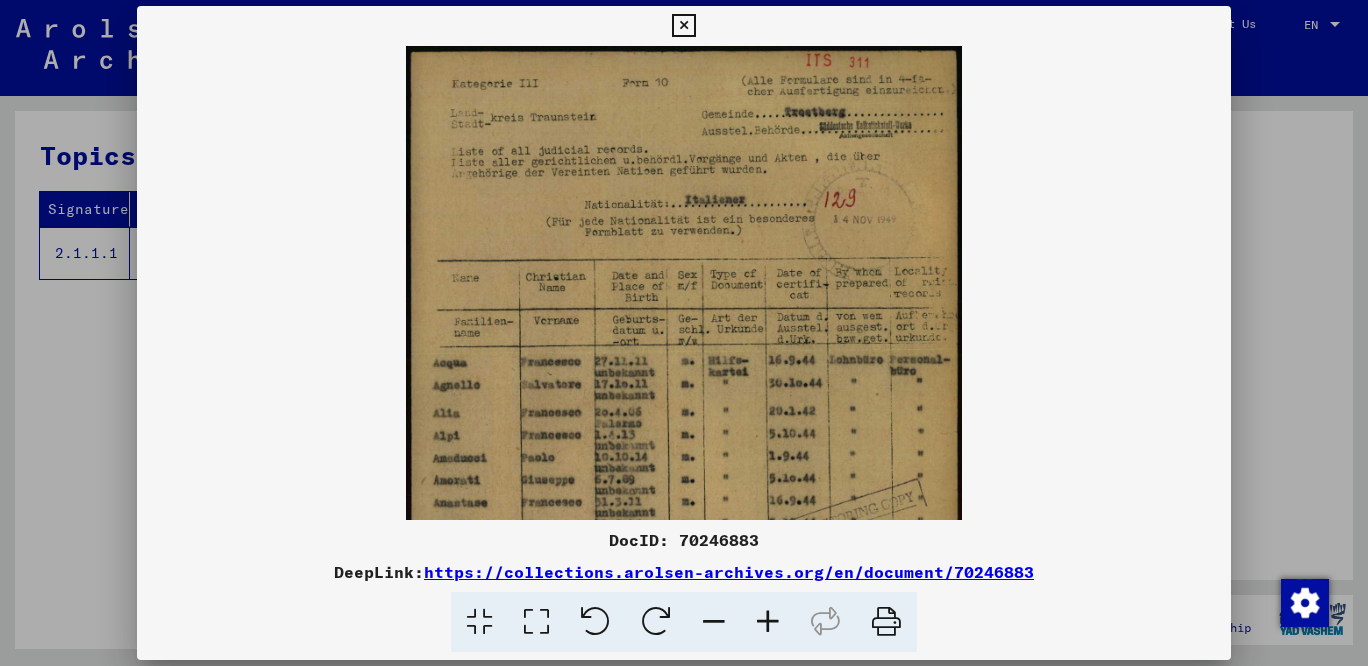 drag, startPoint x: 764, startPoint y: 617, endPoint x: 750, endPoint y: 598, distance: 23.600847 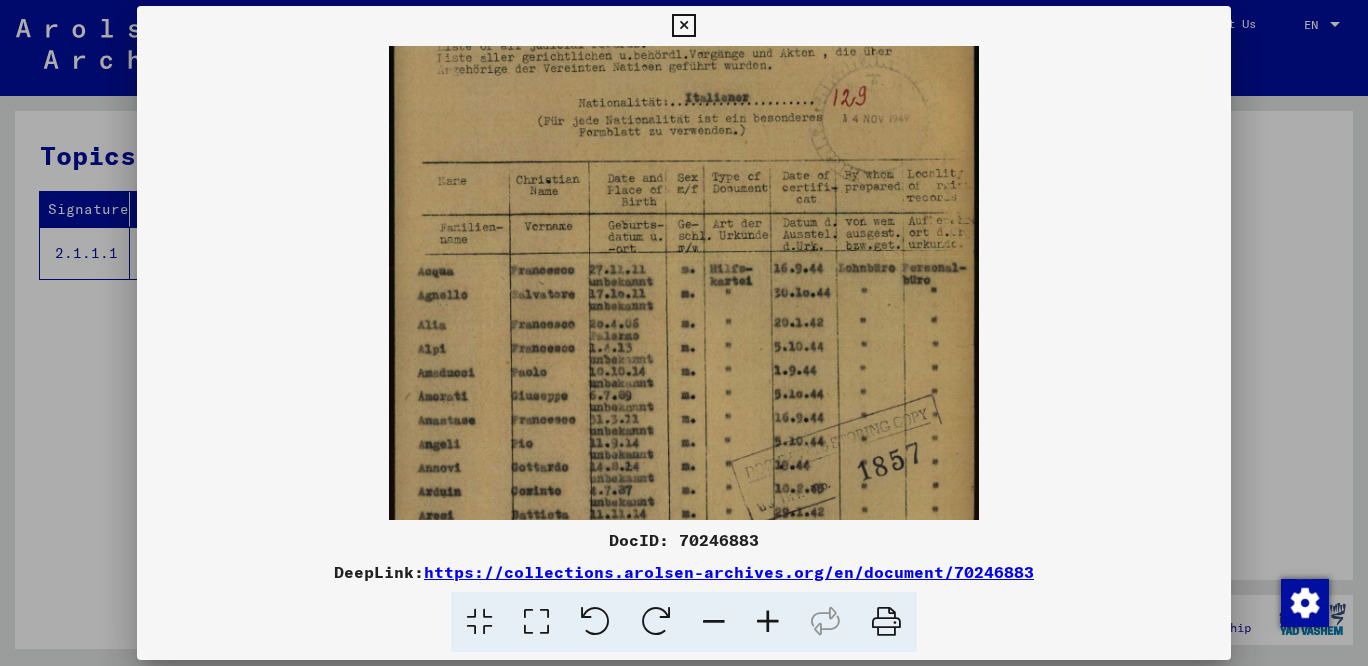 scroll, scrollTop: 115, scrollLeft: 0, axis: vertical 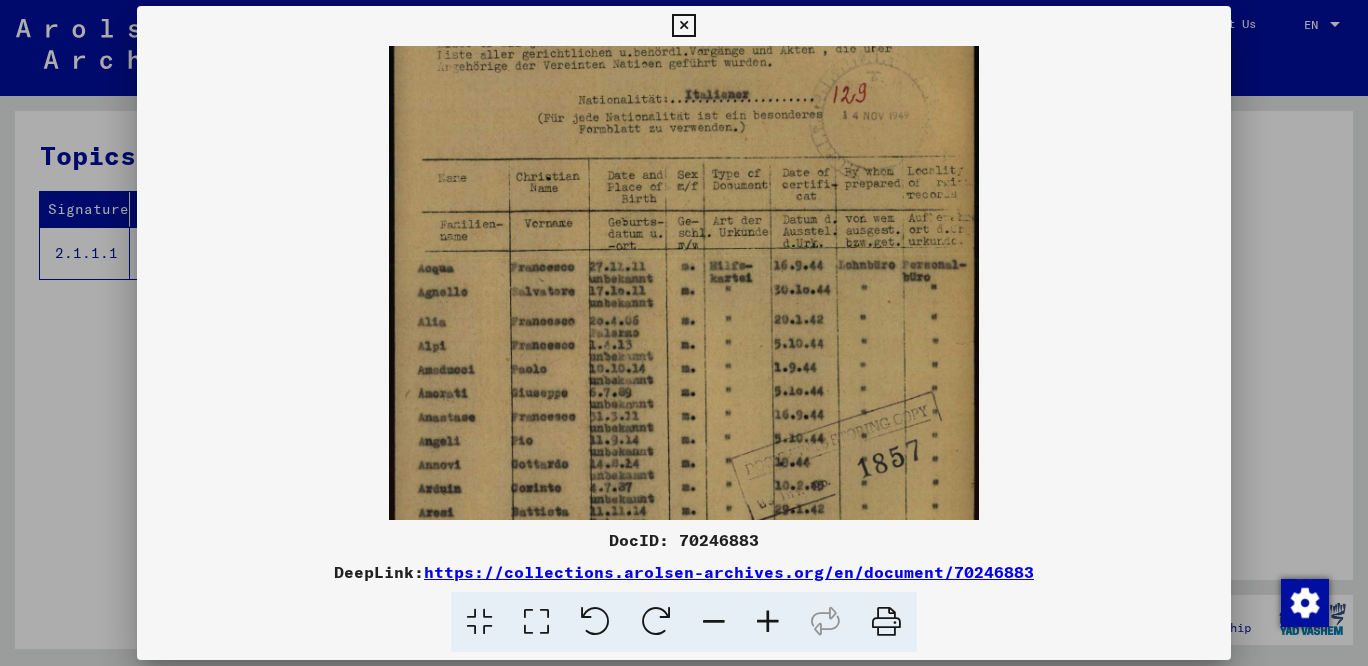 drag, startPoint x: 709, startPoint y: 446, endPoint x: 734, endPoint y: 332, distance: 116.70904 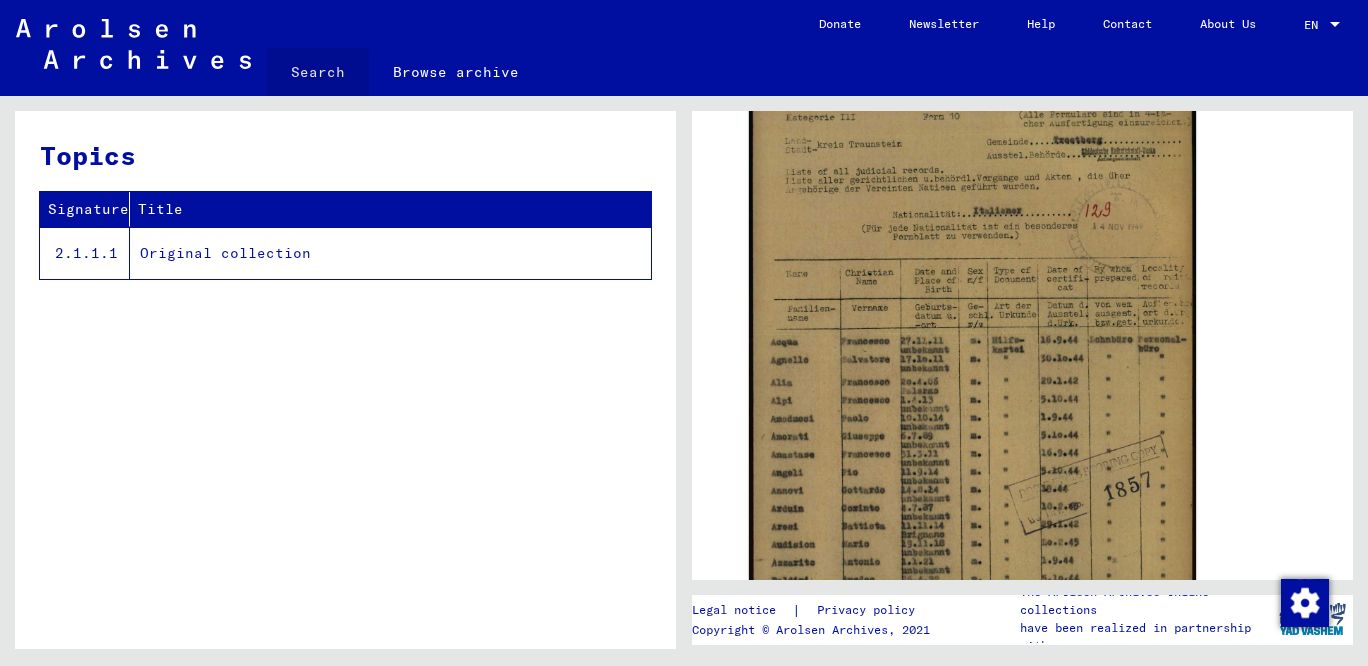 click on "Search" 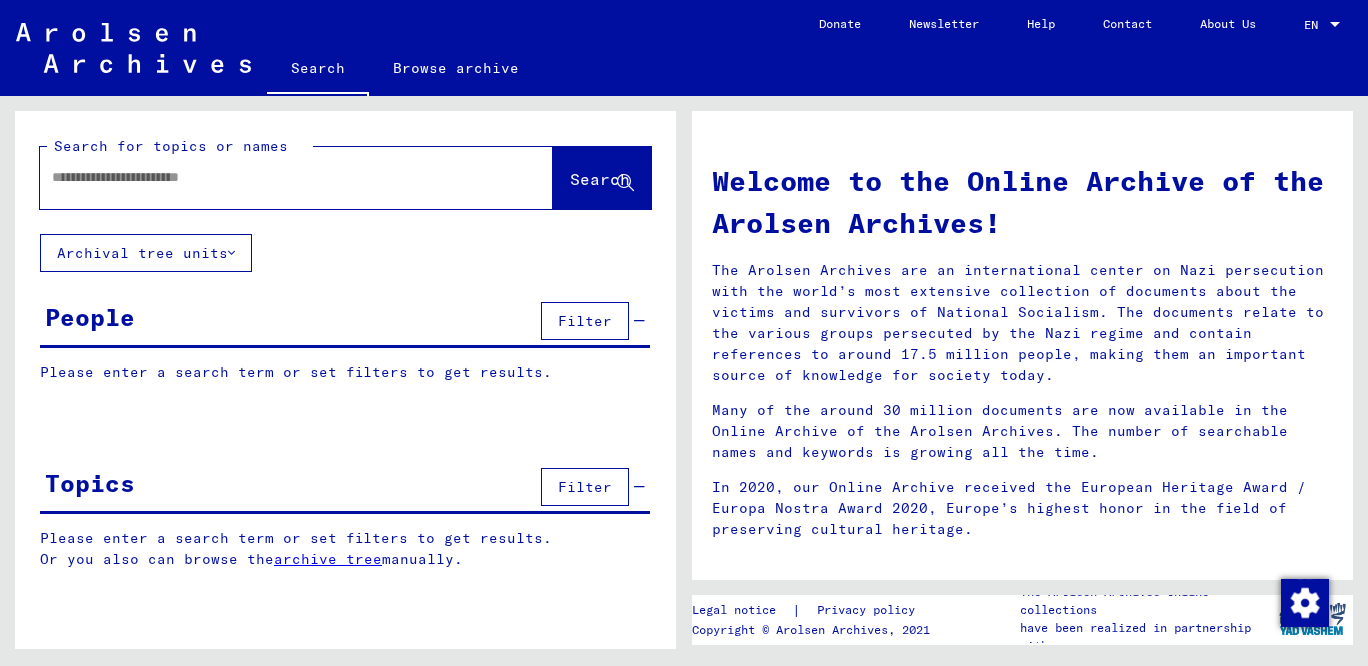click at bounding box center (272, 177) 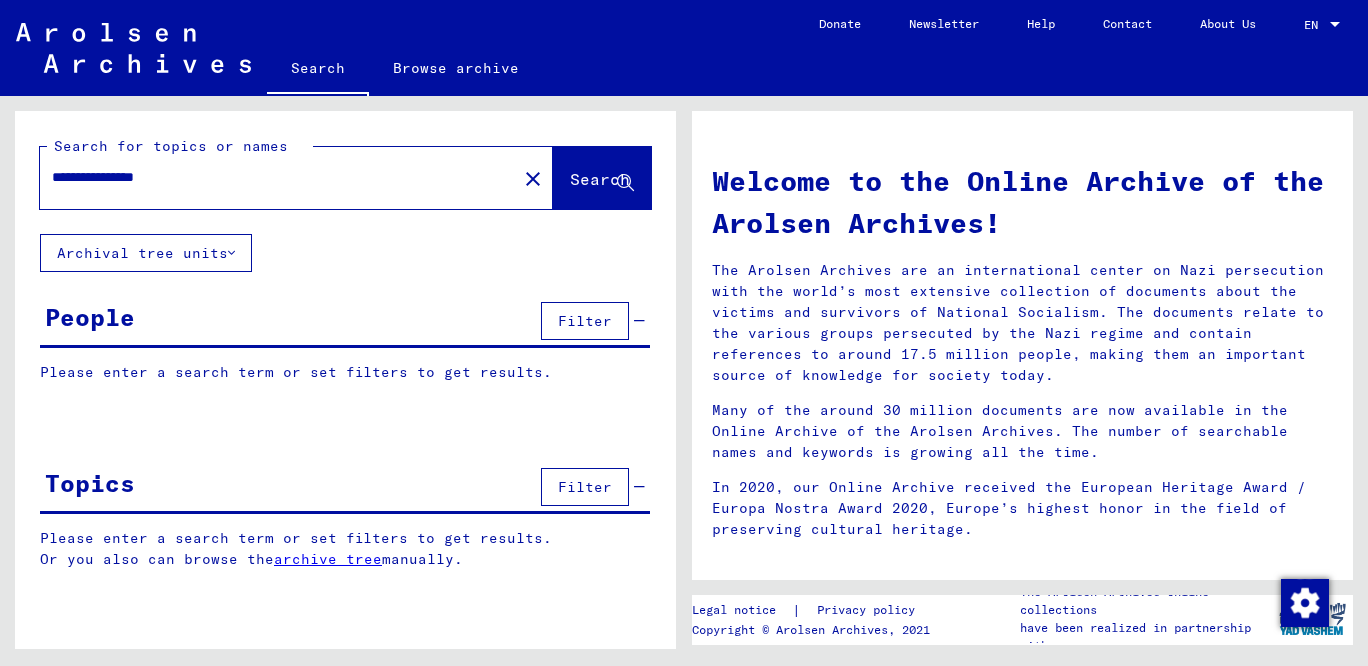 type on "**********" 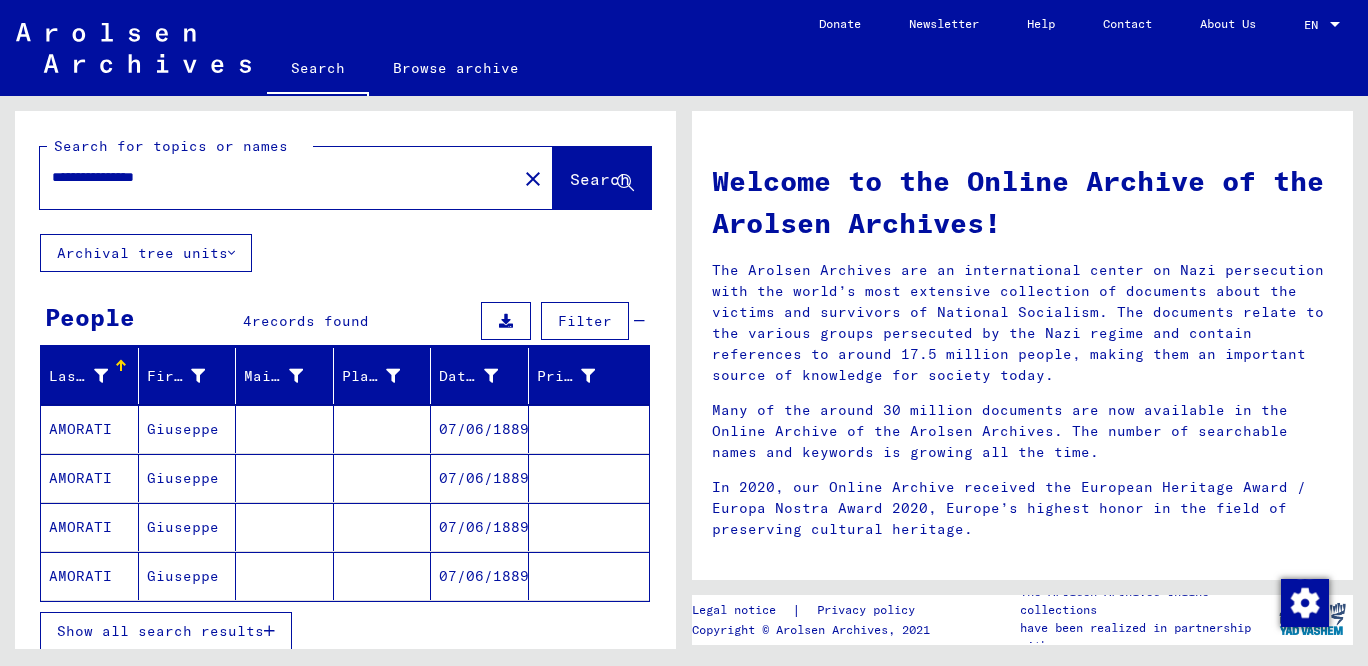 click on "AMORATI" at bounding box center [90, 478] 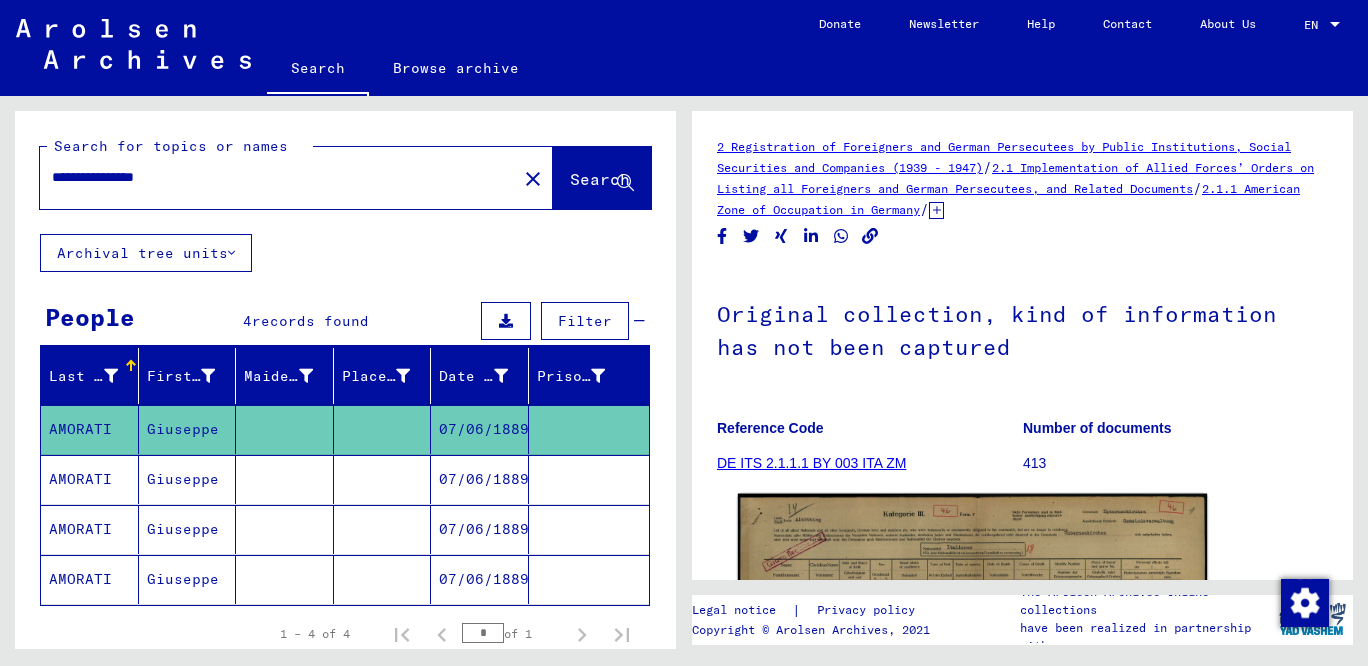 click 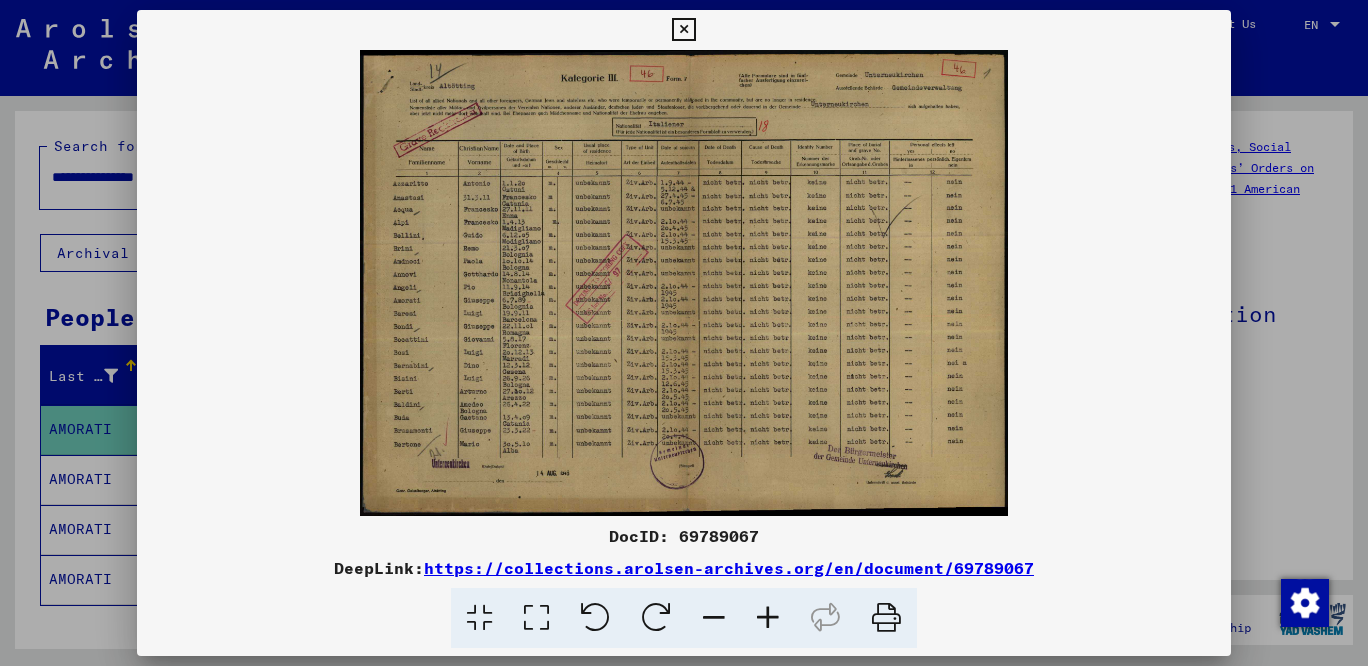click at bounding box center [768, 618] 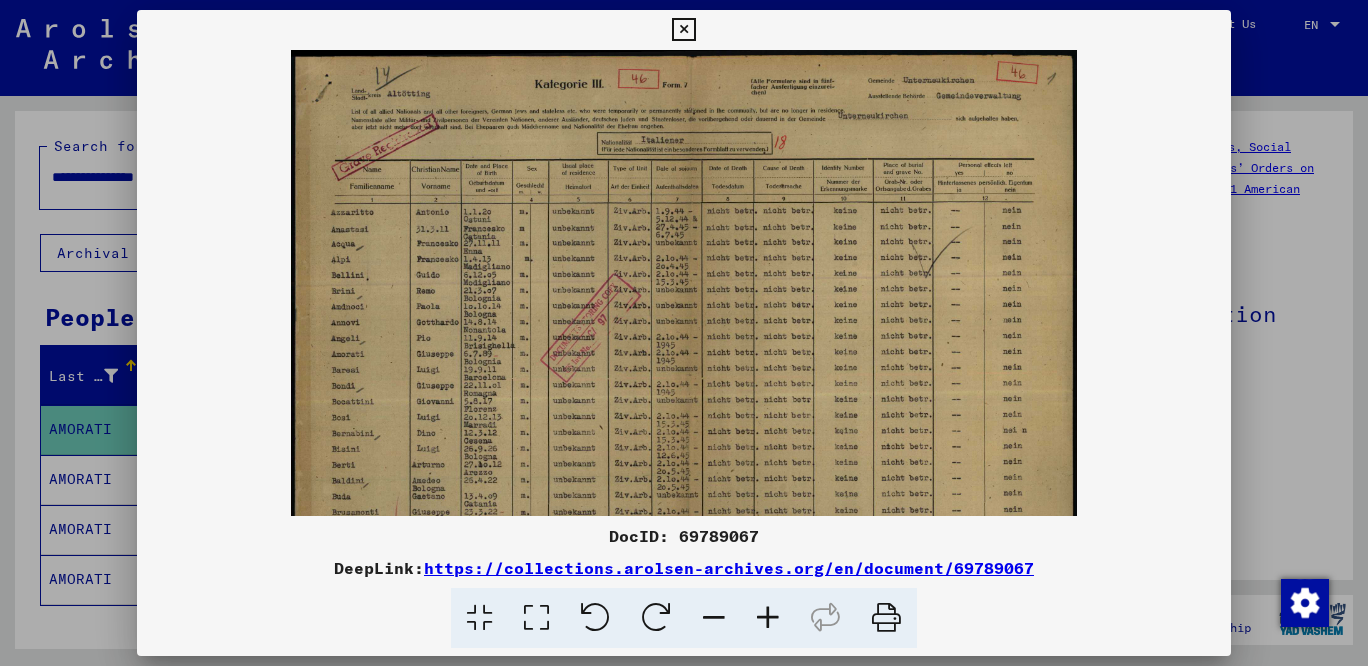 click at bounding box center (768, 618) 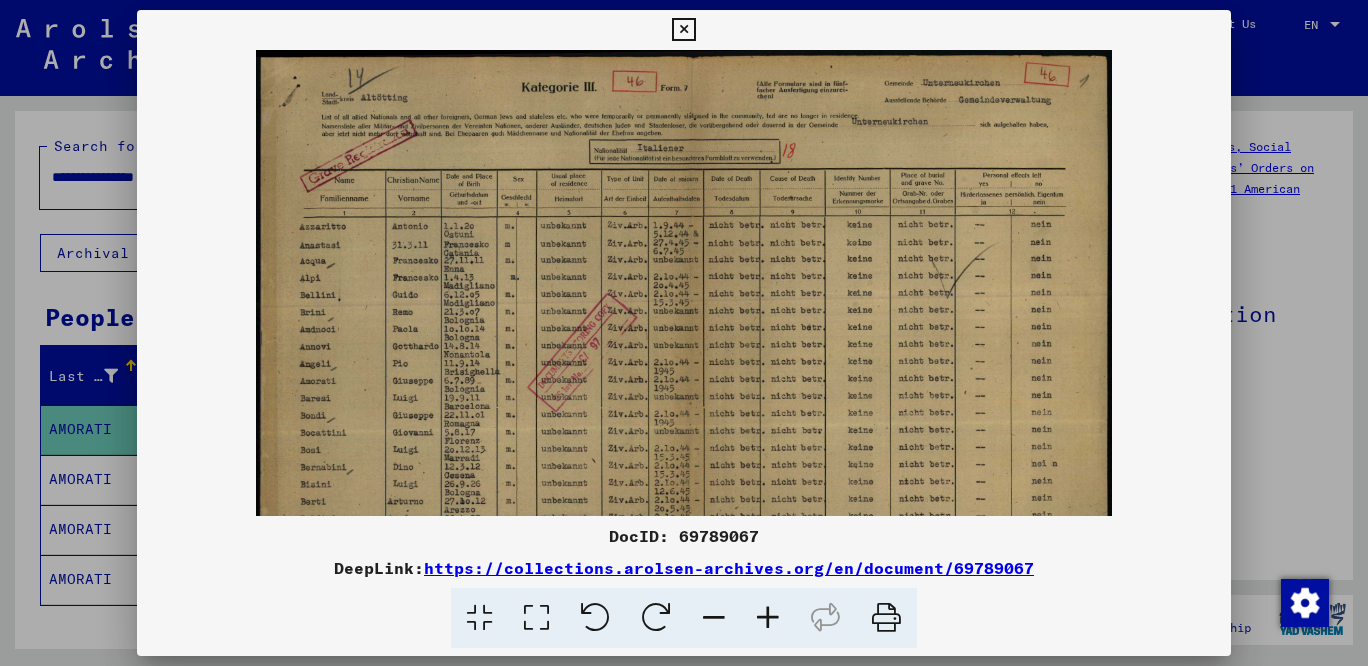 click at bounding box center [684, 333] 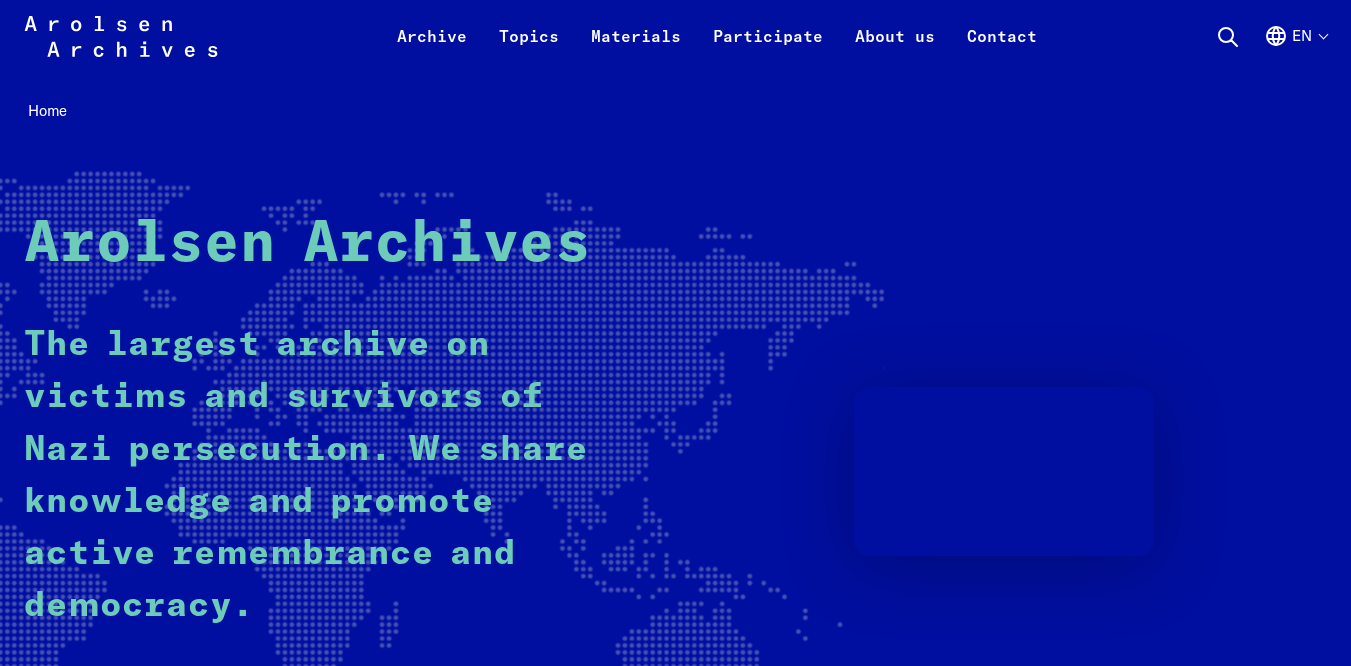 scroll, scrollTop: 366, scrollLeft: 0, axis: vertical 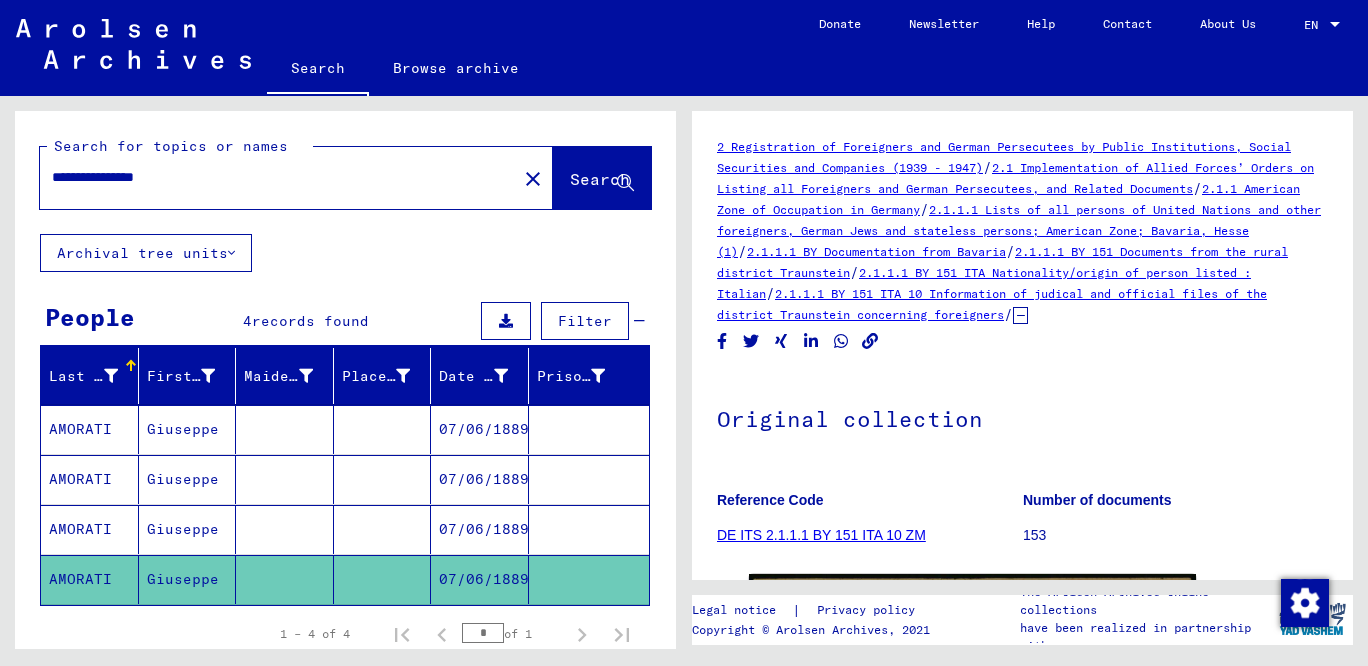 click on "AMORATI" at bounding box center (90, 479) 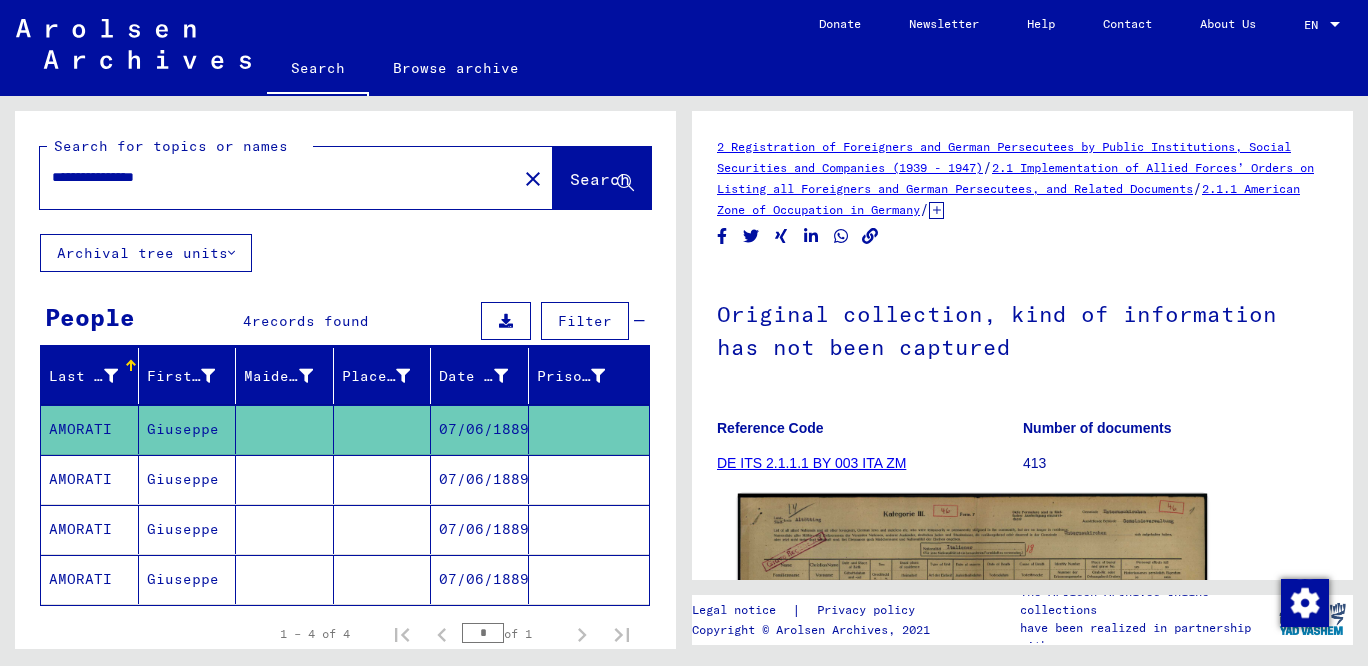 click 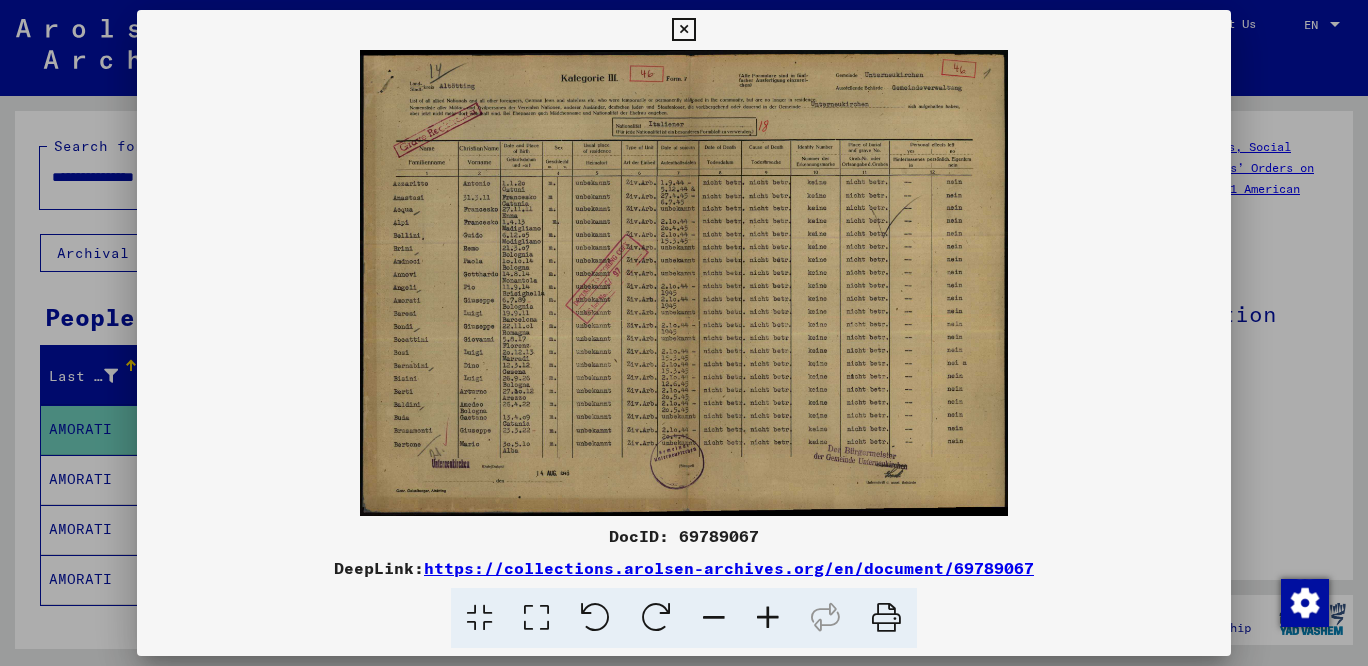 drag, startPoint x: 1044, startPoint y: 562, endPoint x: 428, endPoint y: 570, distance: 616.05194 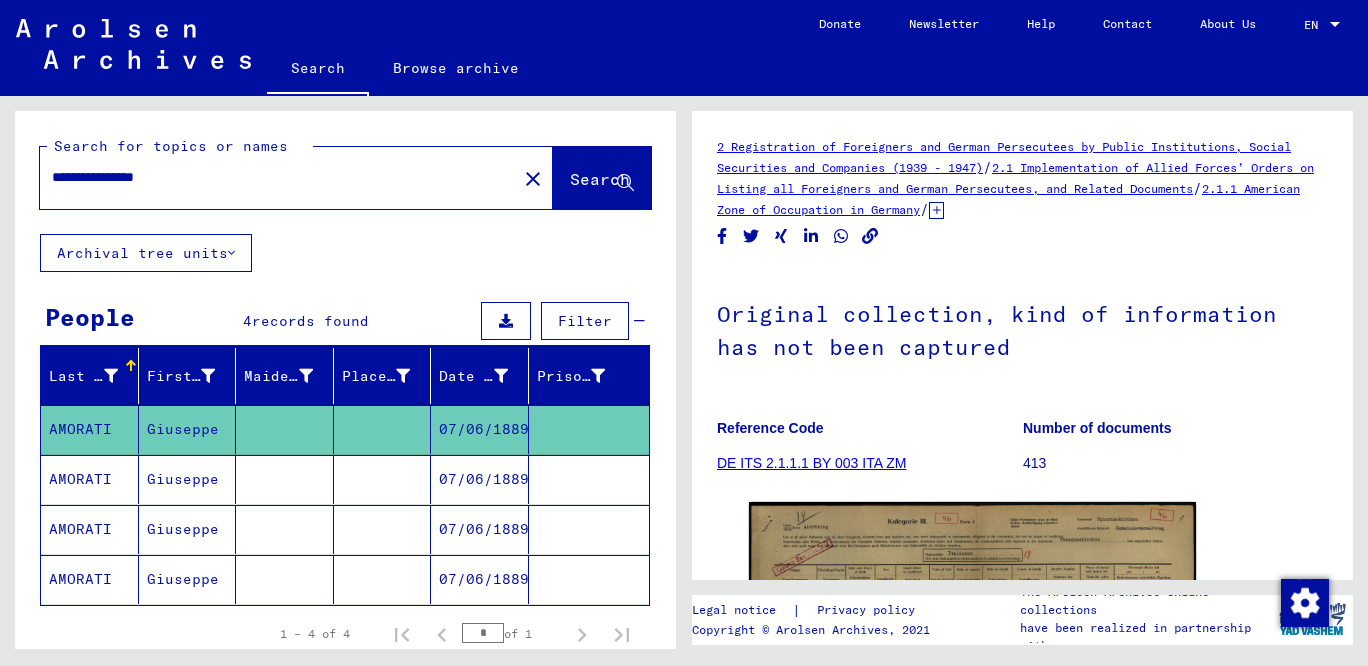 click on "Giuseppe" at bounding box center (188, 529) 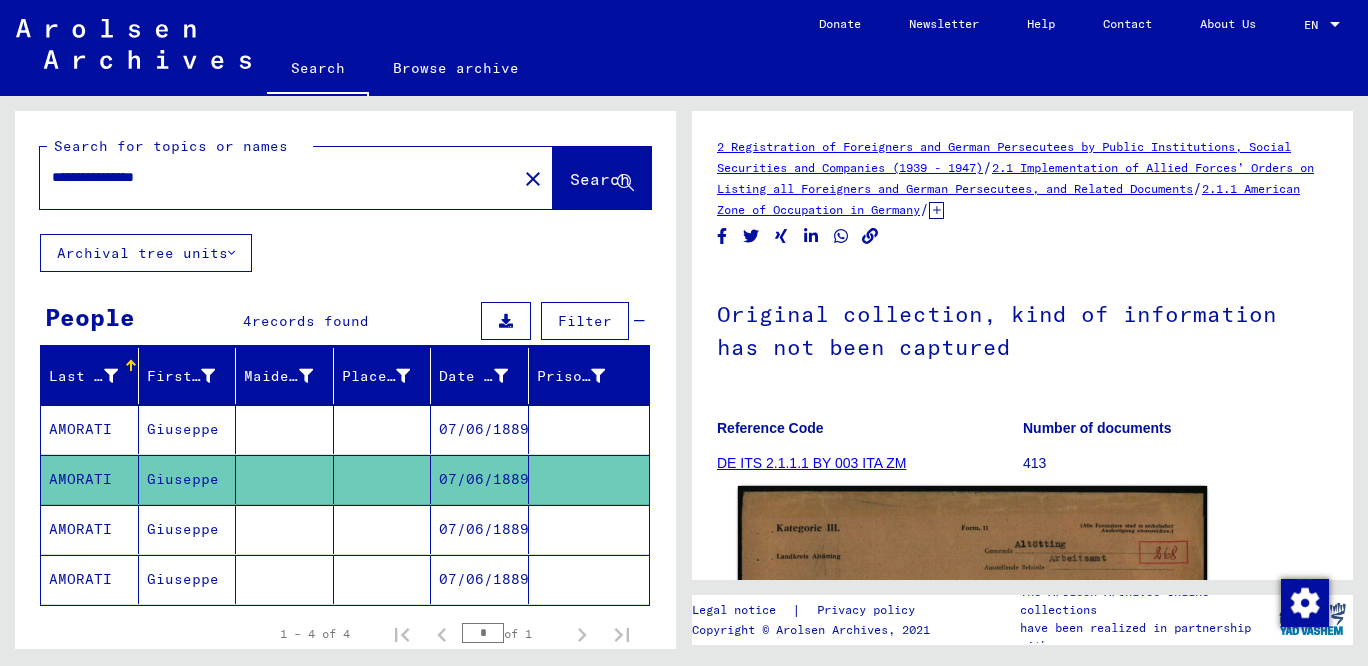 click 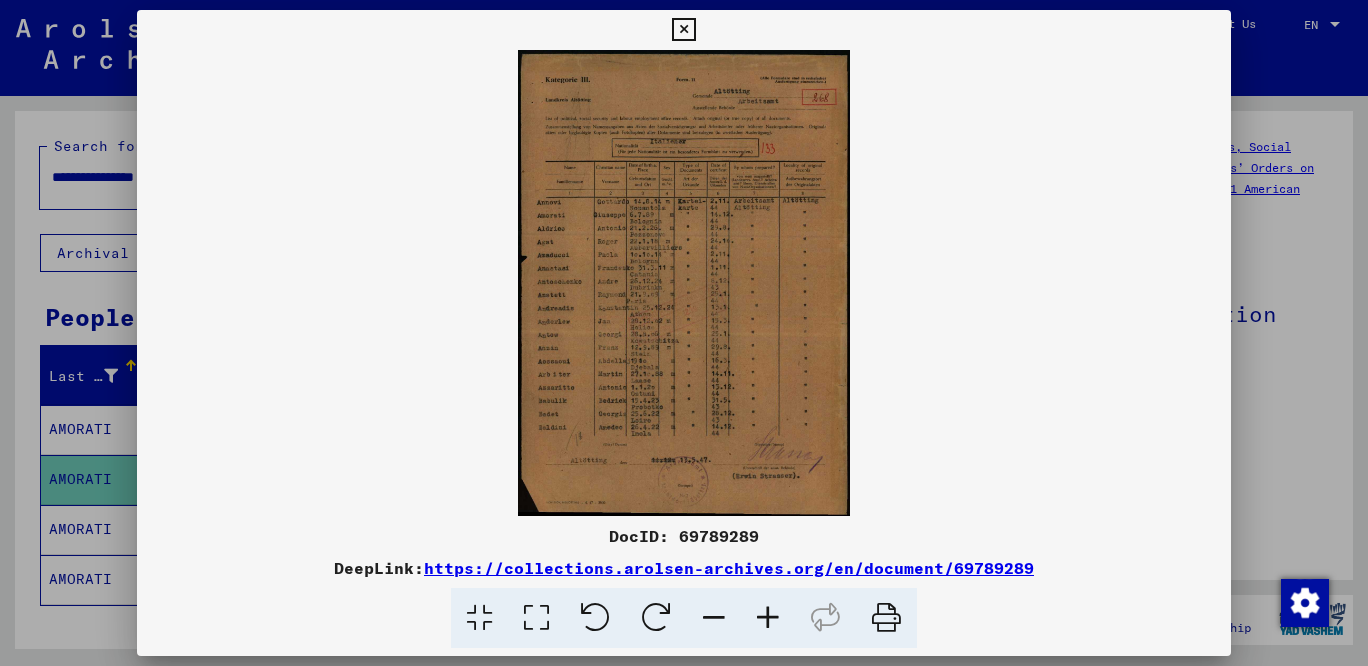 drag, startPoint x: 1044, startPoint y: 566, endPoint x: 424, endPoint y: 495, distance: 624.05206 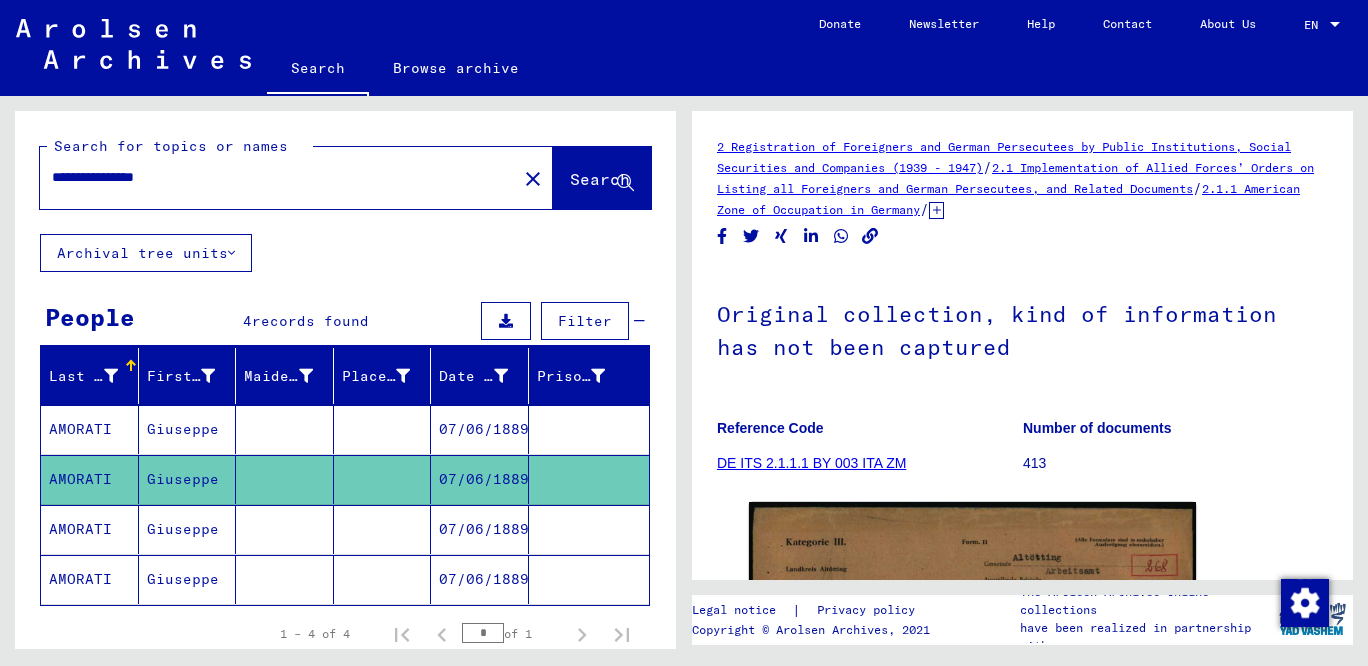 click on "Giuseppe" at bounding box center (188, 579) 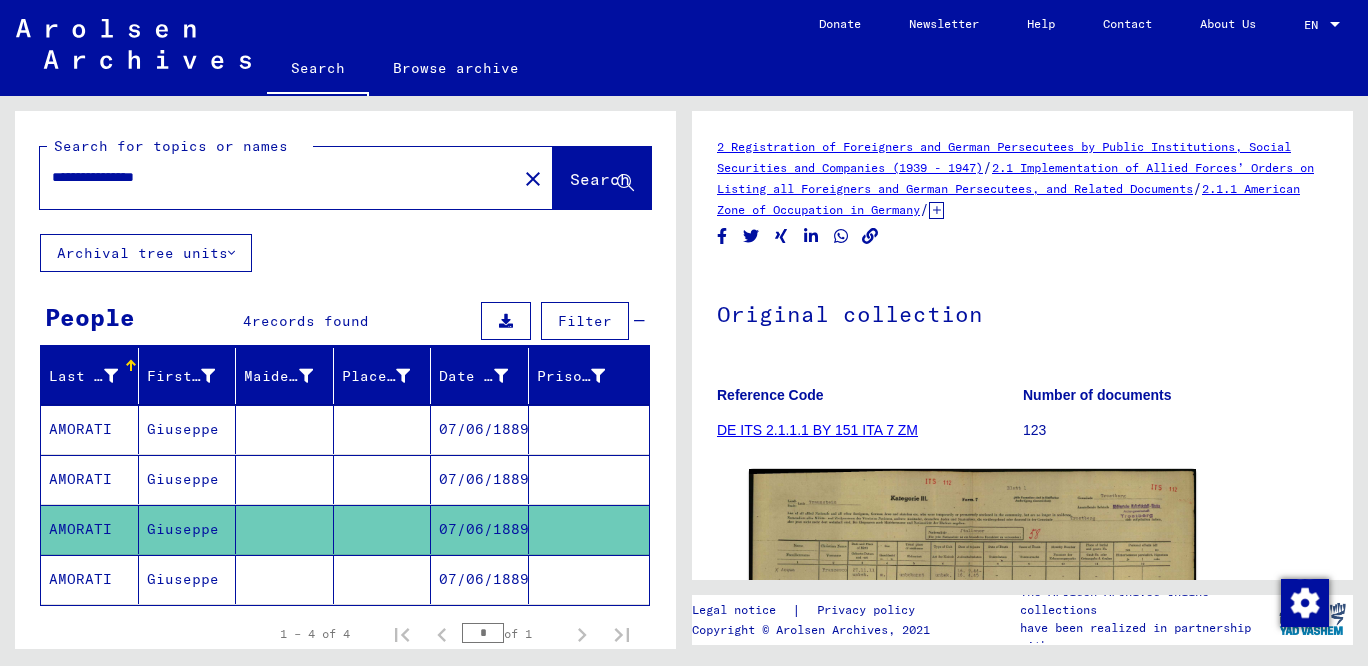 scroll, scrollTop: 432, scrollLeft: 0, axis: vertical 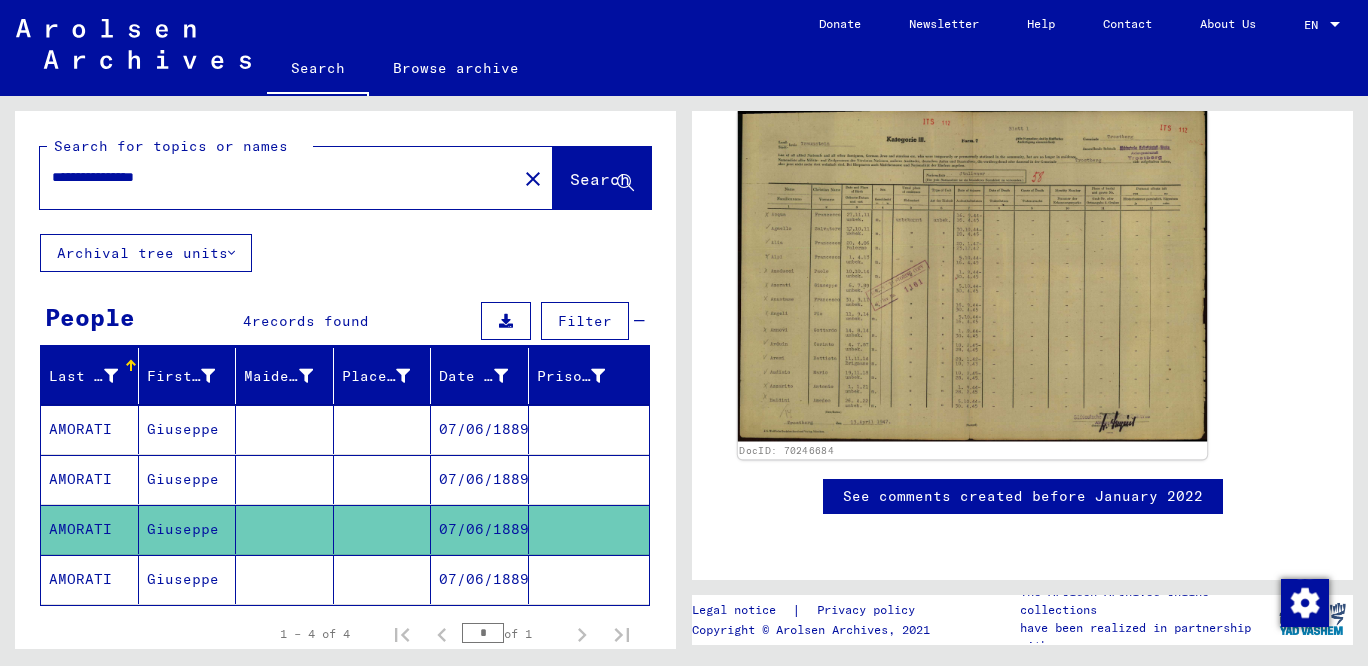 click 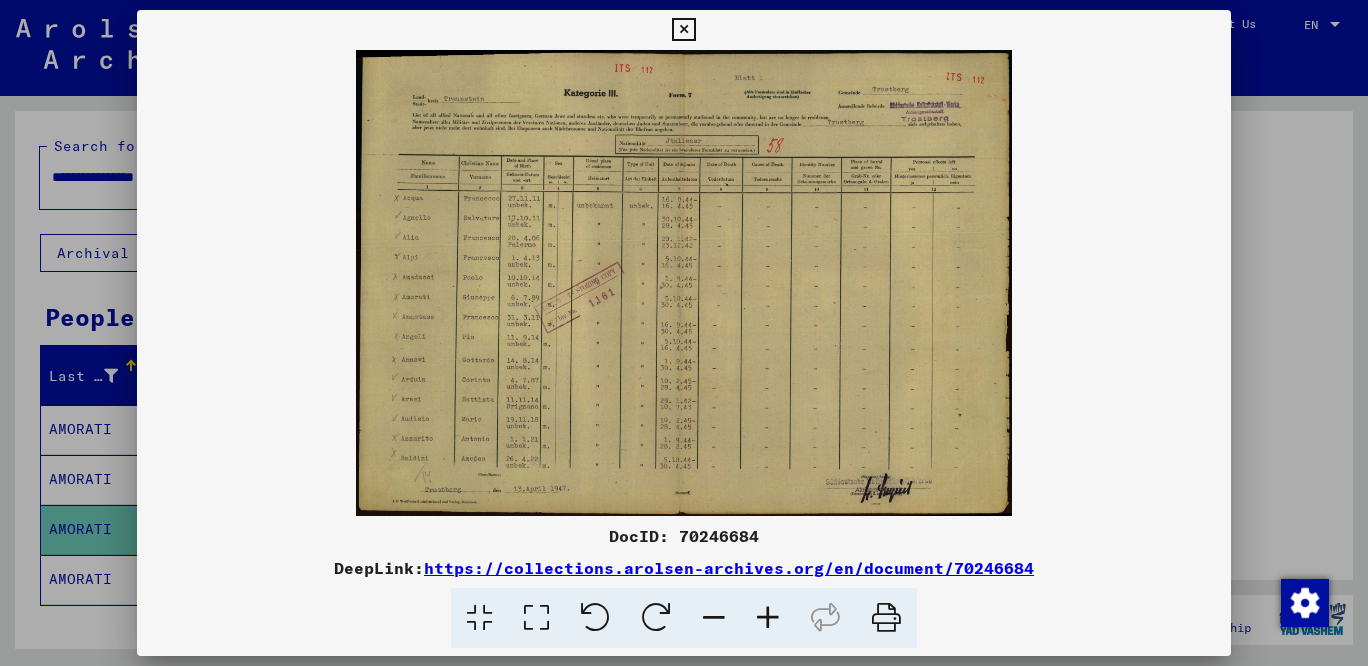 scroll, scrollTop: 431, scrollLeft: 0, axis: vertical 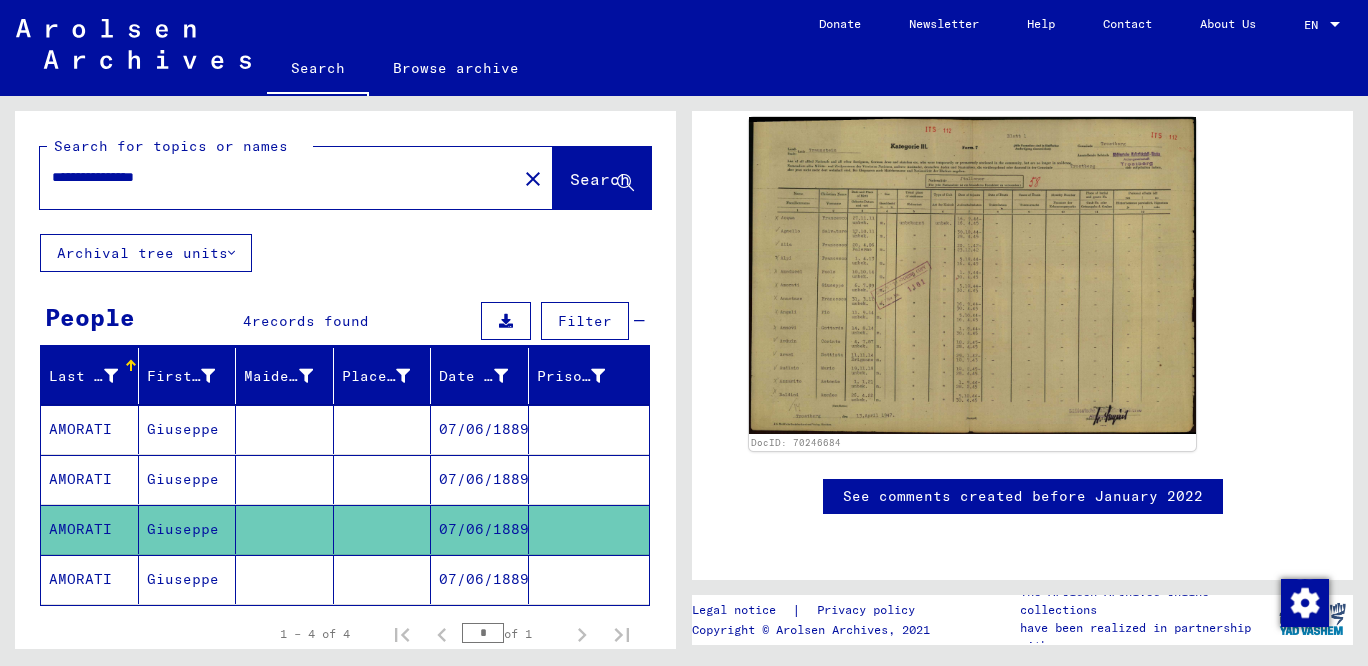 click on "Giuseppe" 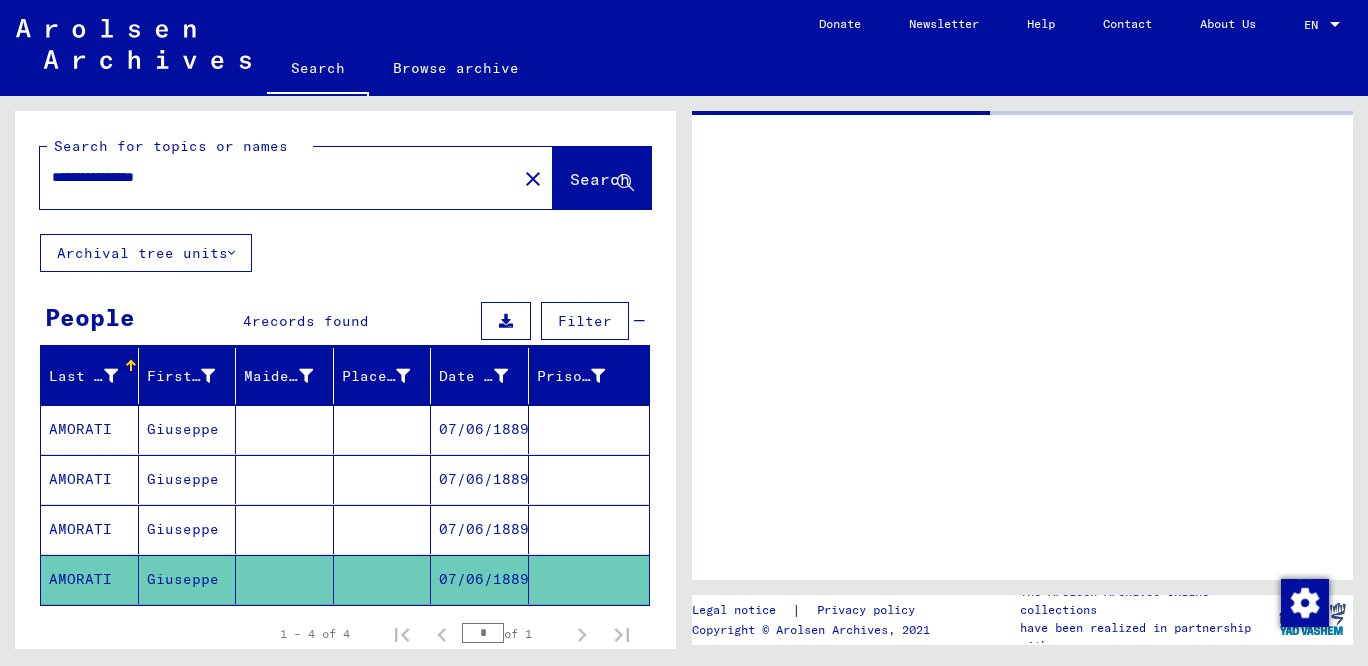scroll, scrollTop: 0, scrollLeft: 0, axis: both 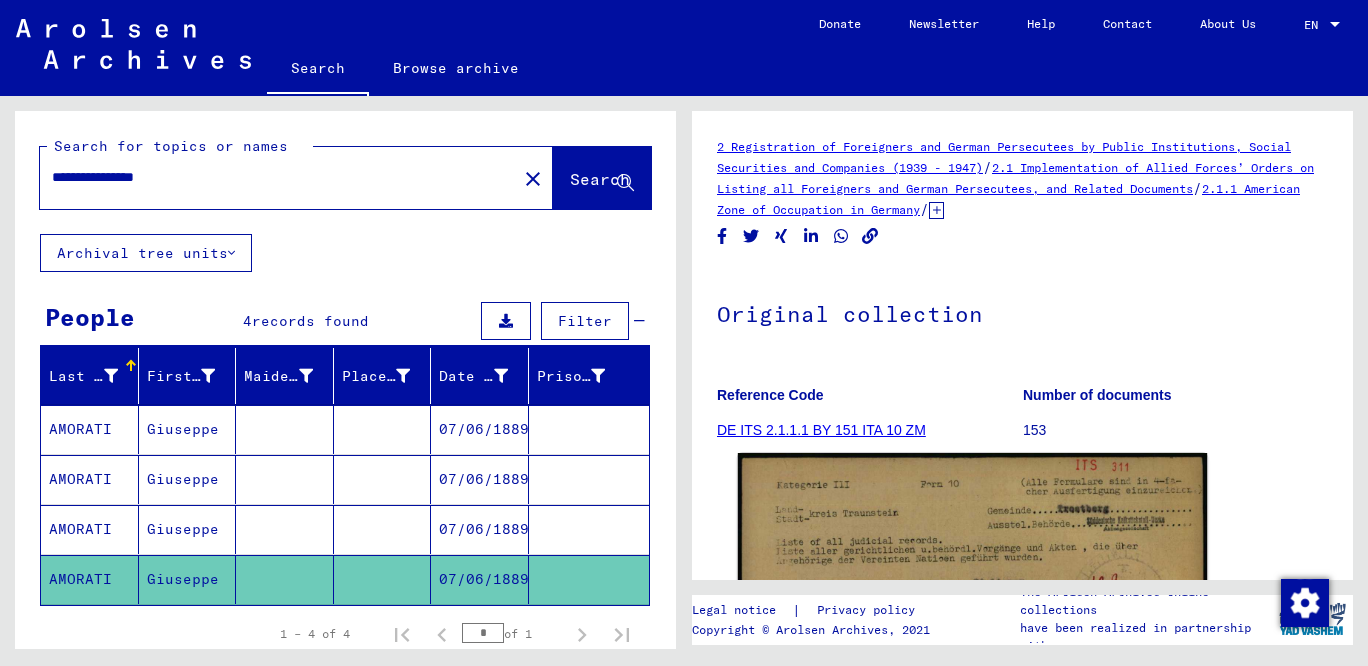 click 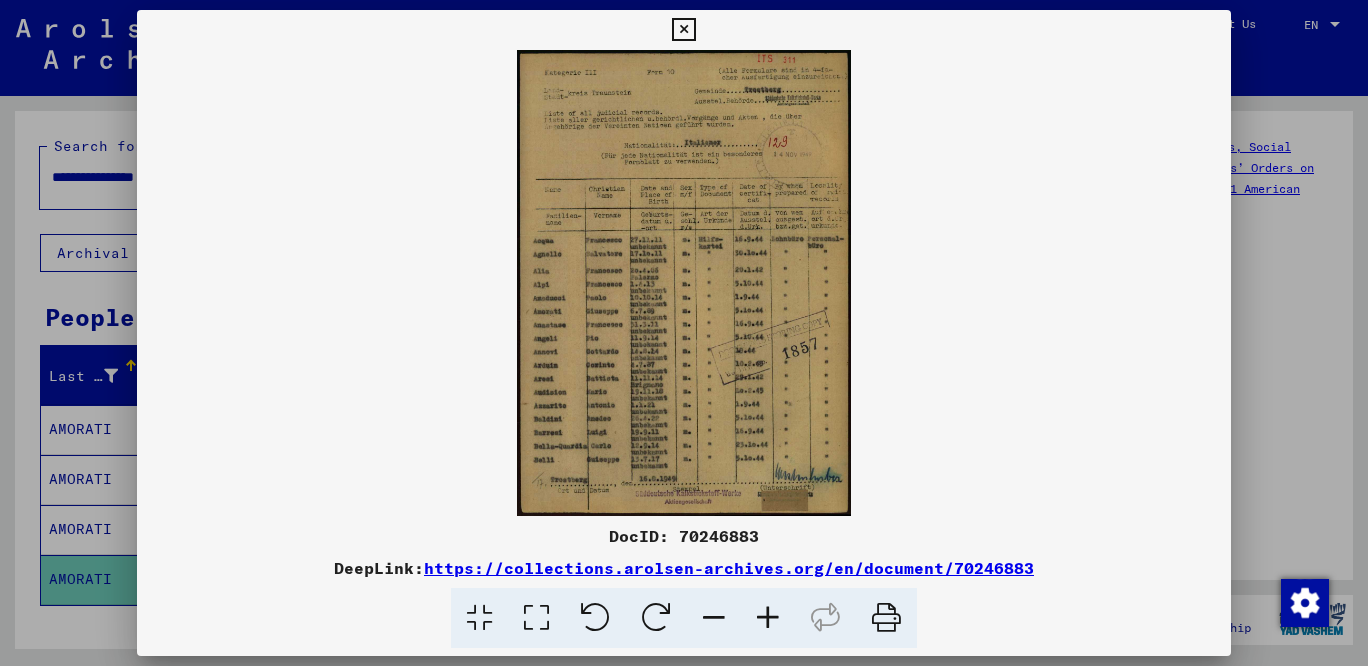 drag, startPoint x: 1047, startPoint y: 566, endPoint x: 411, endPoint y: 455, distance: 645.61365 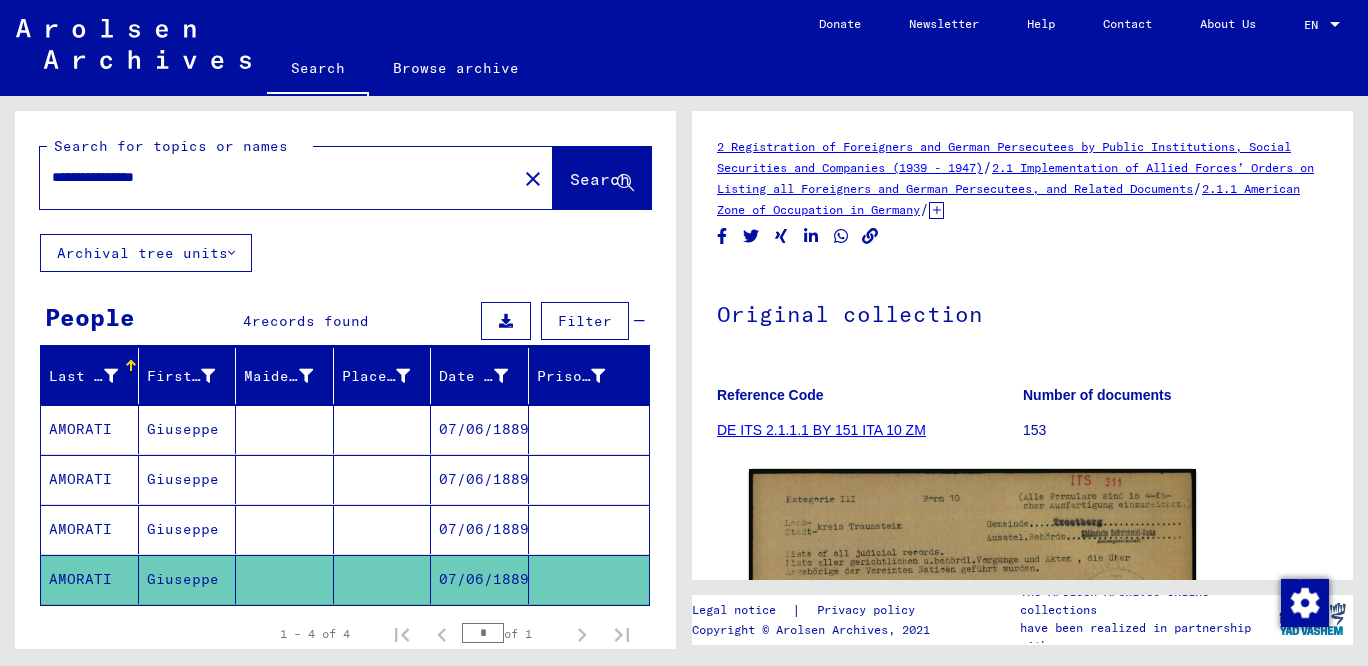 click on "**********" at bounding box center (278, 177) 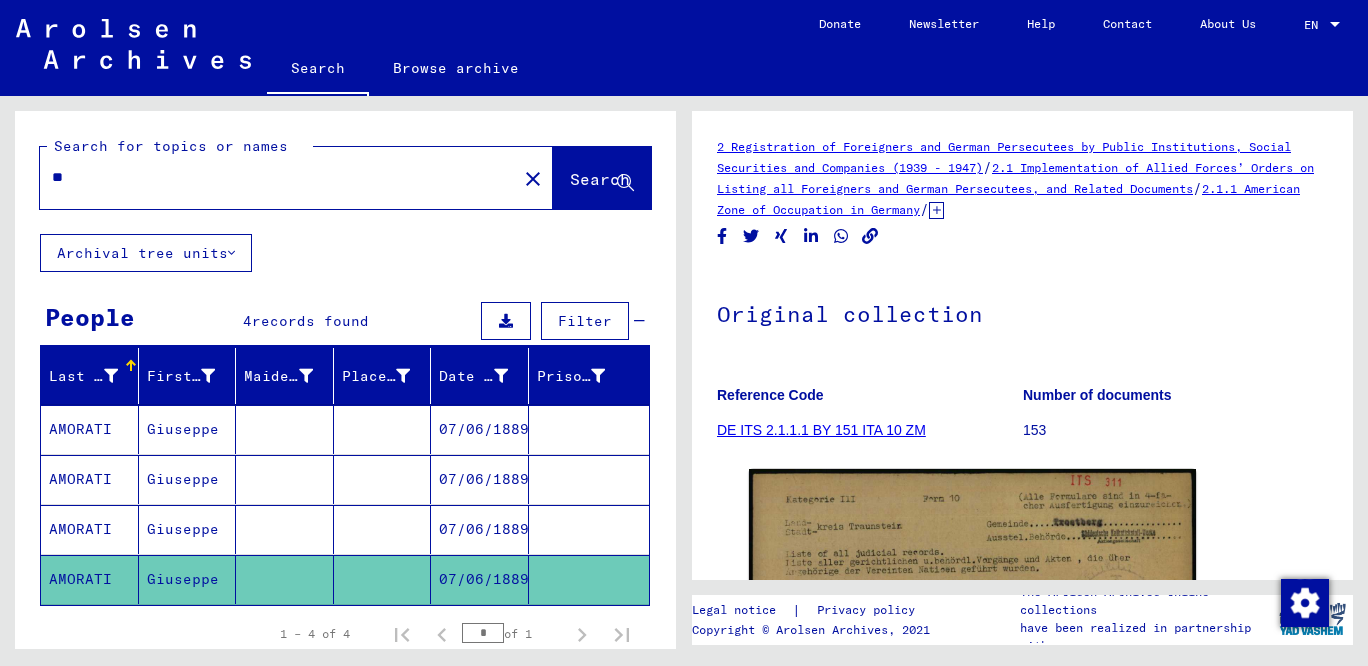 type on "*" 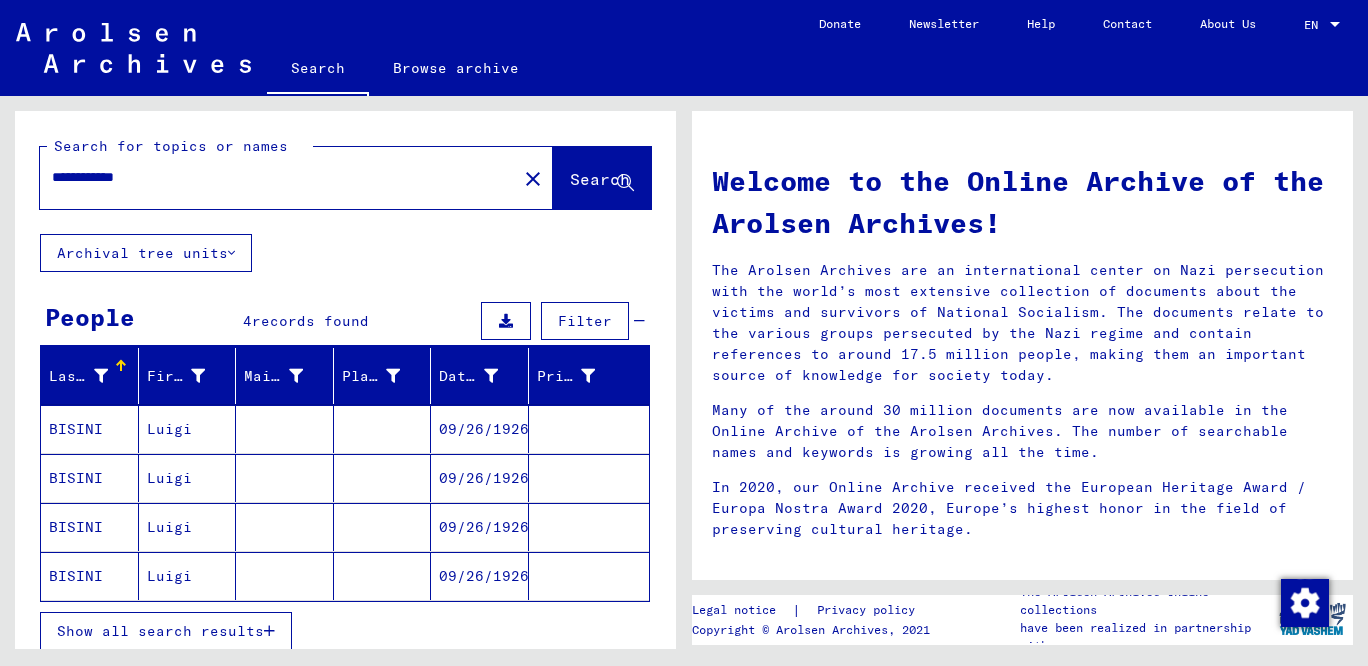 click on "BISINI" at bounding box center (90, 478) 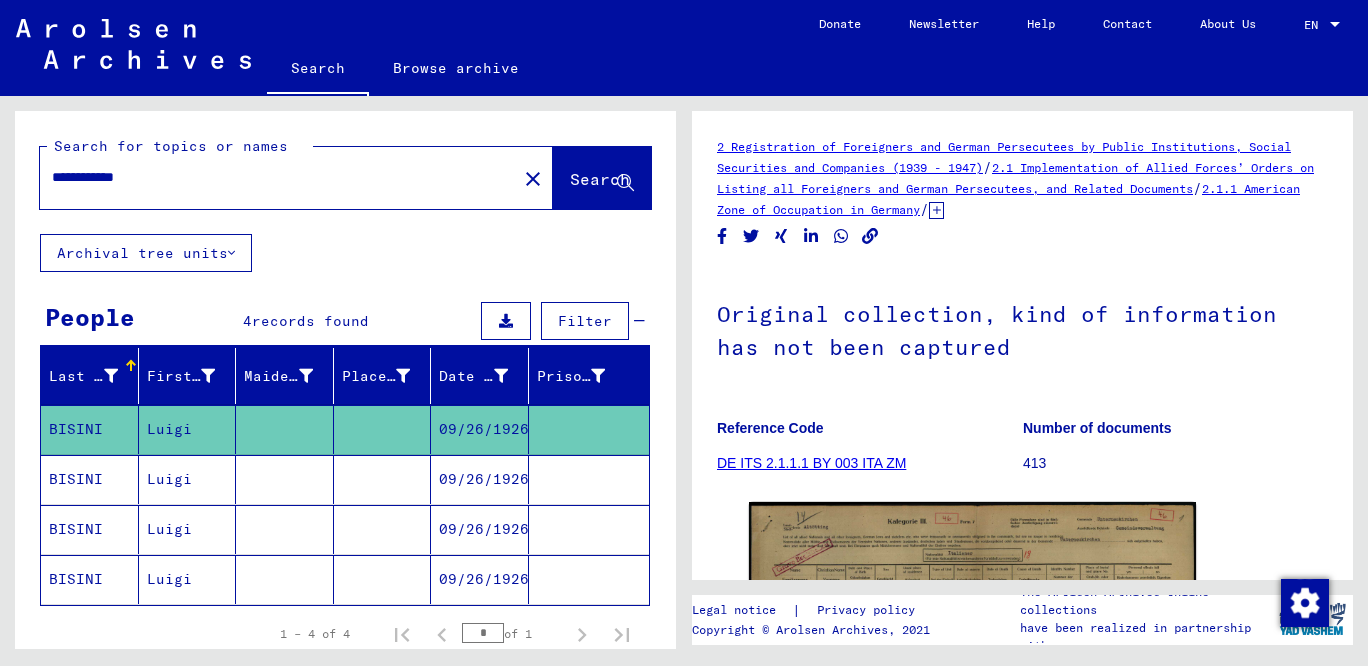 scroll, scrollTop: 432, scrollLeft: 0, axis: vertical 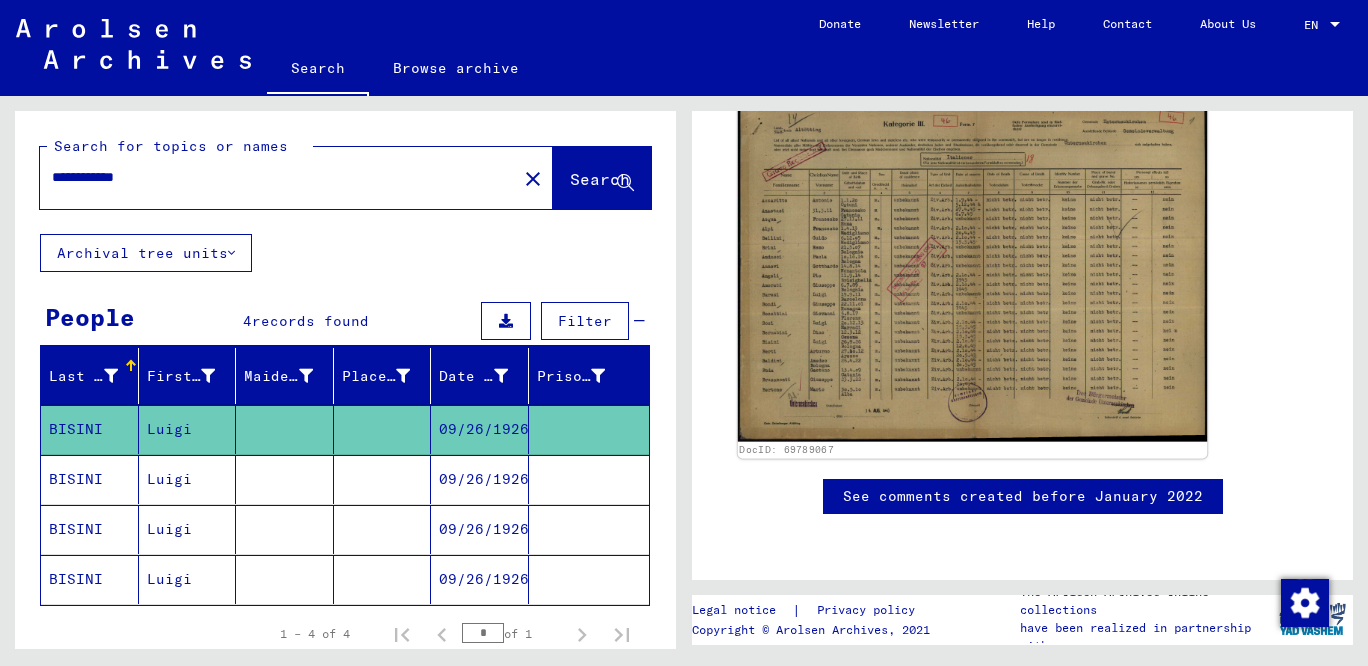 click 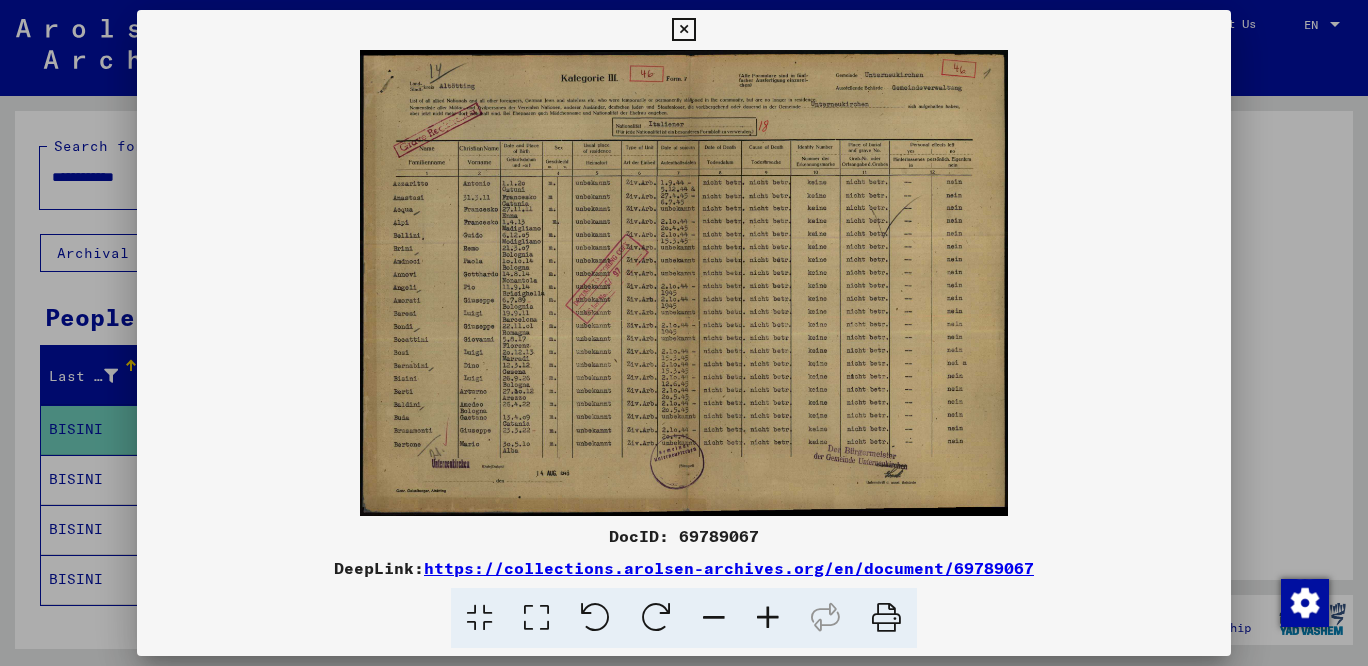 scroll, scrollTop: 431, scrollLeft: 0, axis: vertical 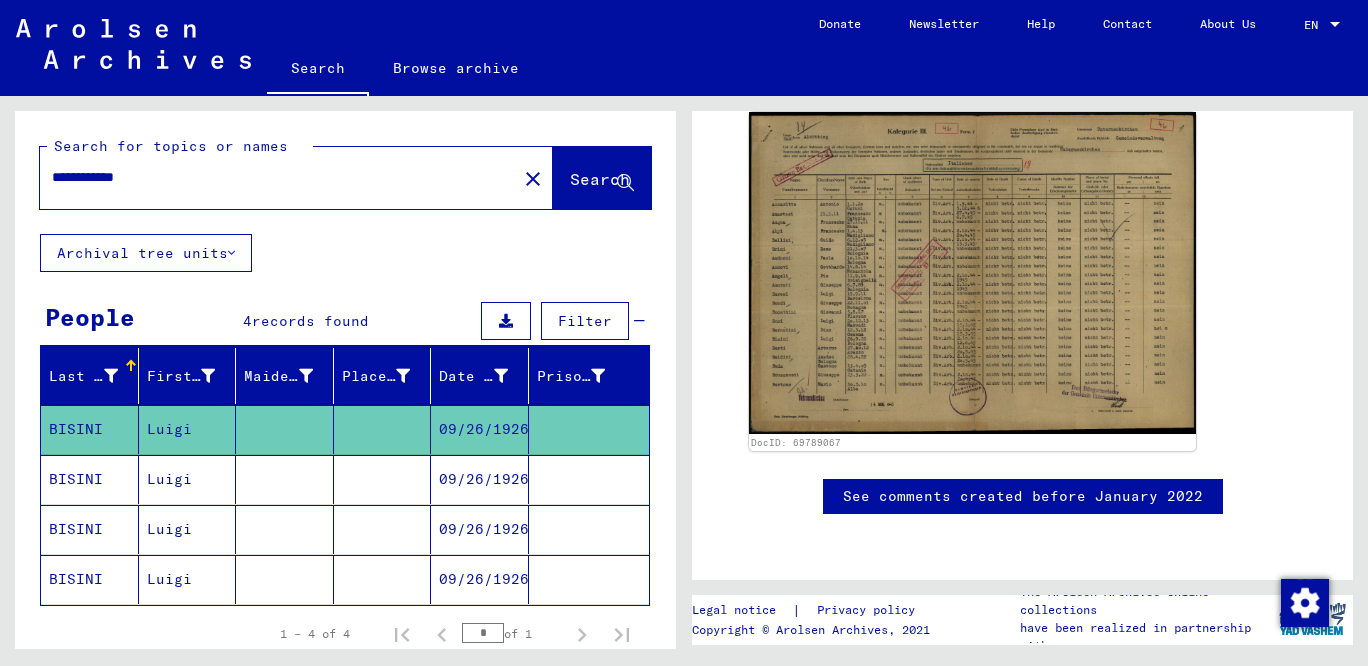 click on "BISINI" at bounding box center (90, 529) 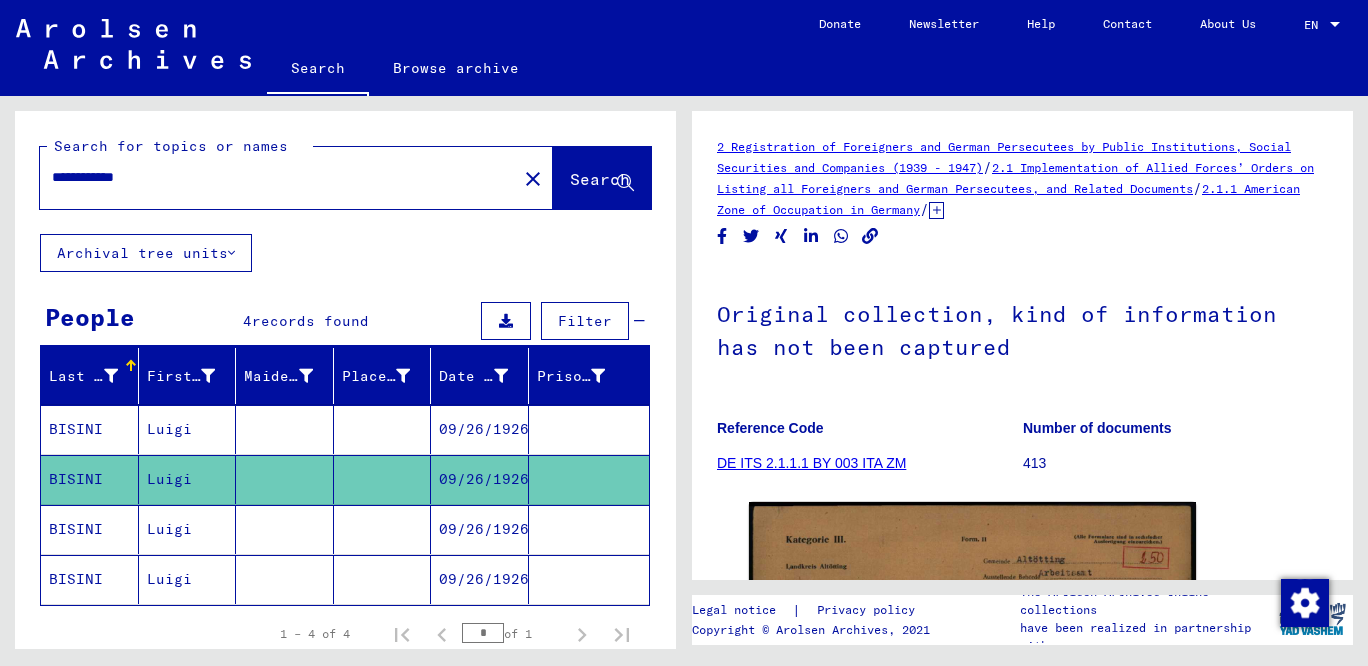 scroll, scrollTop: 432, scrollLeft: 0, axis: vertical 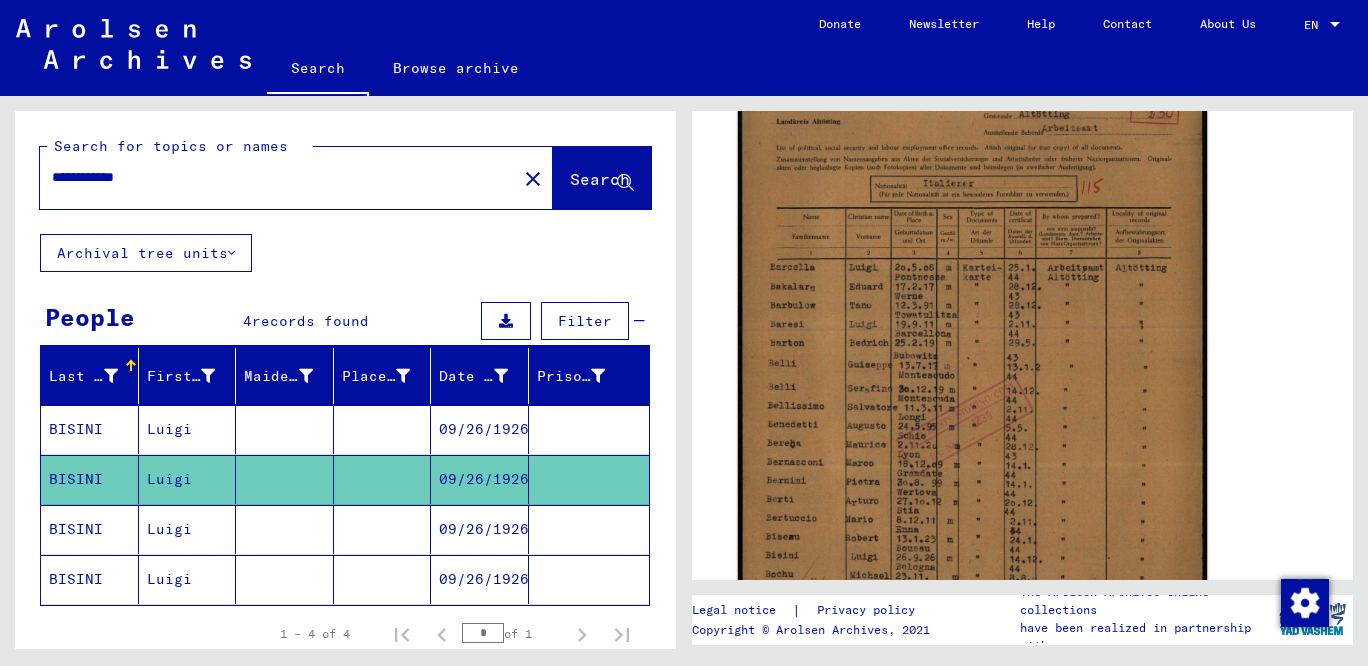 click 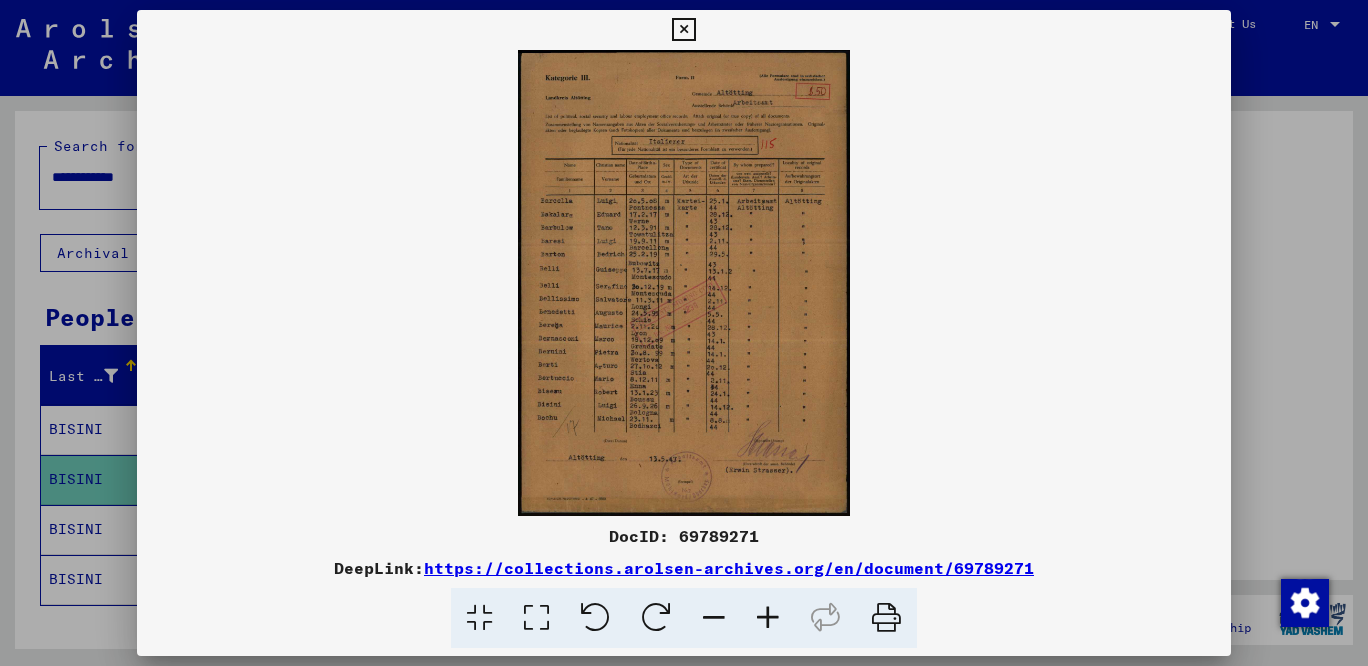 scroll, scrollTop: 432, scrollLeft: 0, axis: vertical 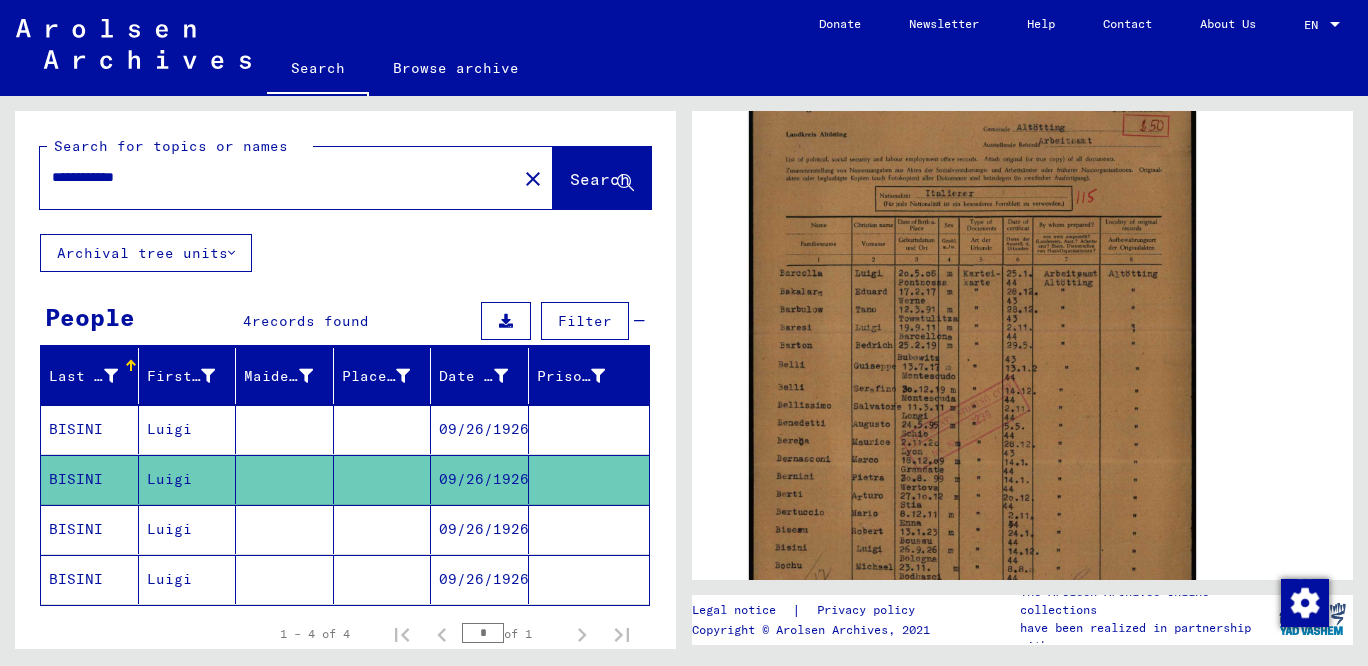 click at bounding box center (285, 479) 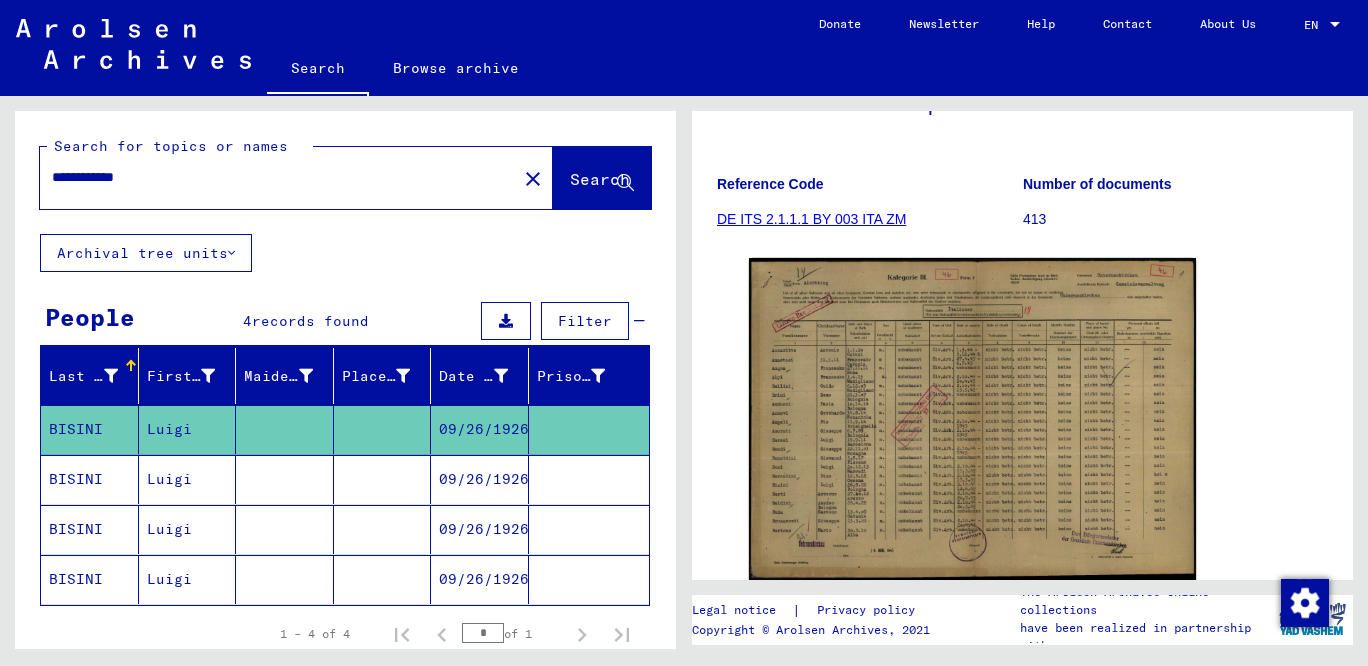scroll, scrollTop: 432, scrollLeft: 0, axis: vertical 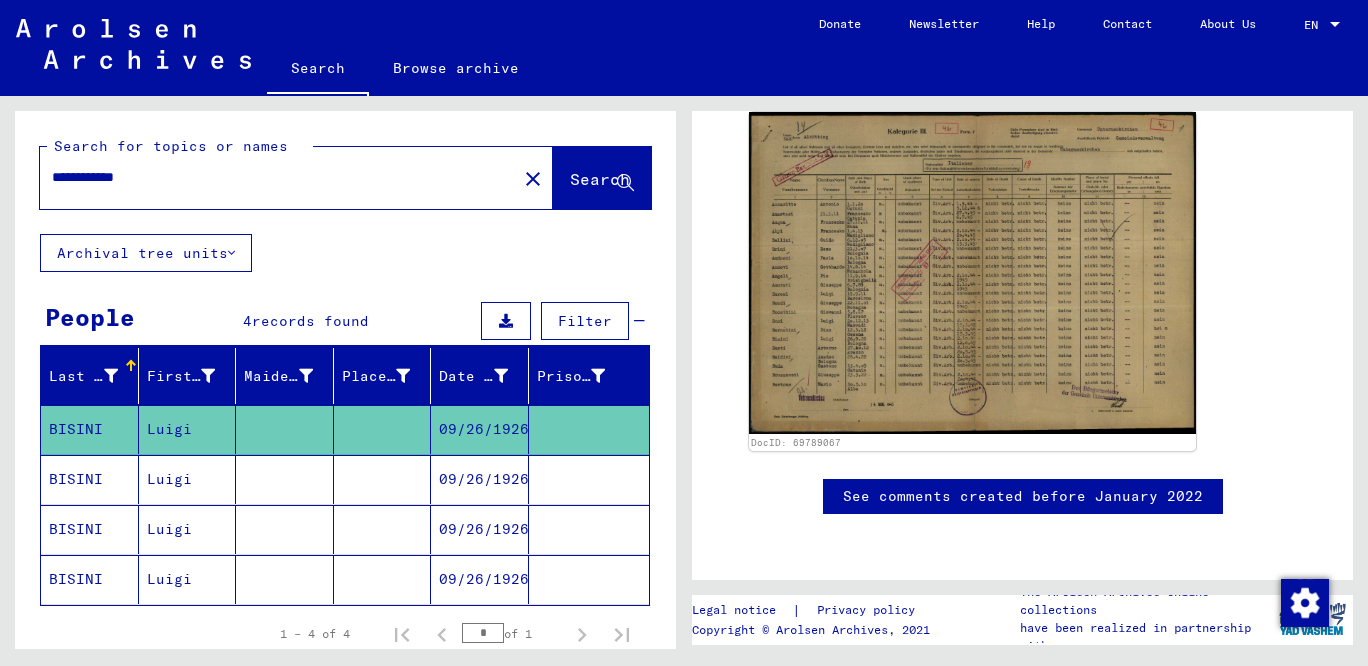 click on "BISINI" at bounding box center [90, 579] 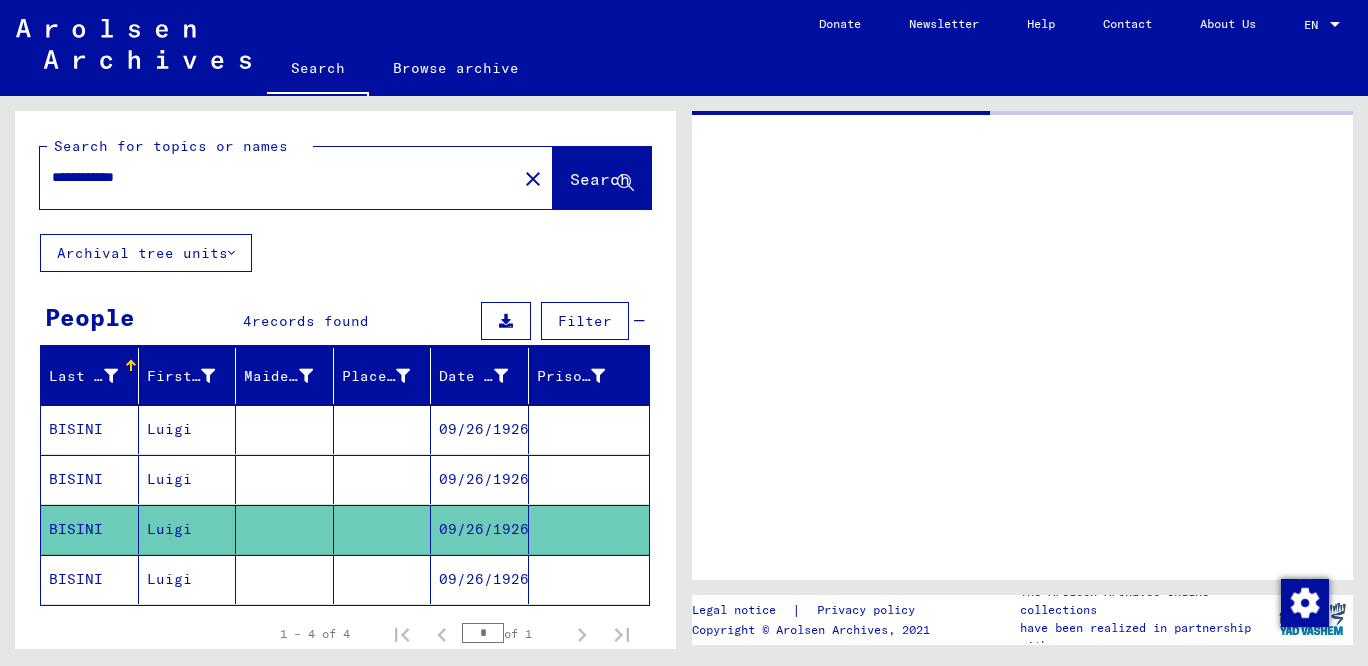 scroll, scrollTop: 0, scrollLeft: 0, axis: both 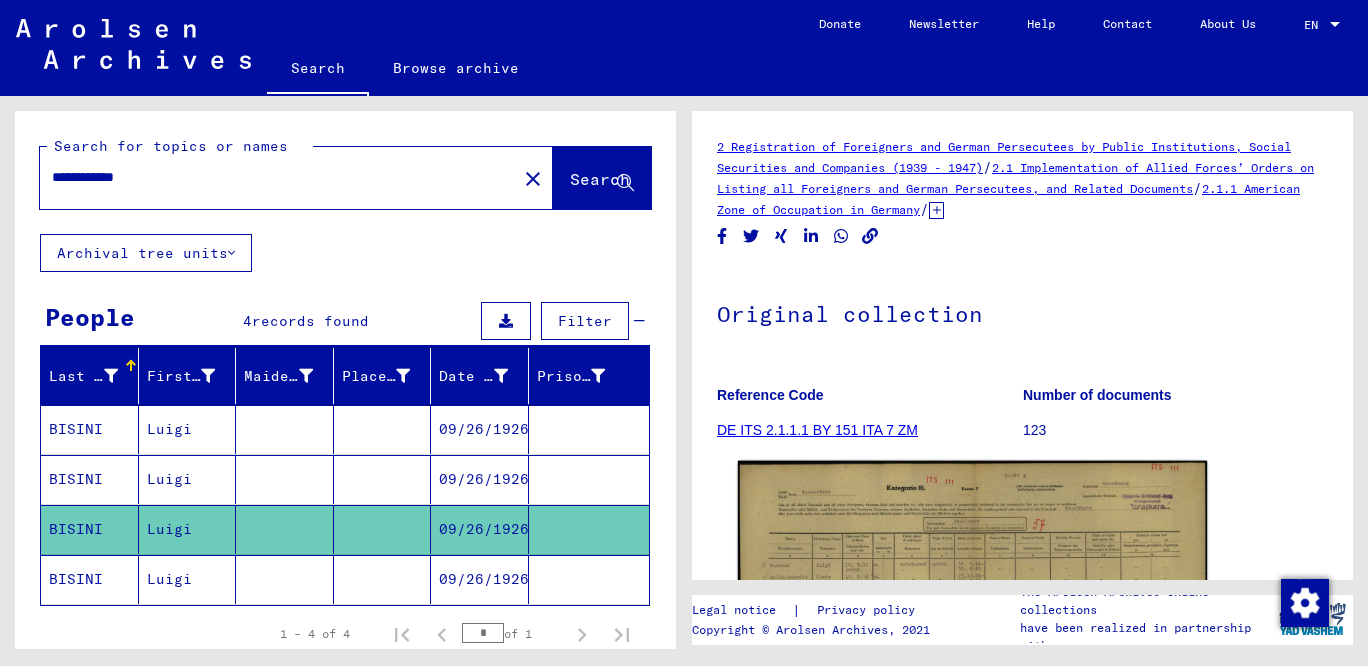 click 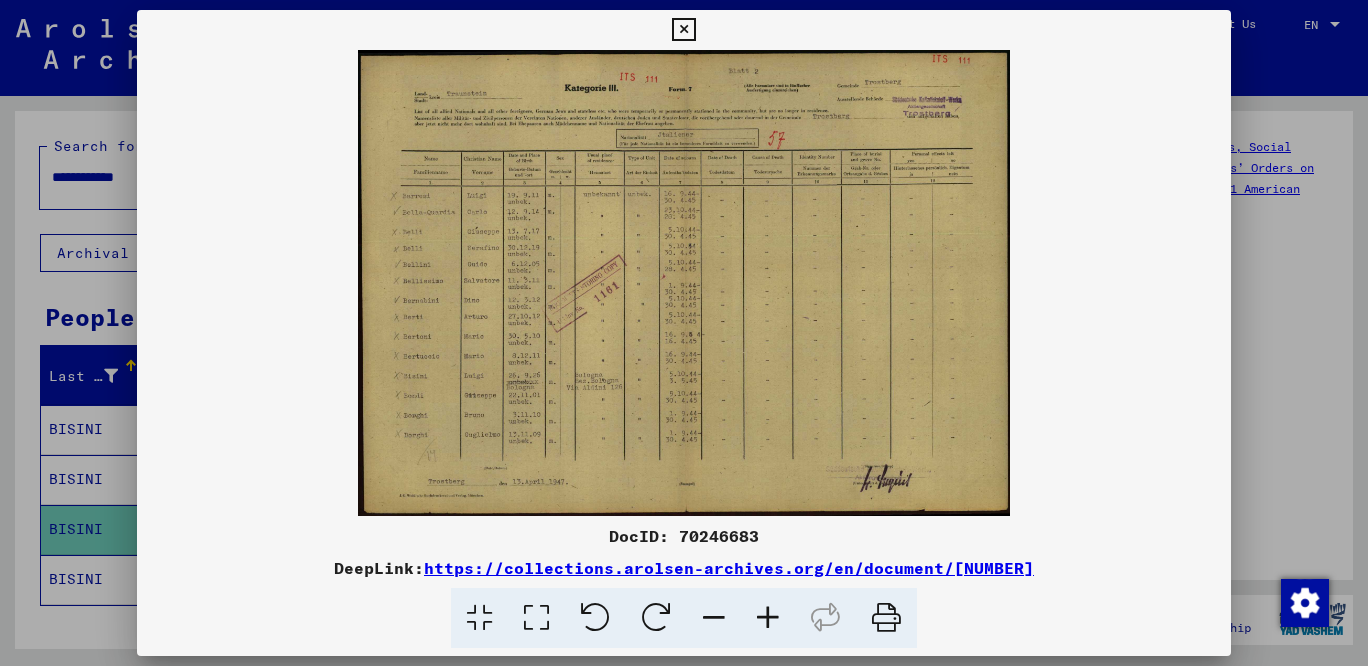 drag, startPoint x: 1046, startPoint y: 571, endPoint x: 432, endPoint y: 570, distance: 614.0008 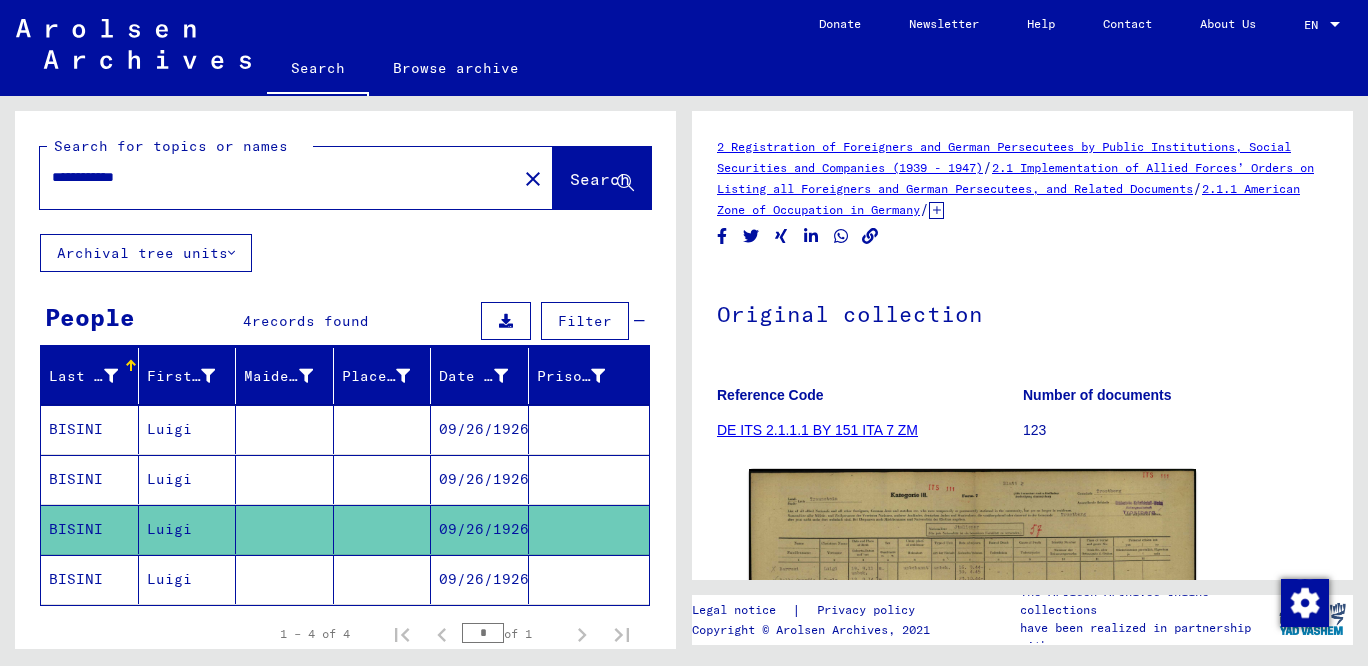 click 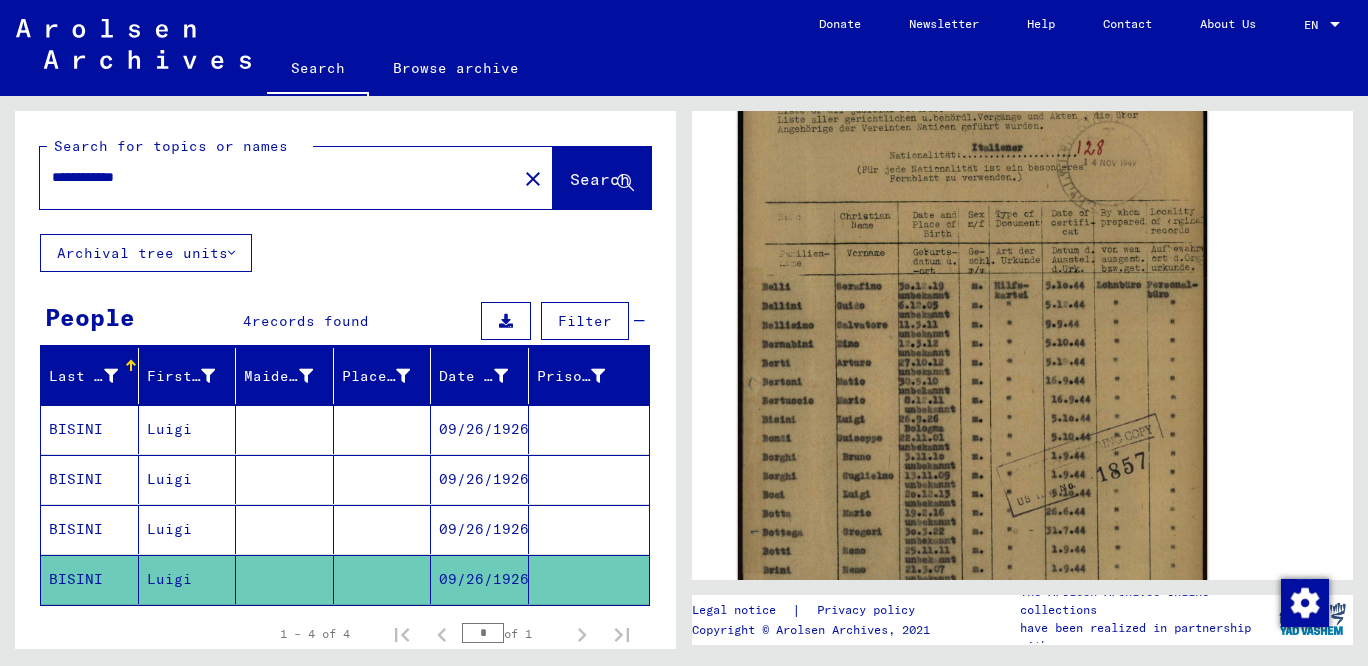 click 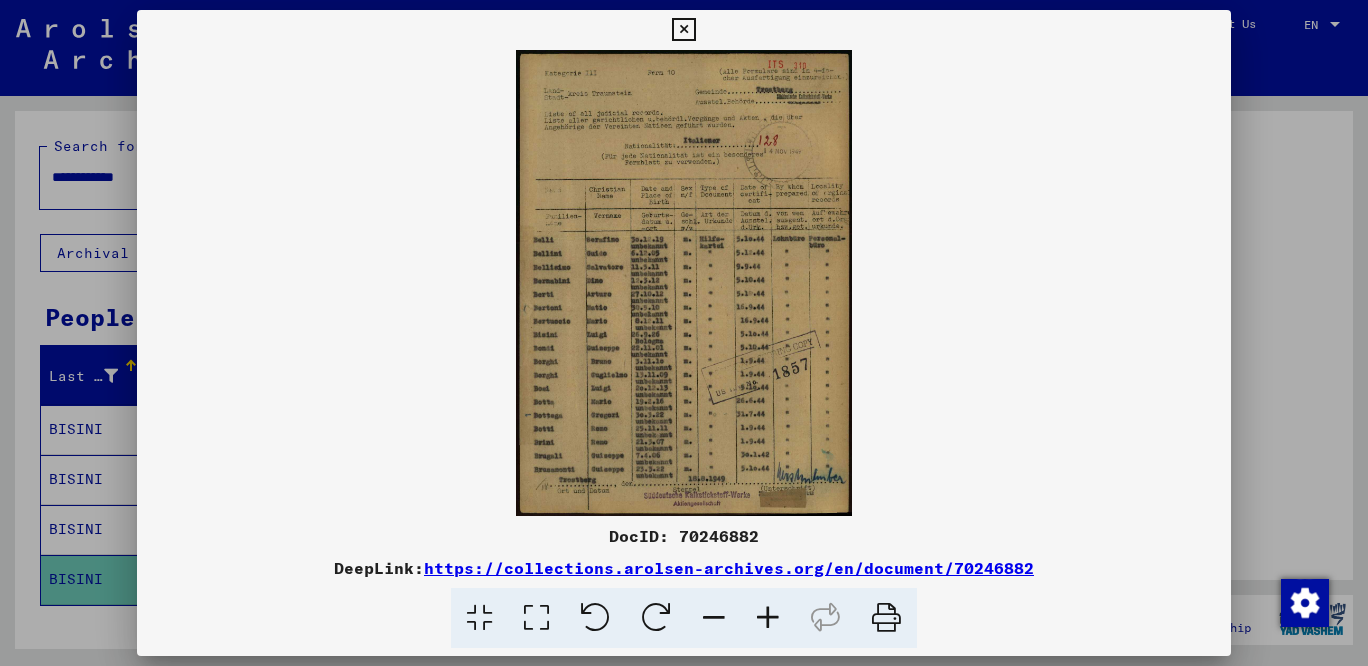scroll, scrollTop: 431, scrollLeft: 0, axis: vertical 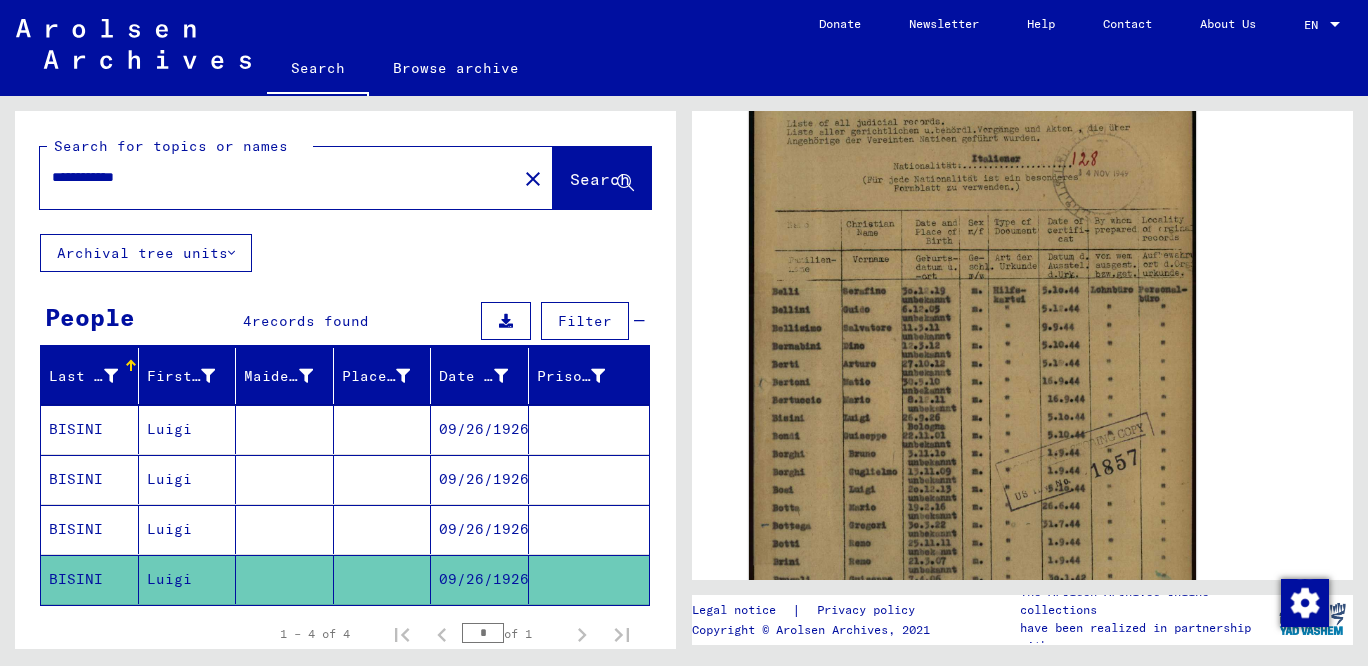 click on "**********" at bounding box center (278, 177) 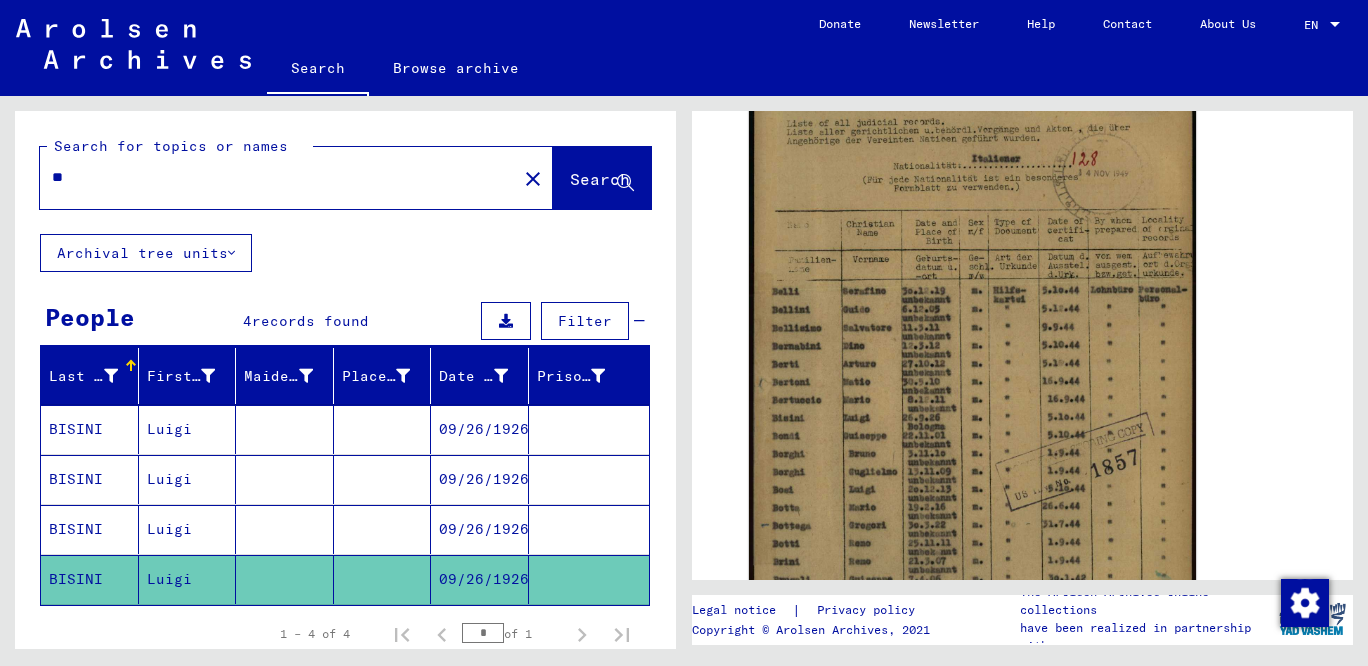 type on "*" 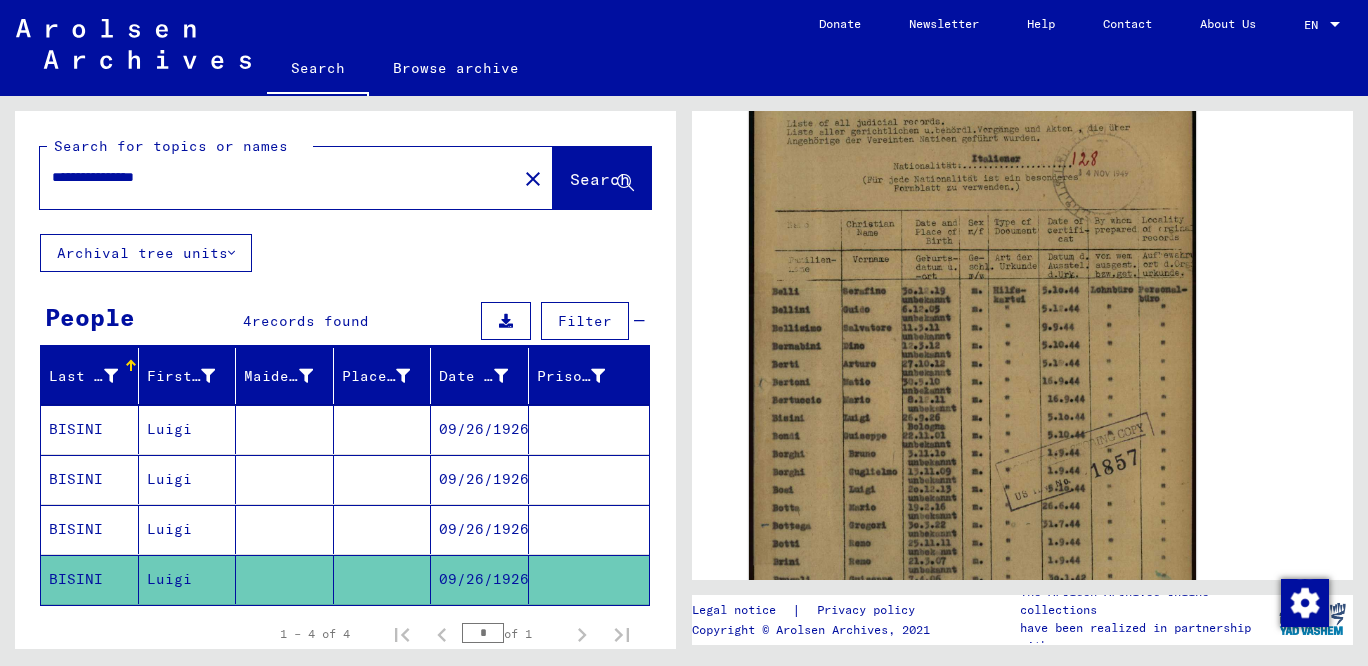 scroll, scrollTop: 0, scrollLeft: 0, axis: both 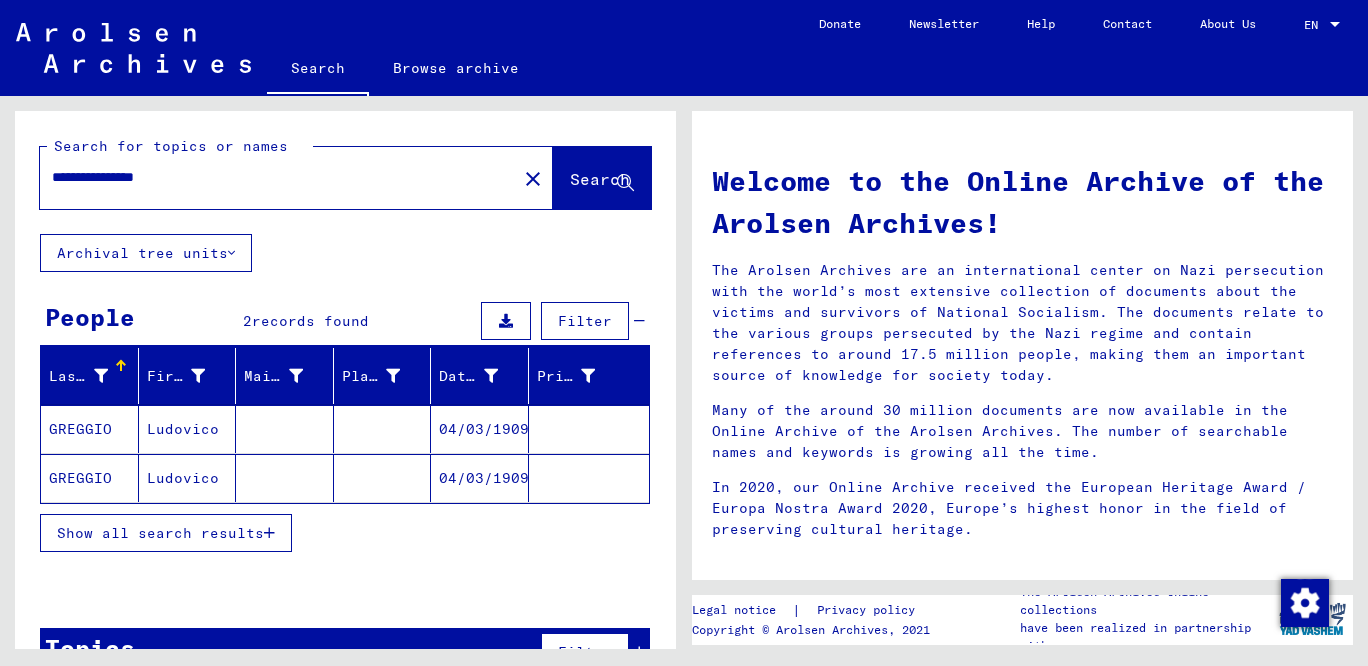 drag, startPoint x: 428, startPoint y: 425, endPoint x: 512, endPoint y: 429, distance: 84.095184 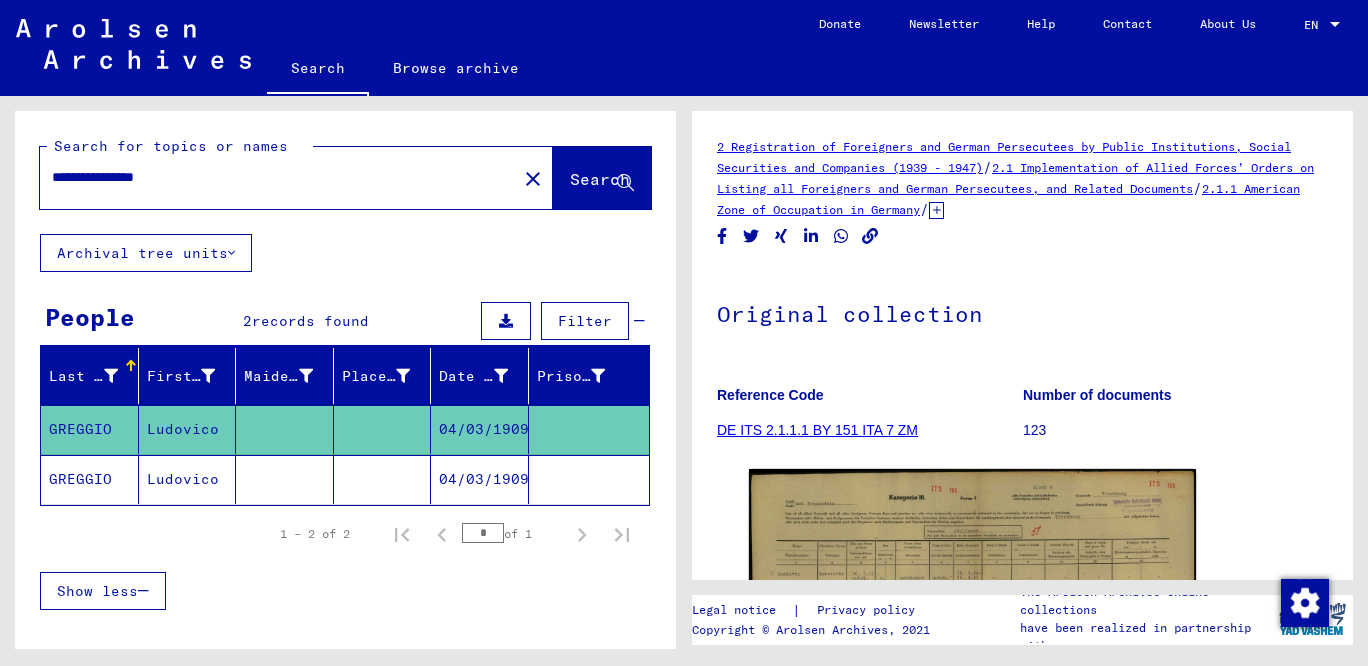 drag, startPoint x: 220, startPoint y: 181, endPoint x: 42, endPoint y: 175, distance: 178.10109 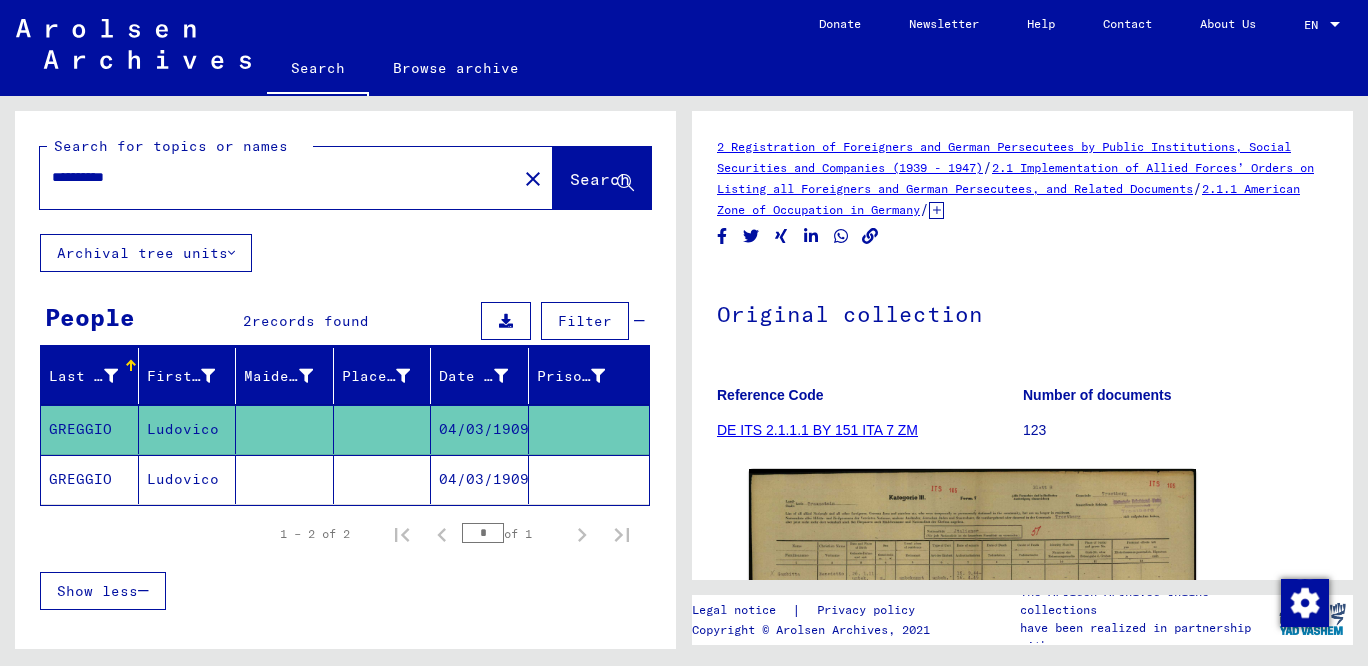 type on "**********" 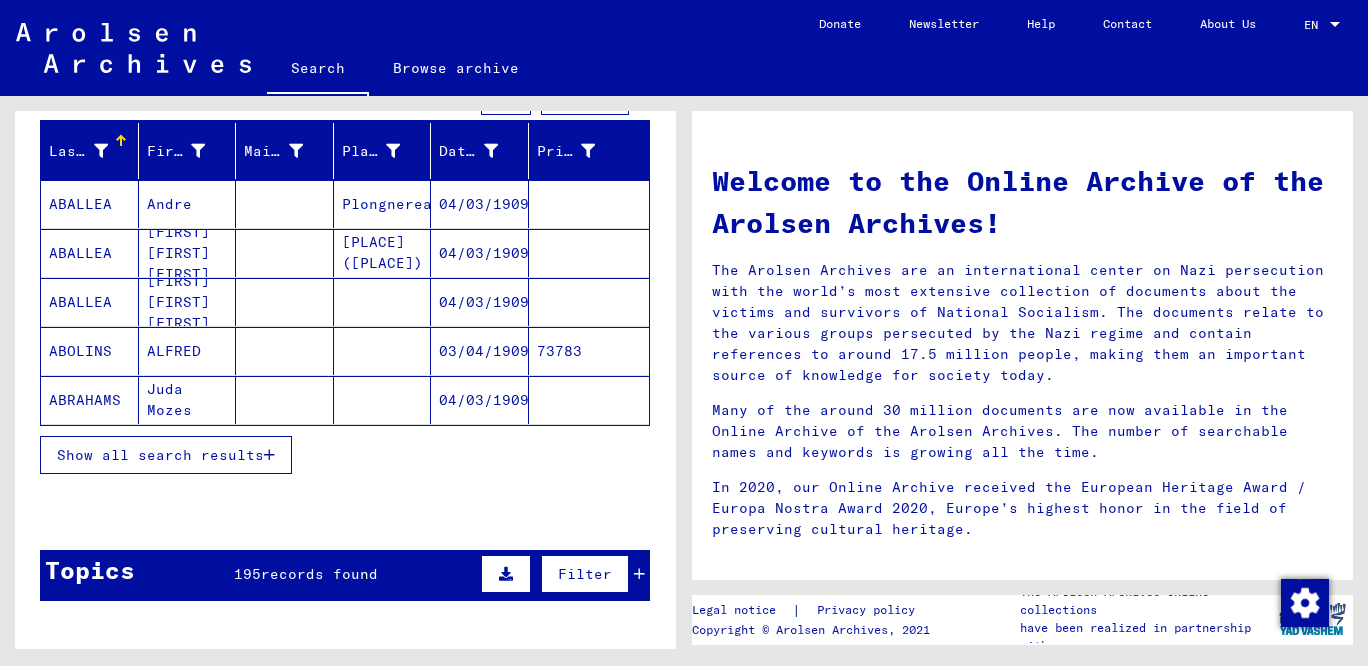 scroll, scrollTop: 441, scrollLeft: 0, axis: vertical 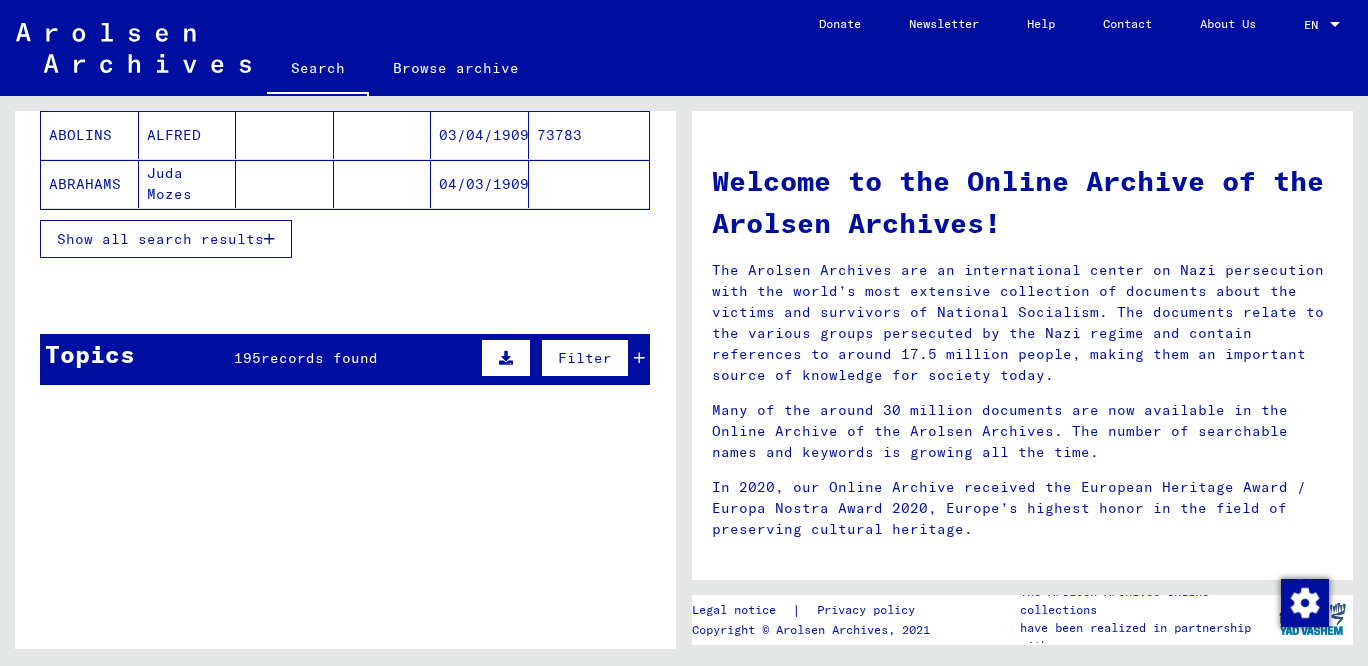 click on "Show all search results" at bounding box center (160, 239) 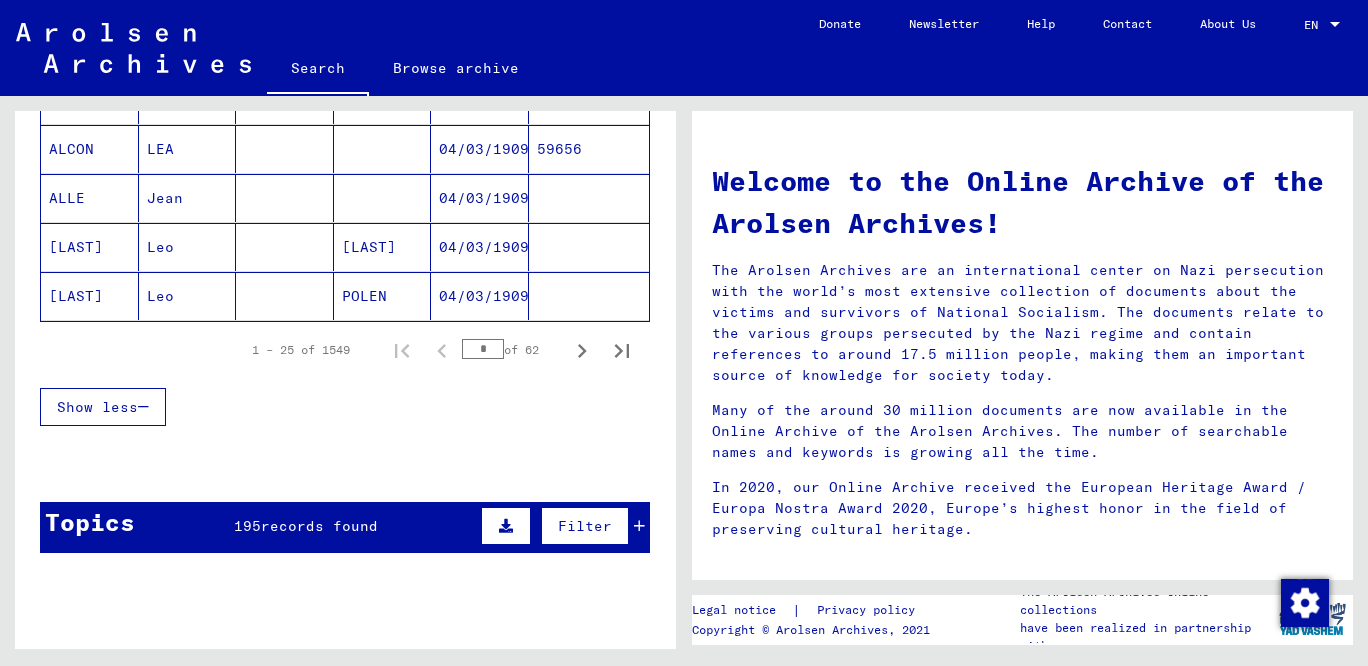 scroll, scrollTop: 1324, scrollLeft: 0, axis: vertical 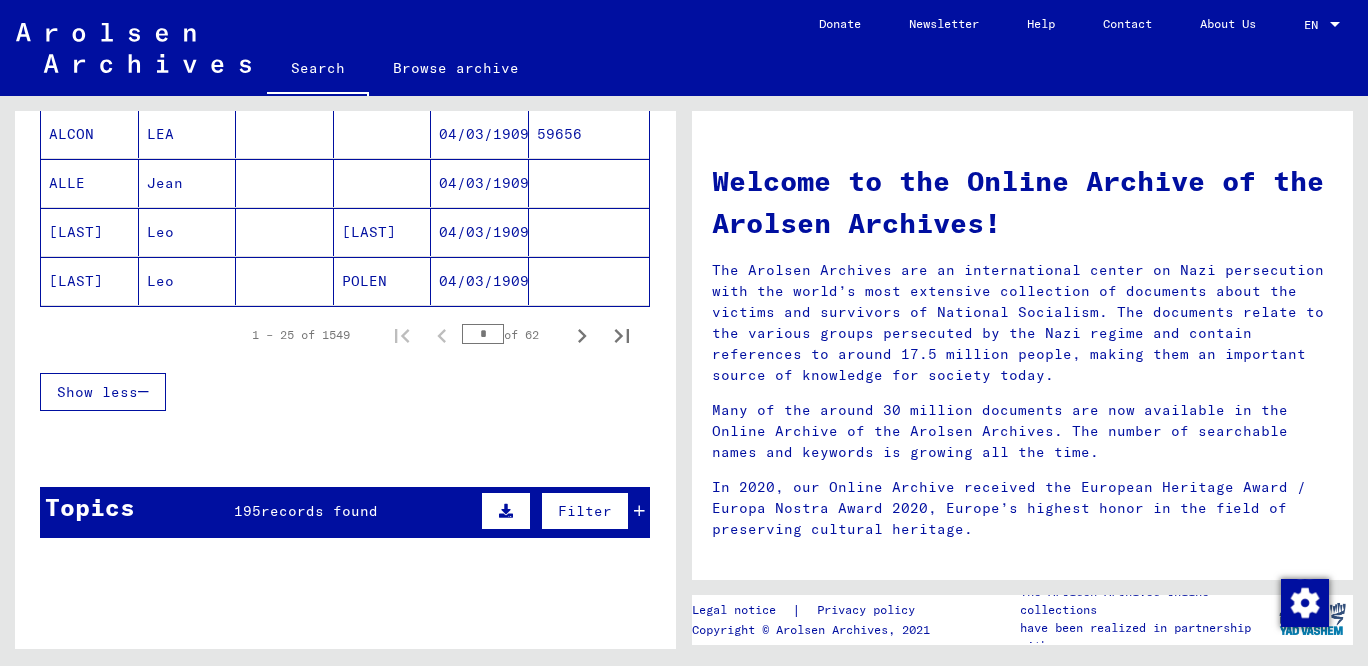 click 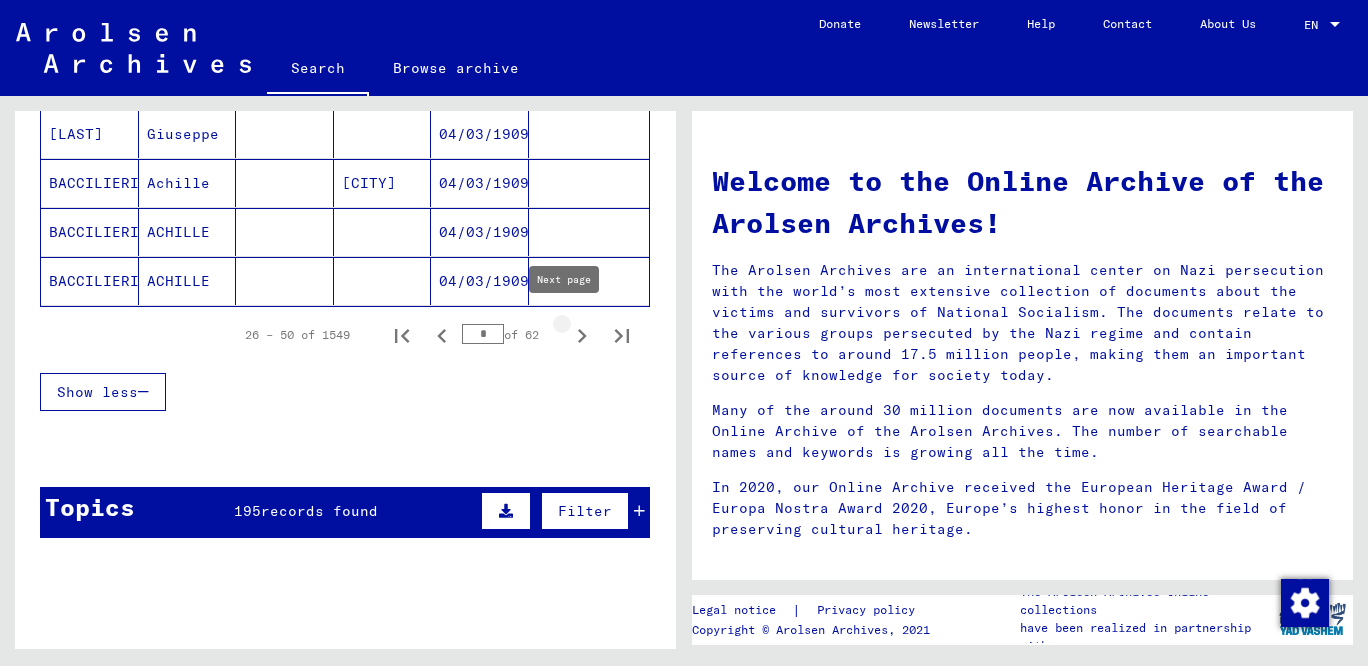 click 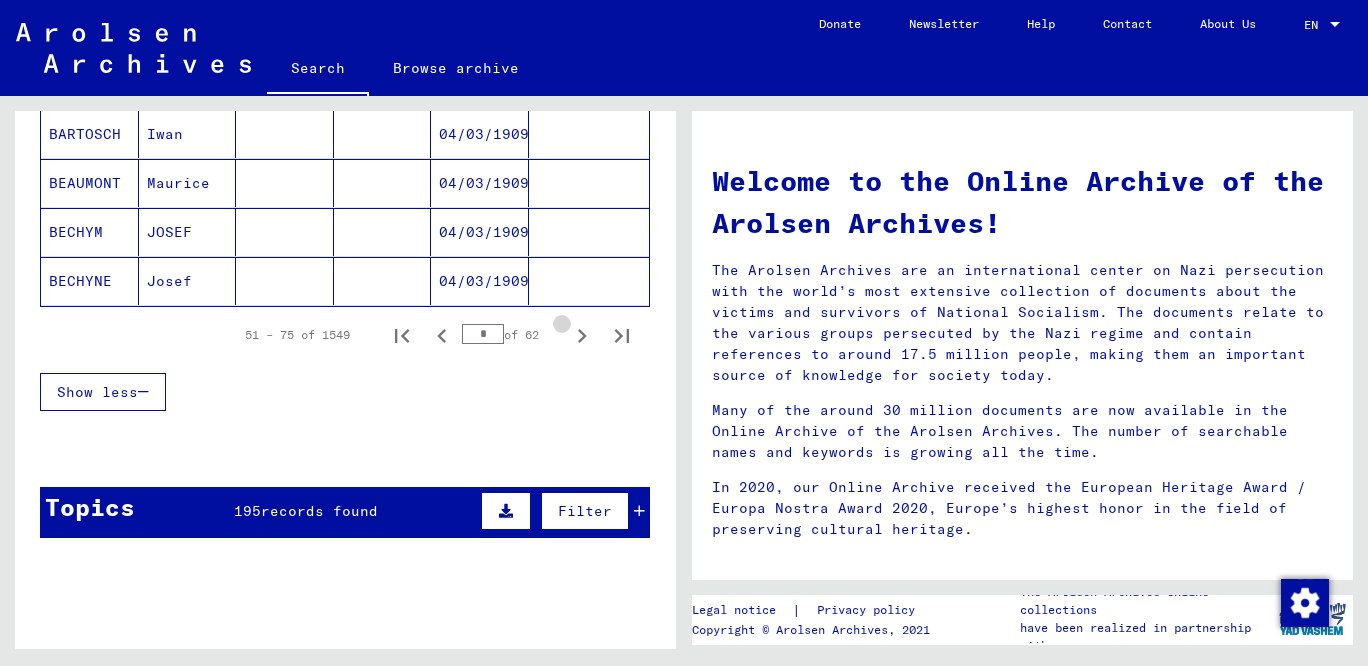 click 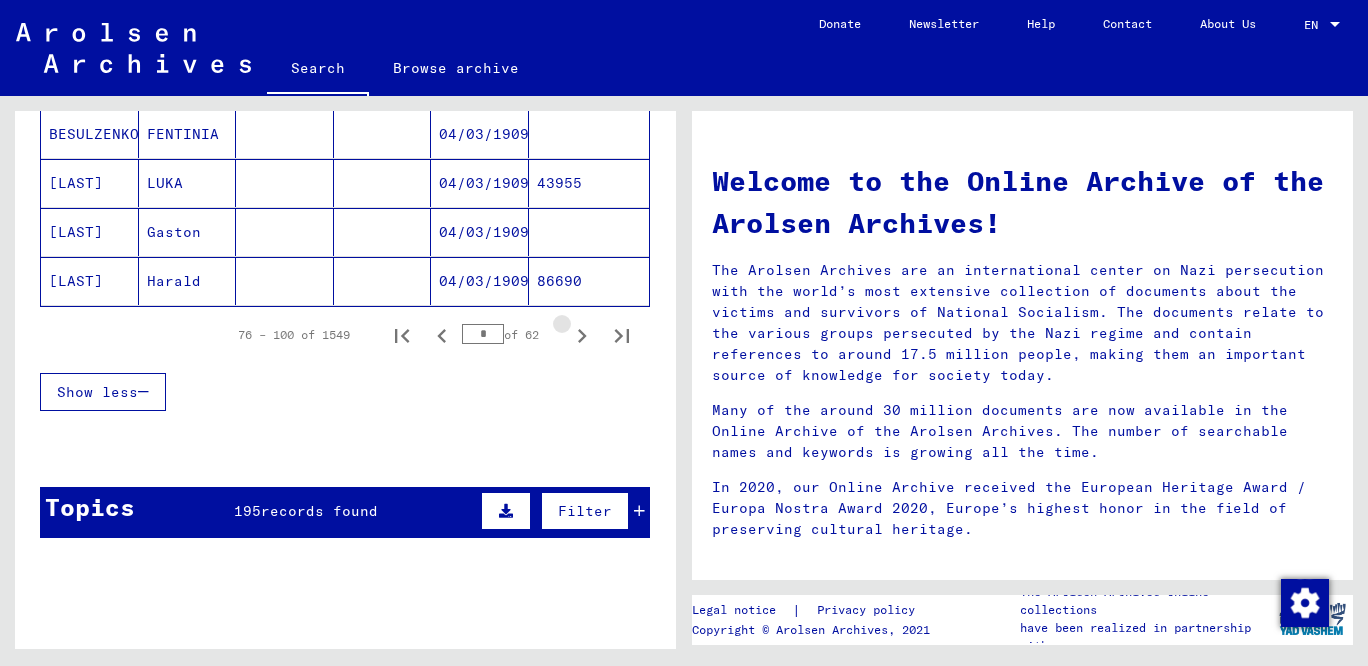 click 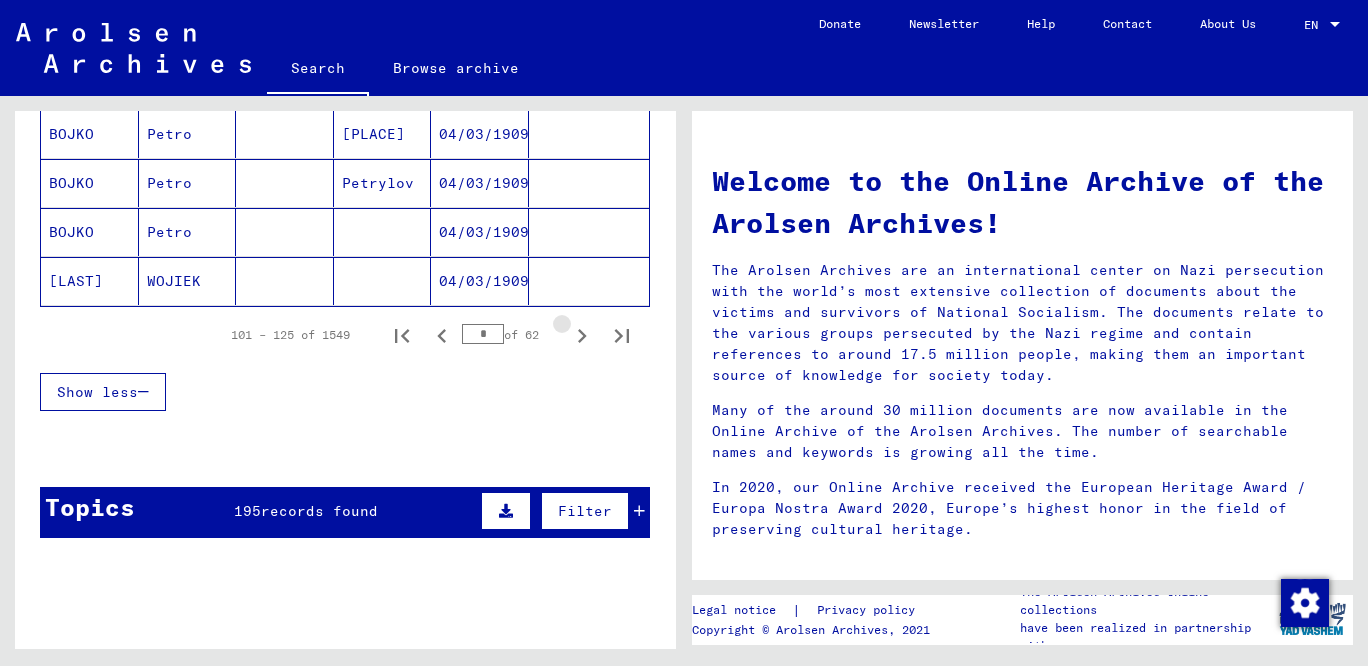 click 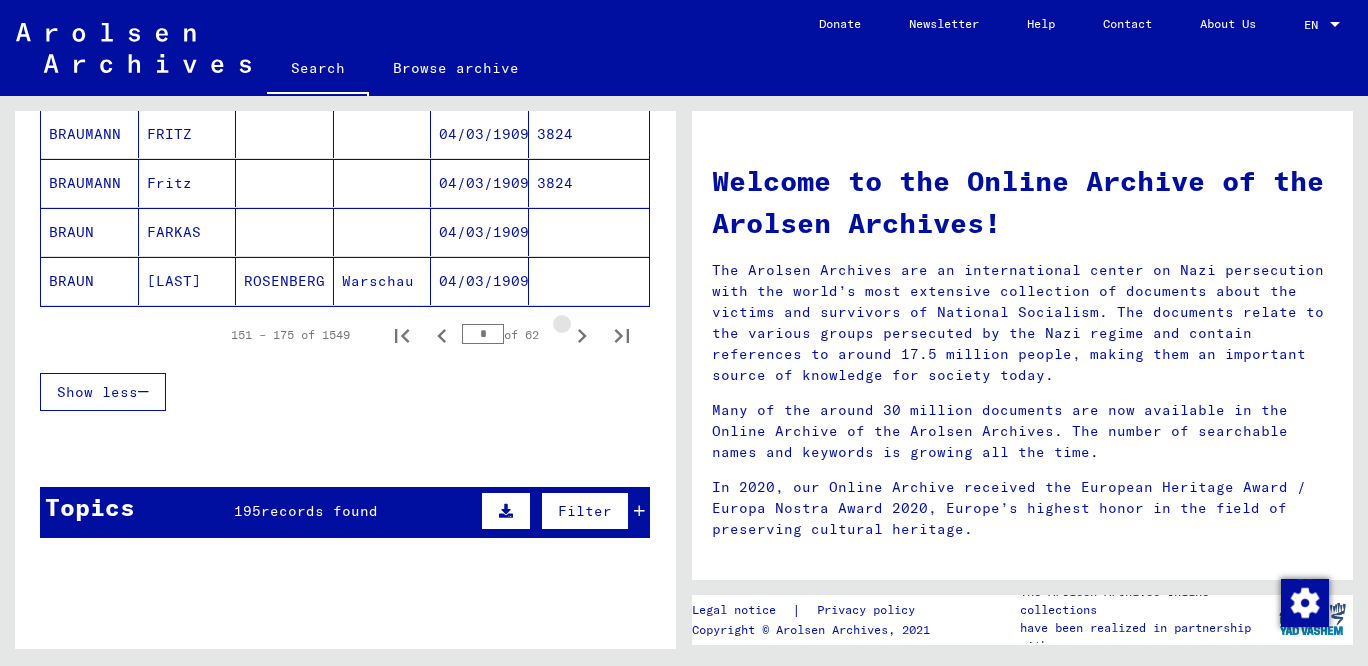click 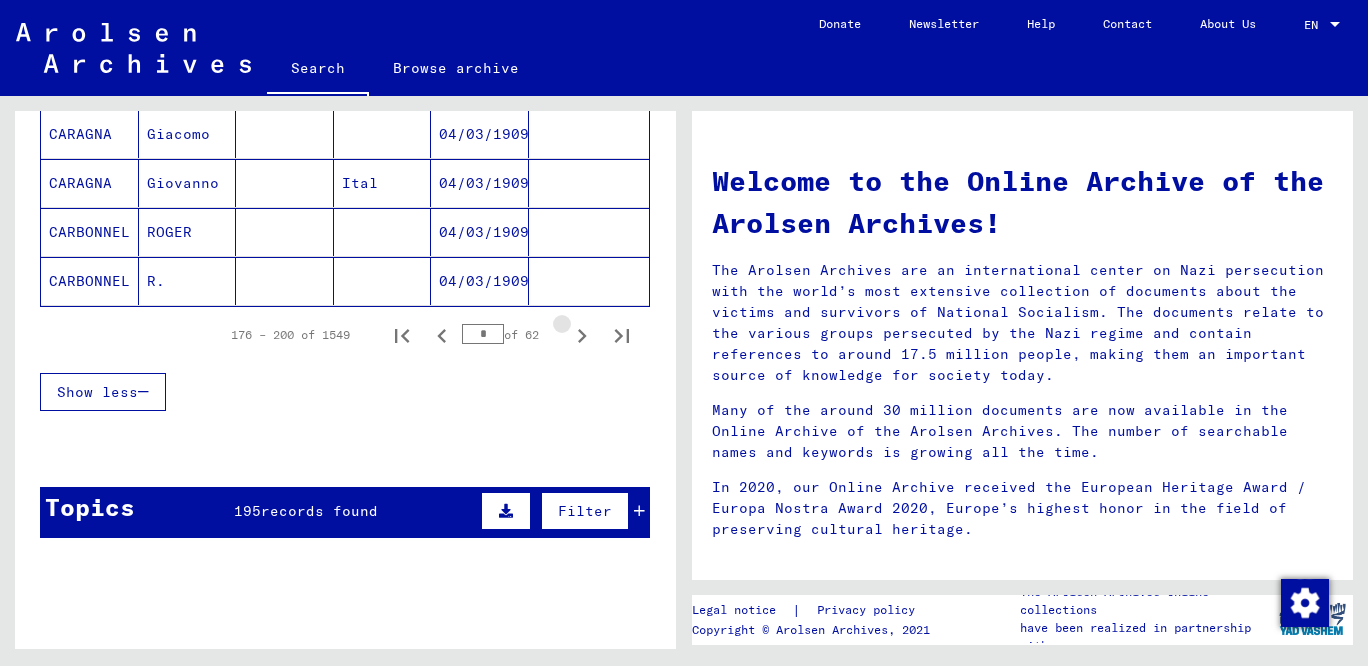 click 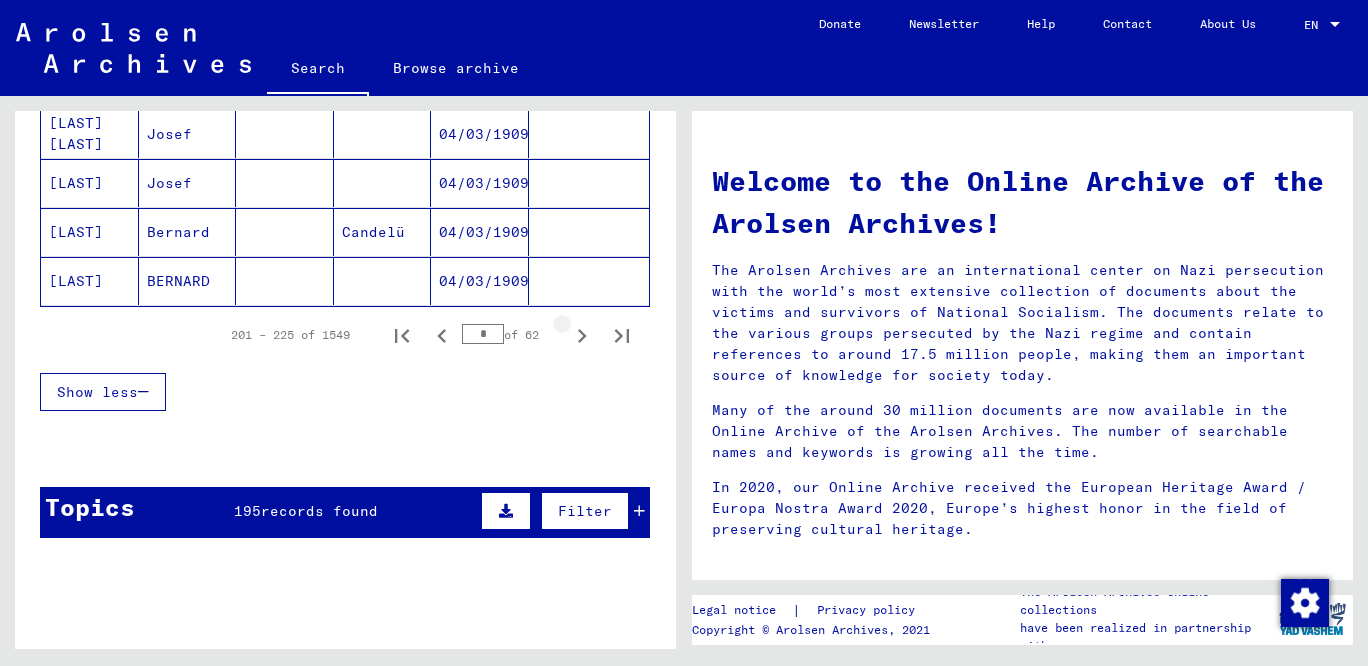 click 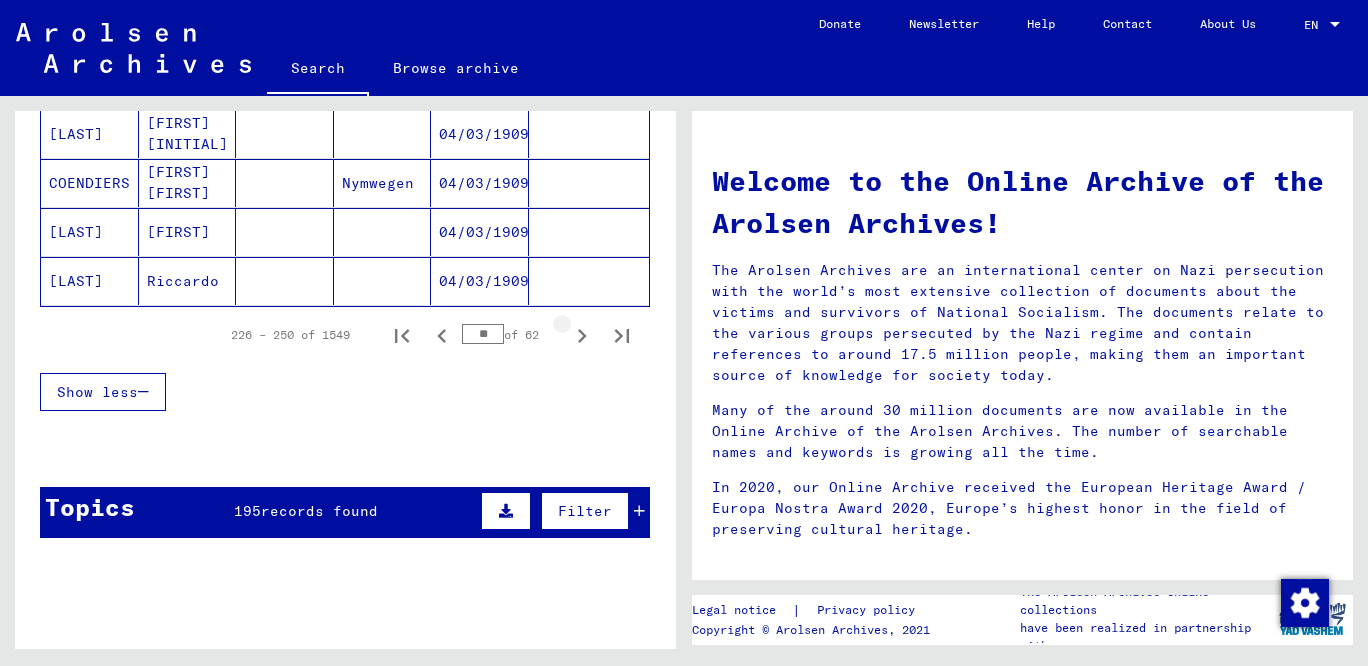 click 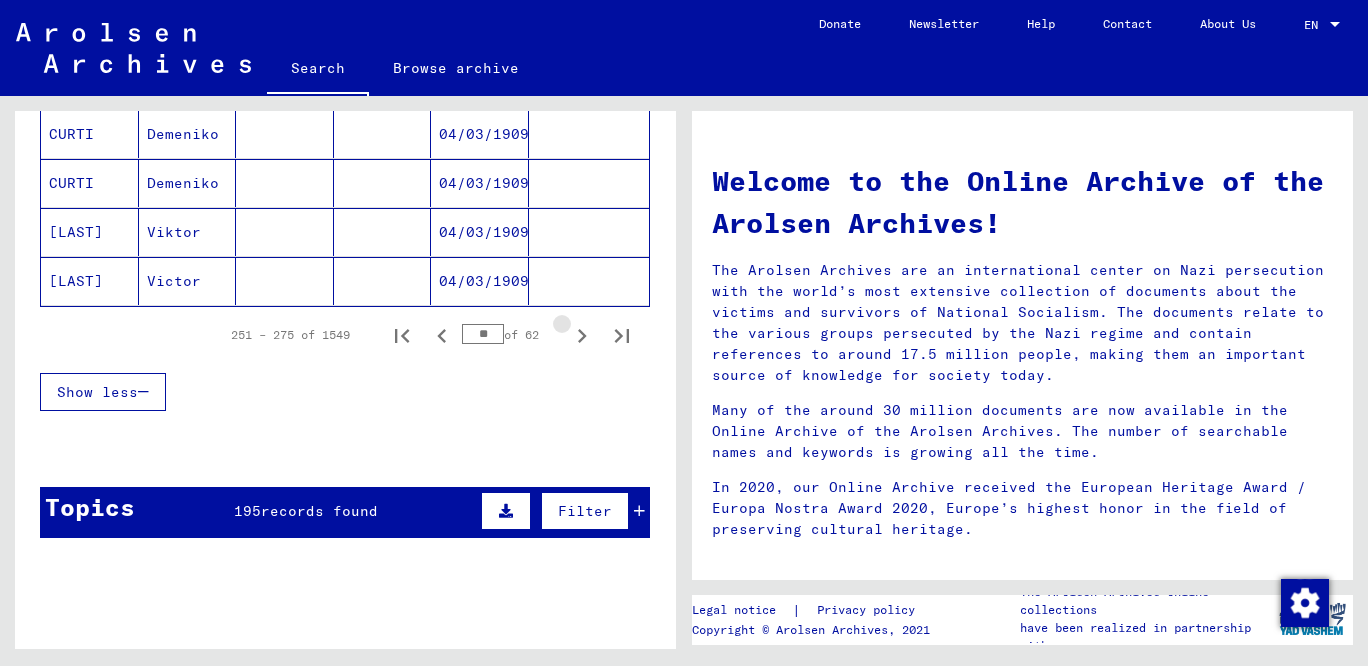 click 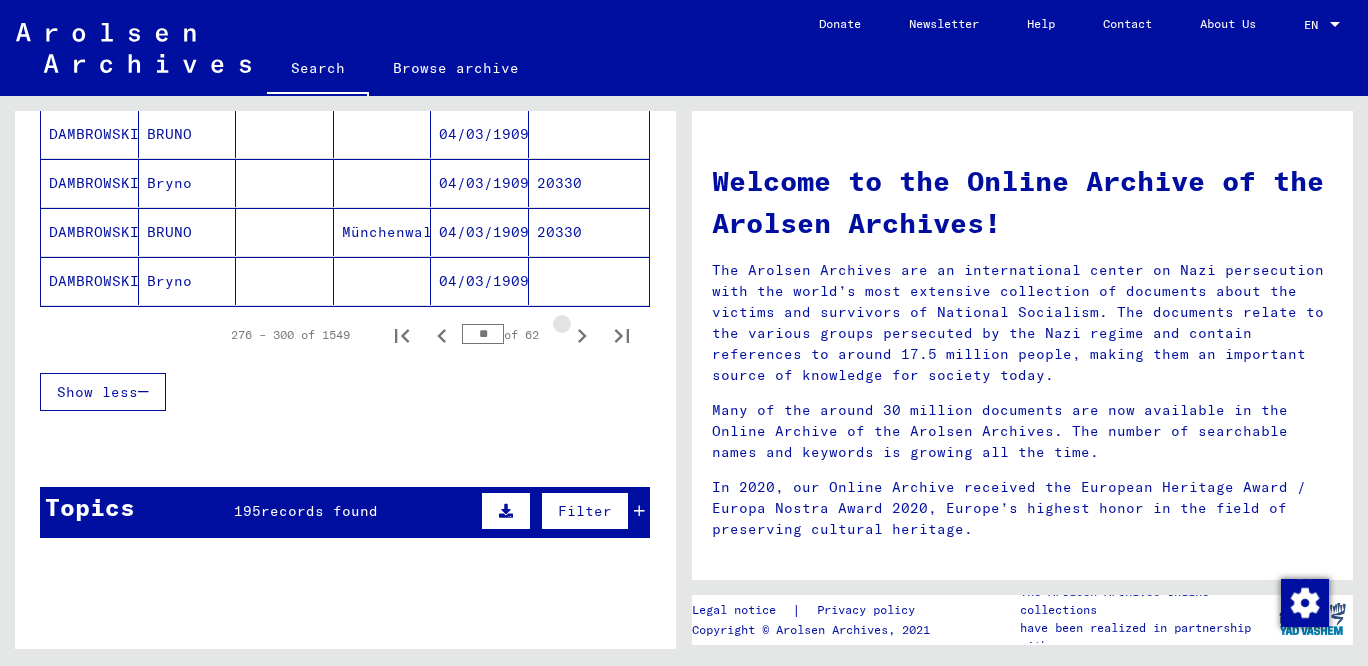 click 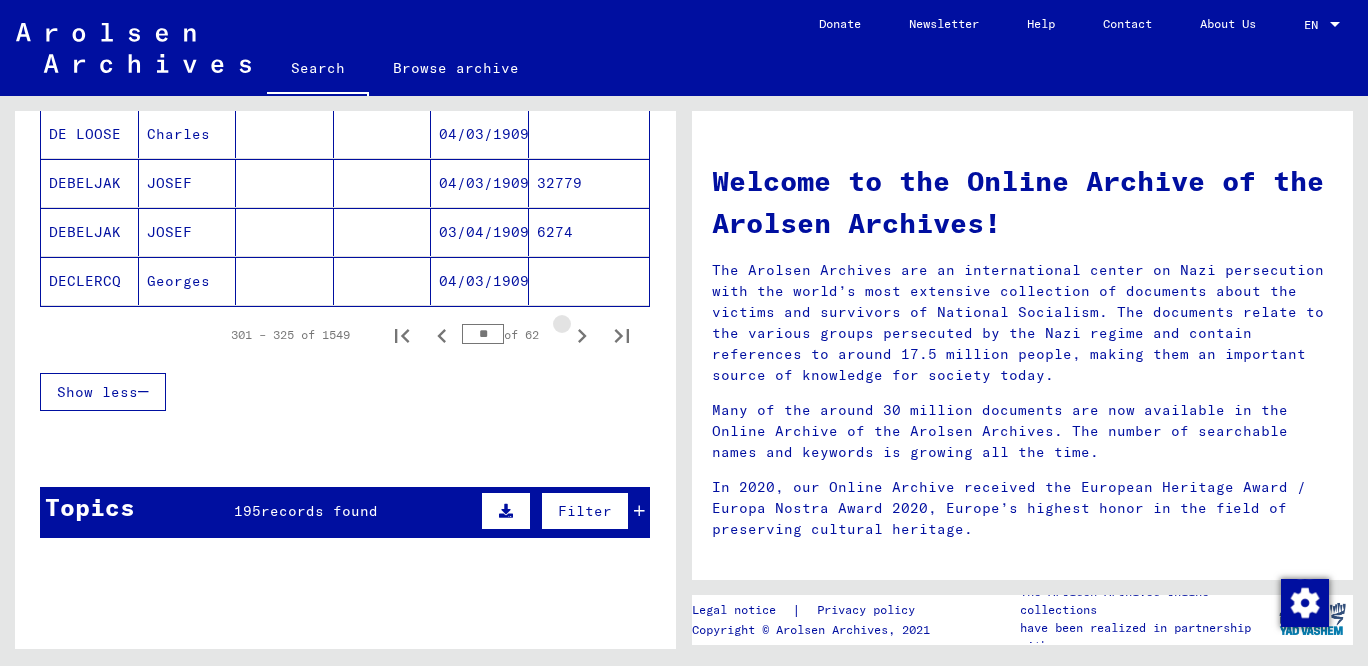 click 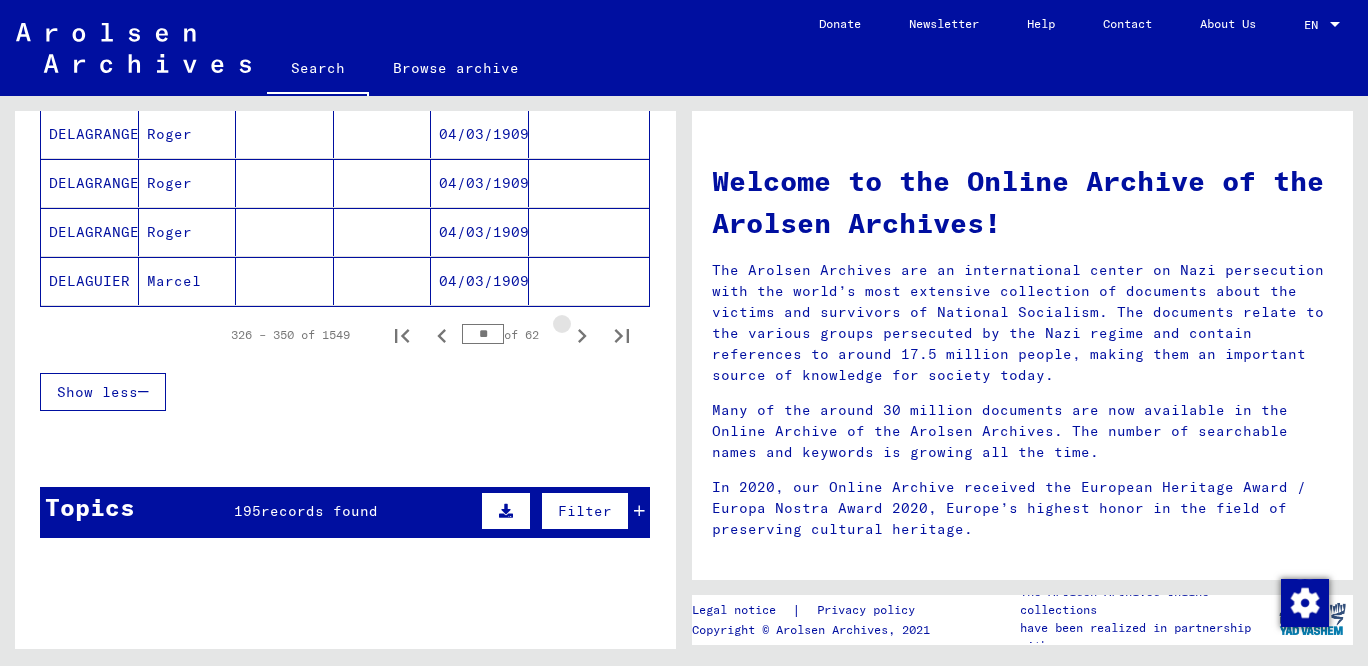 click 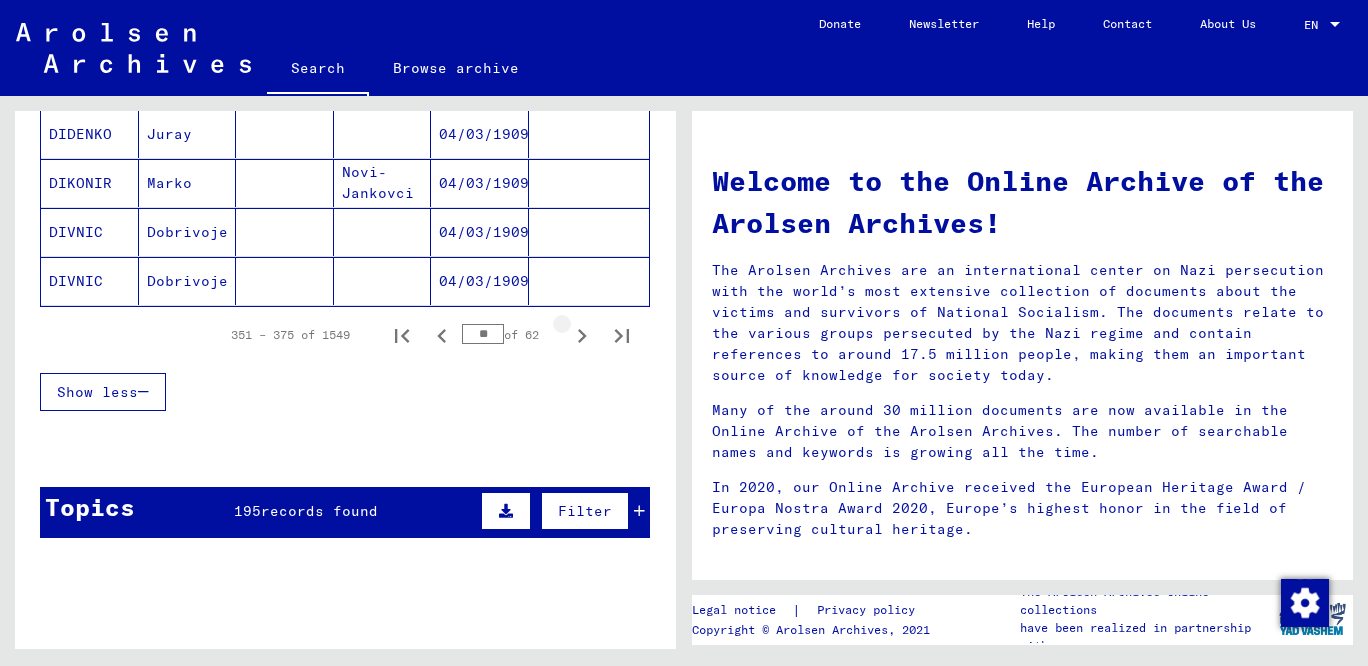 click 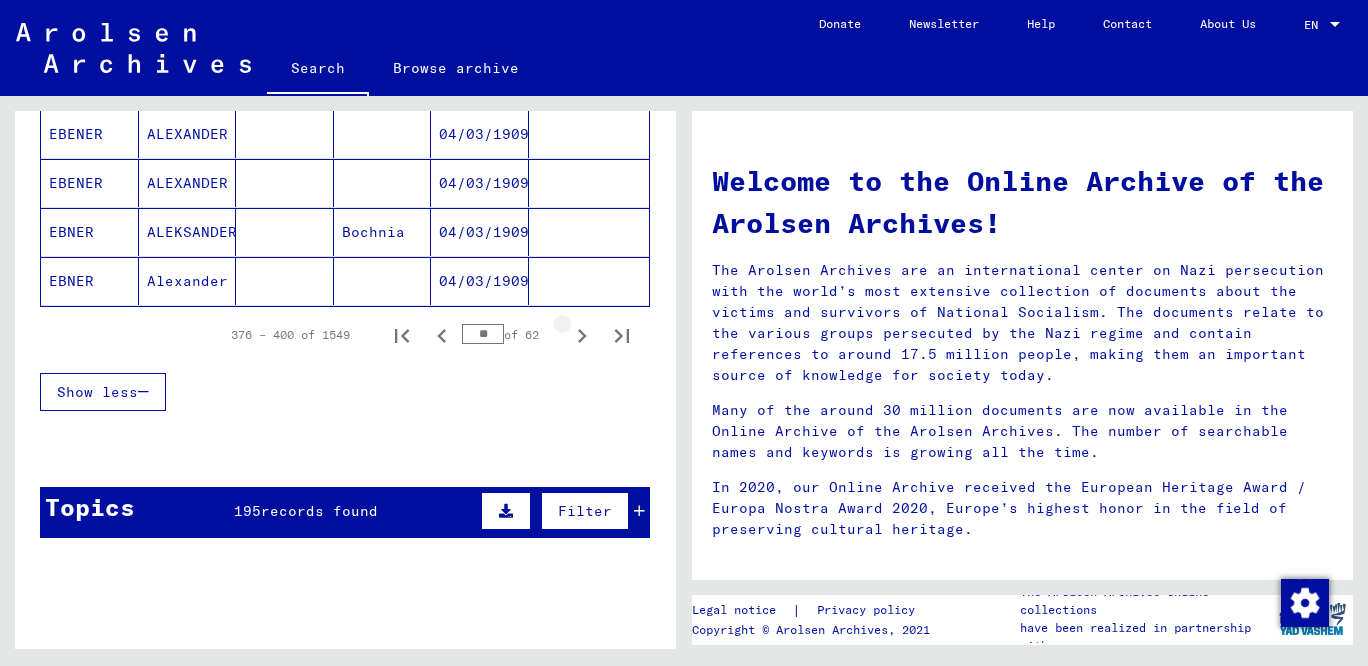 click 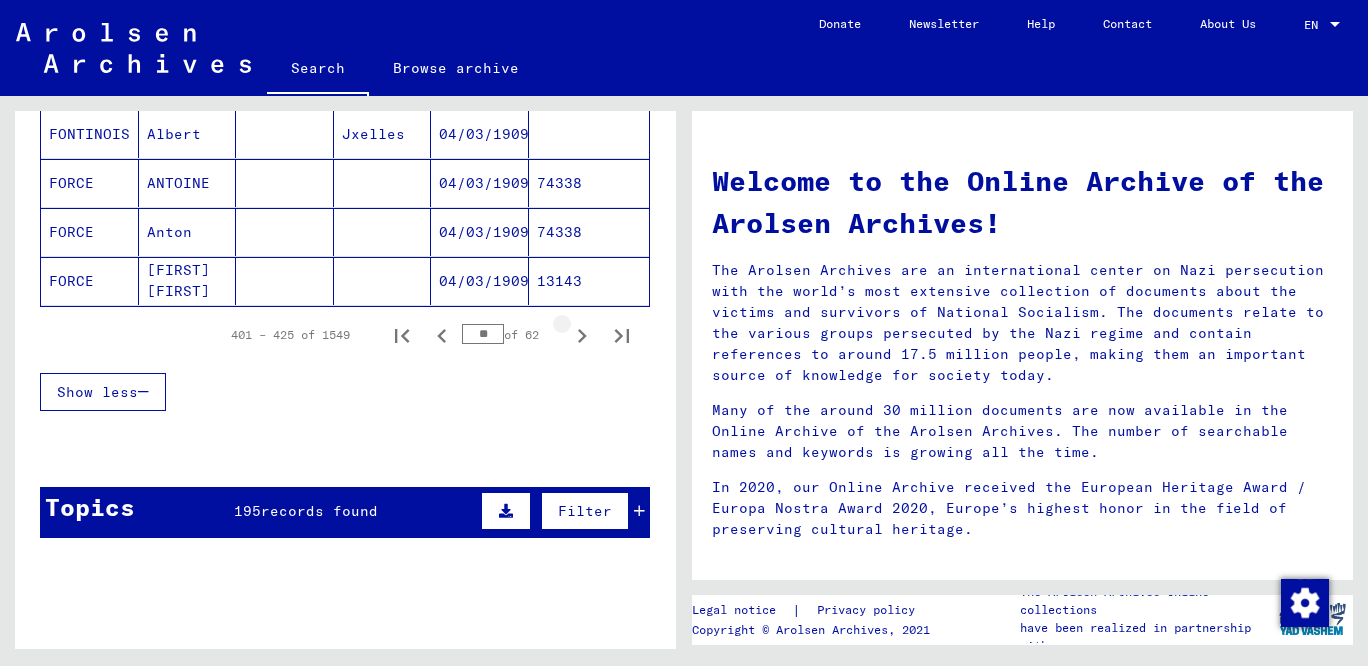 click 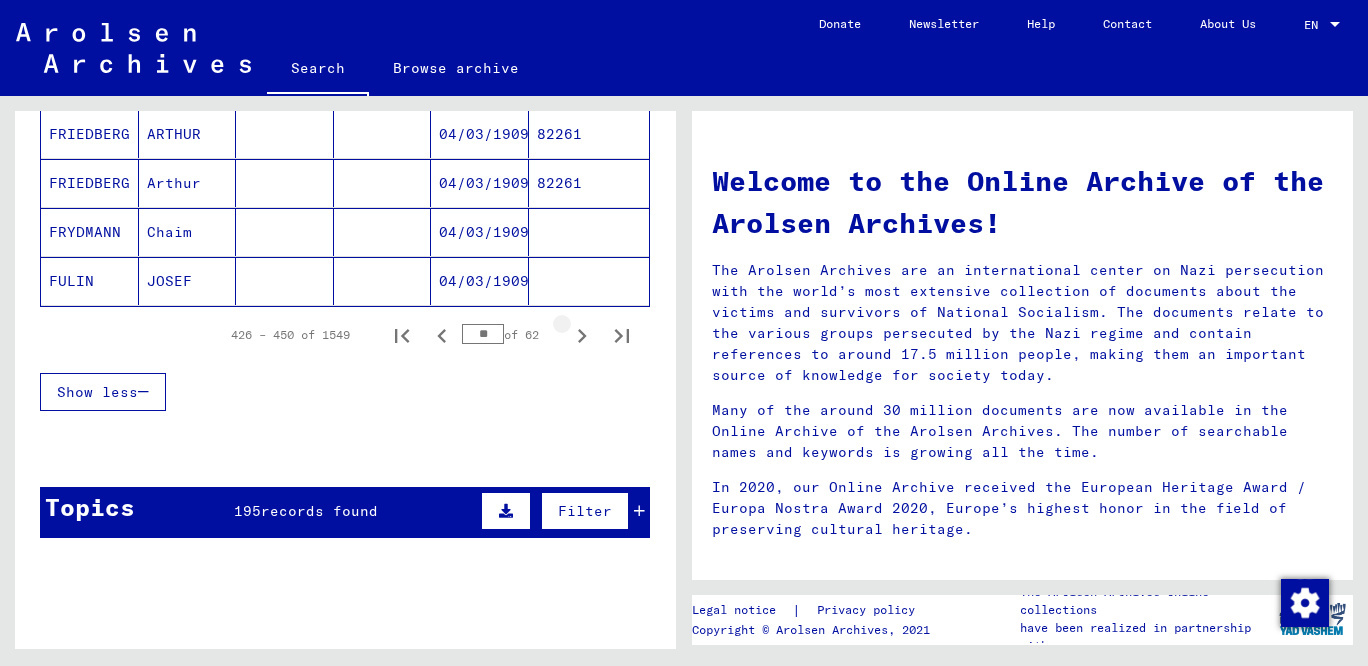 click 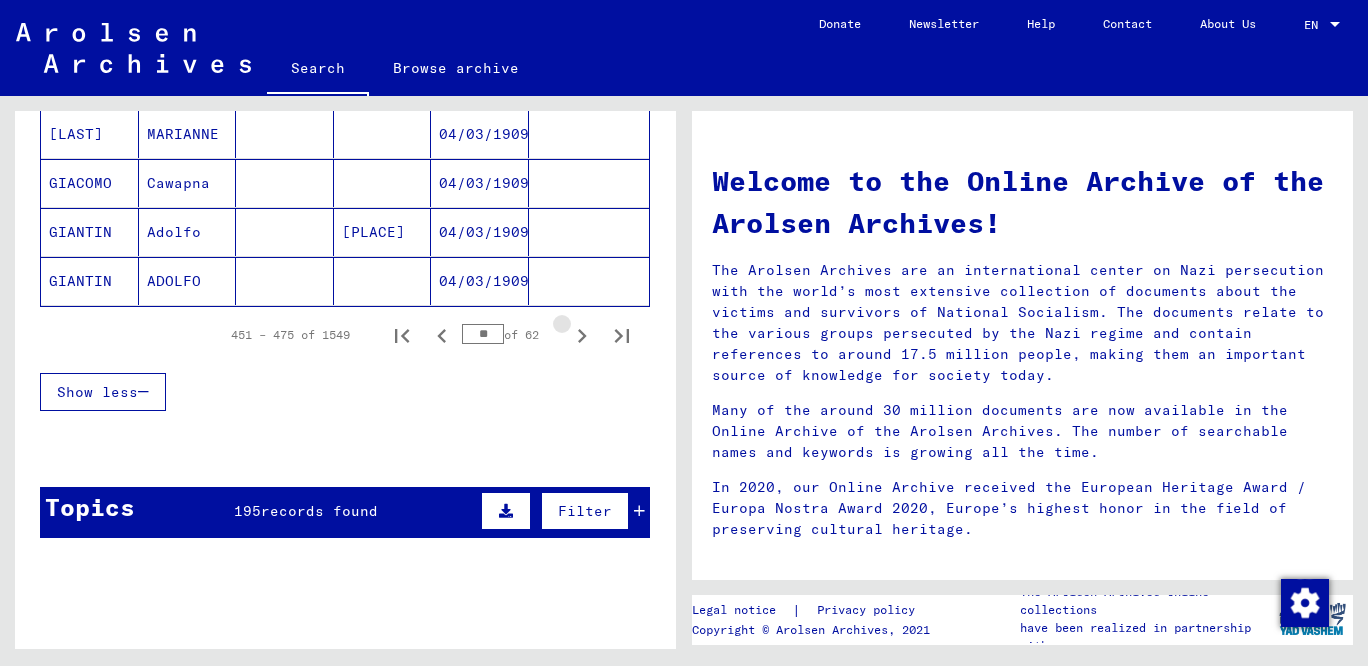 click 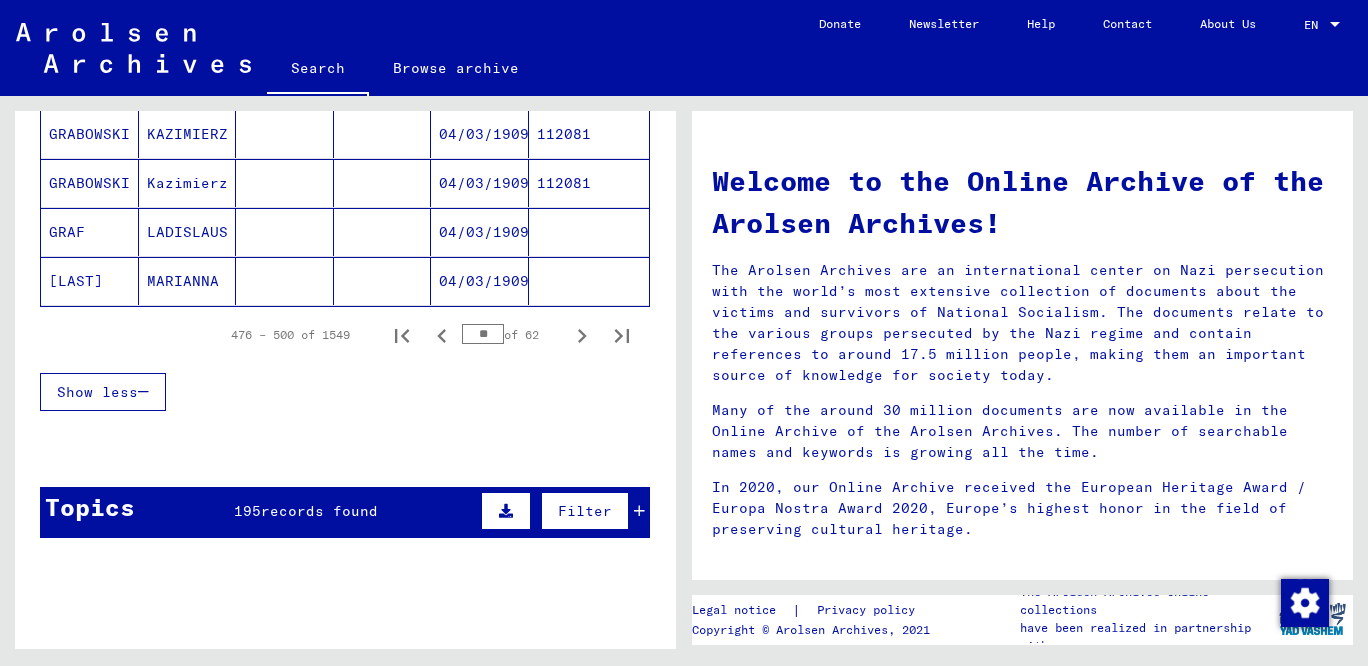 click 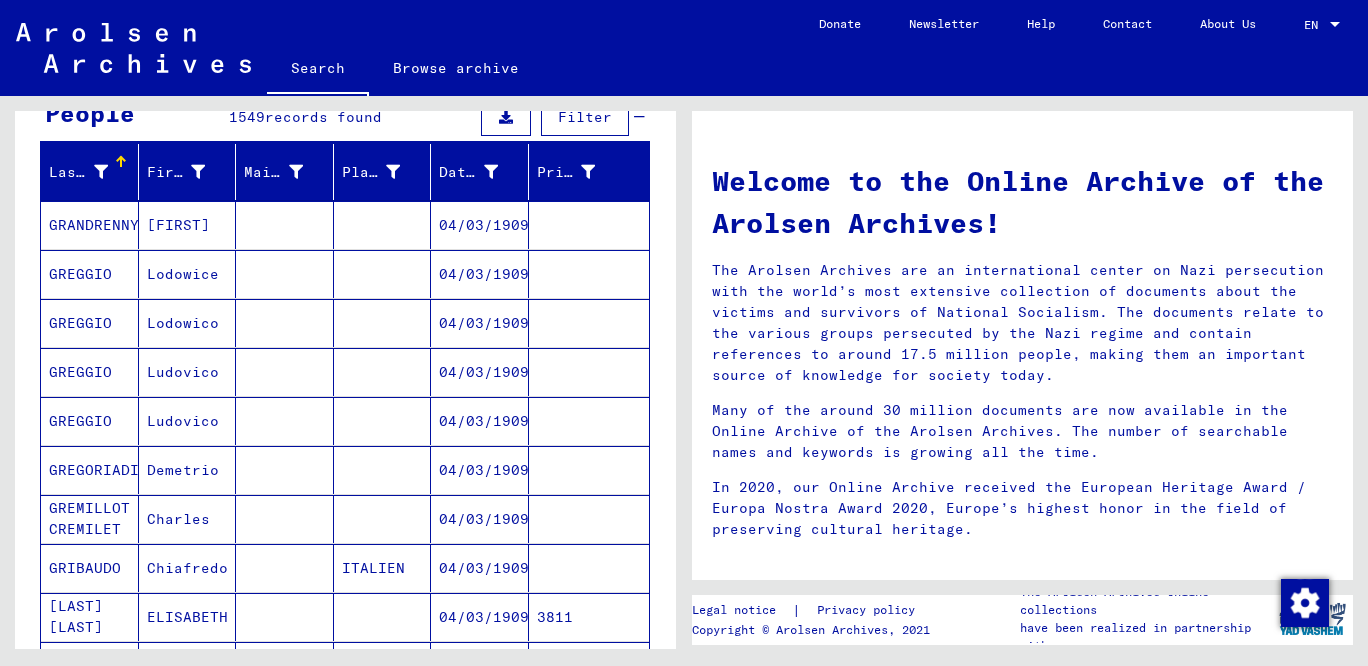 scroll, scrollTop: 207, scrollLeft: 0, axis: vertical 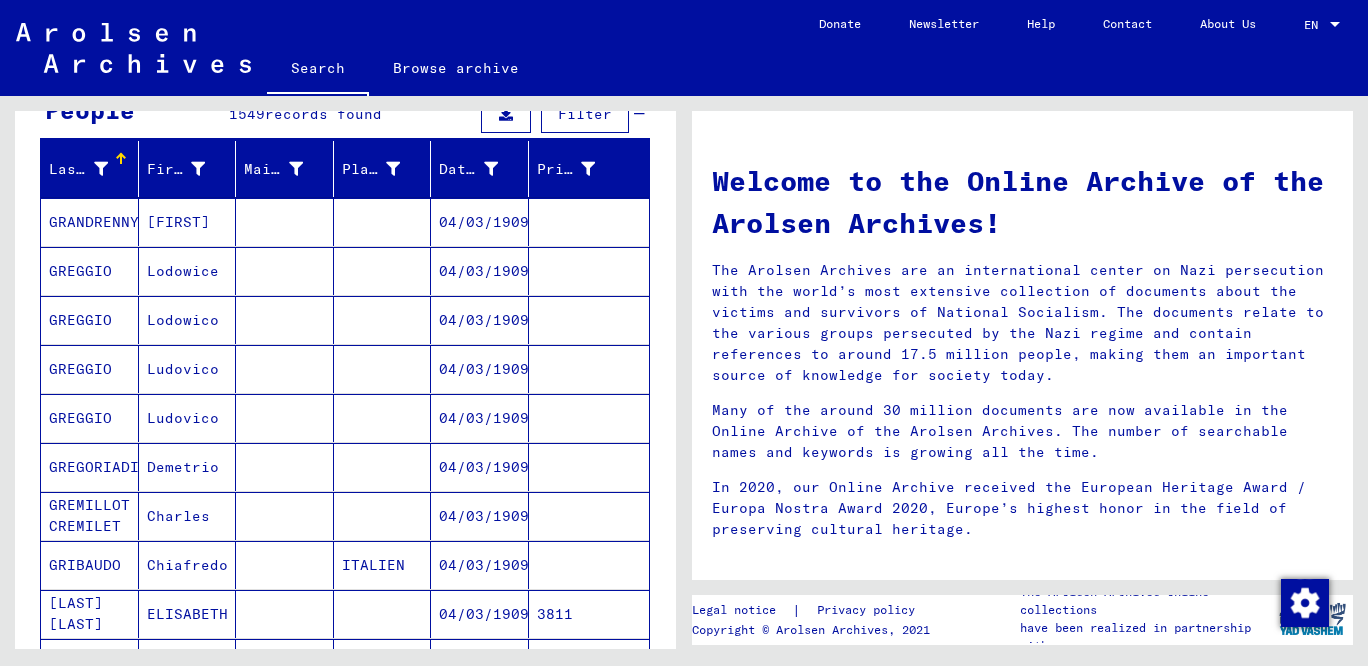 click on "GREGGIO" at bounding box center [90, 320] 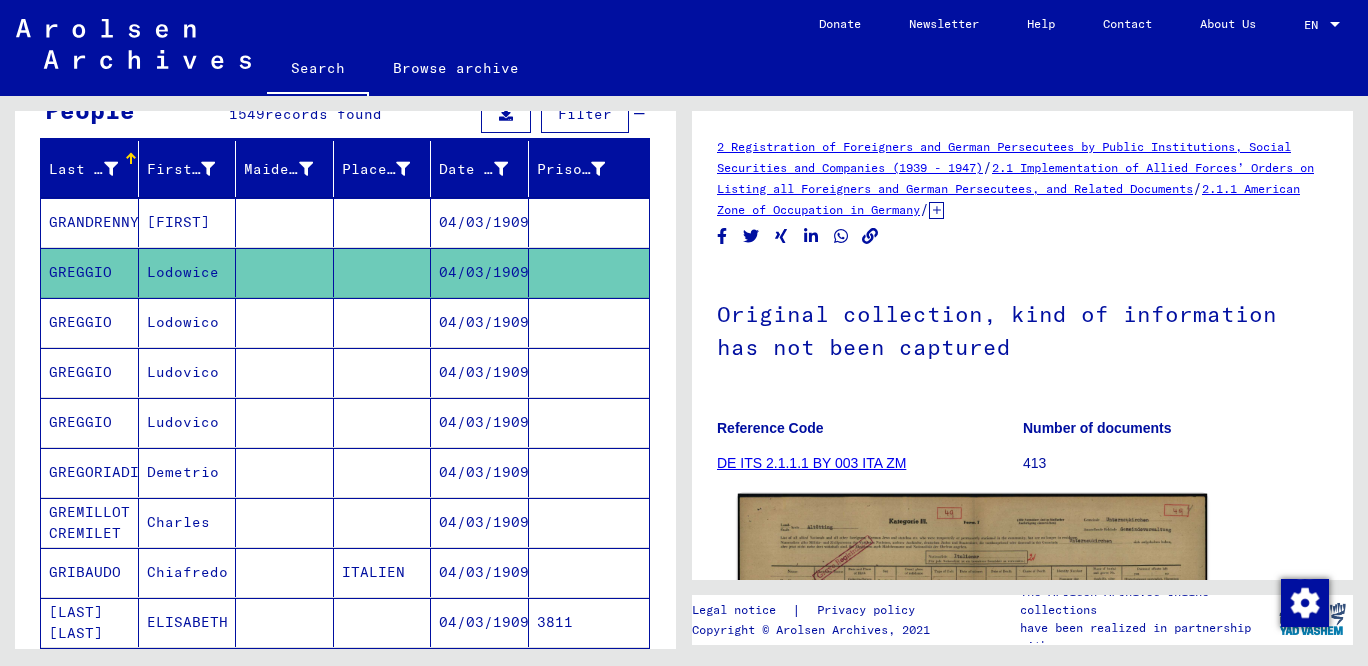 click 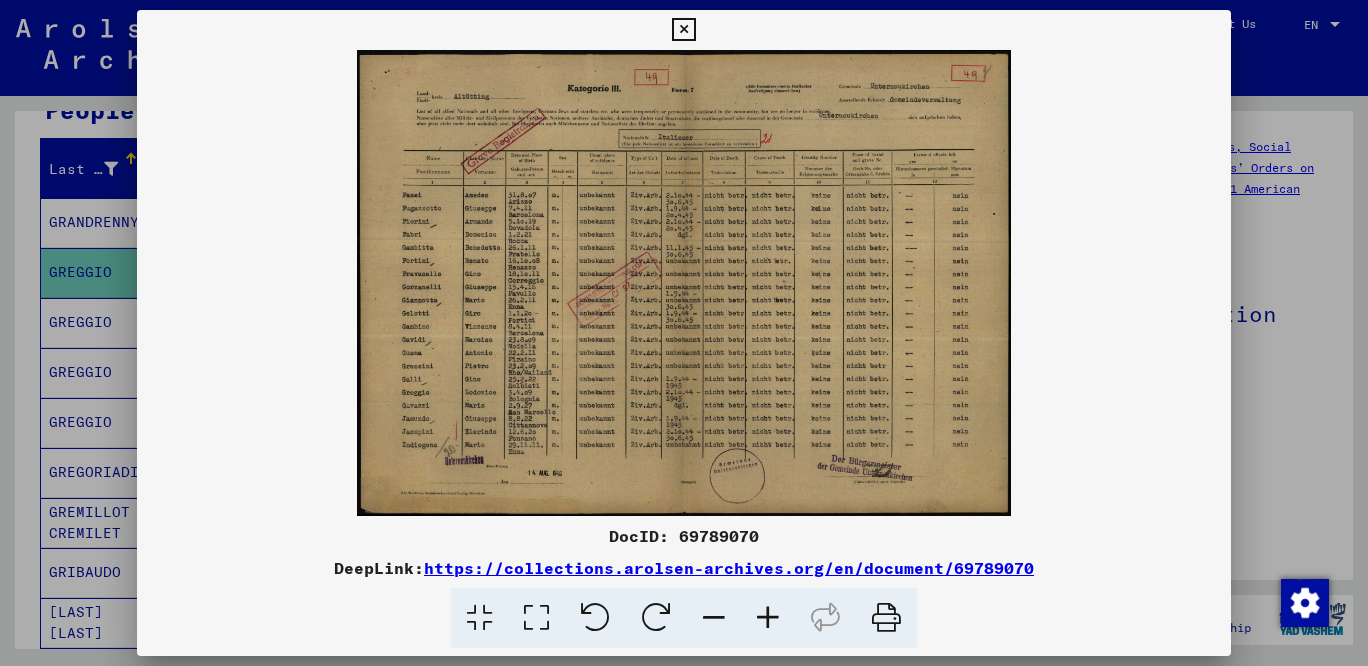 drag, startPoint x: 1024, startPoint y: 574, endPoint x: 435, endPoint y: 570, distance: 589.0136 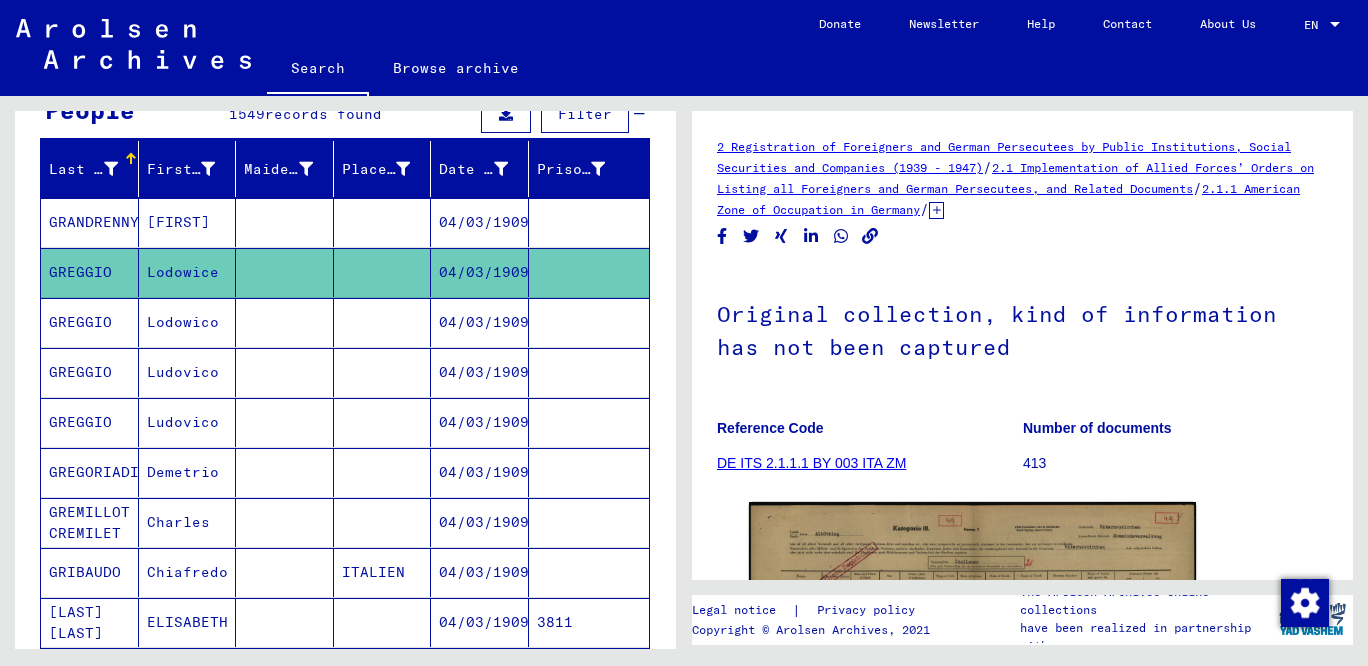 click on "GREGGIO" at bounding box center (90, 372) 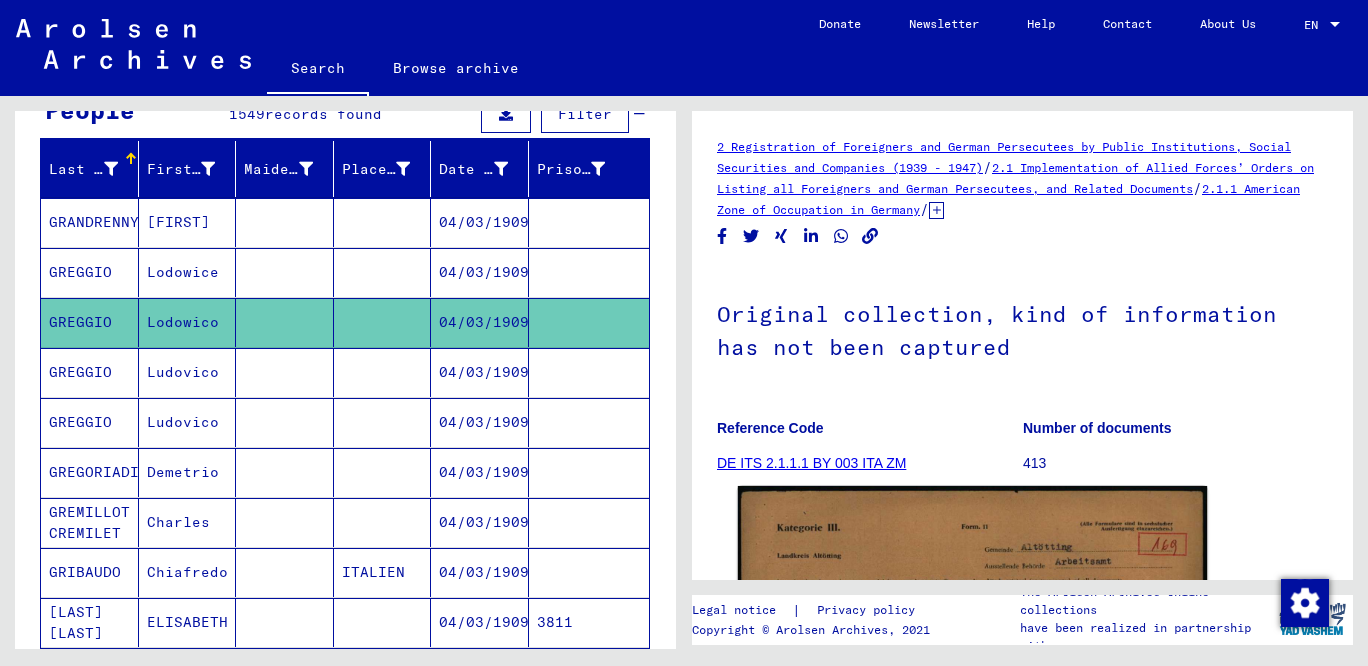 click 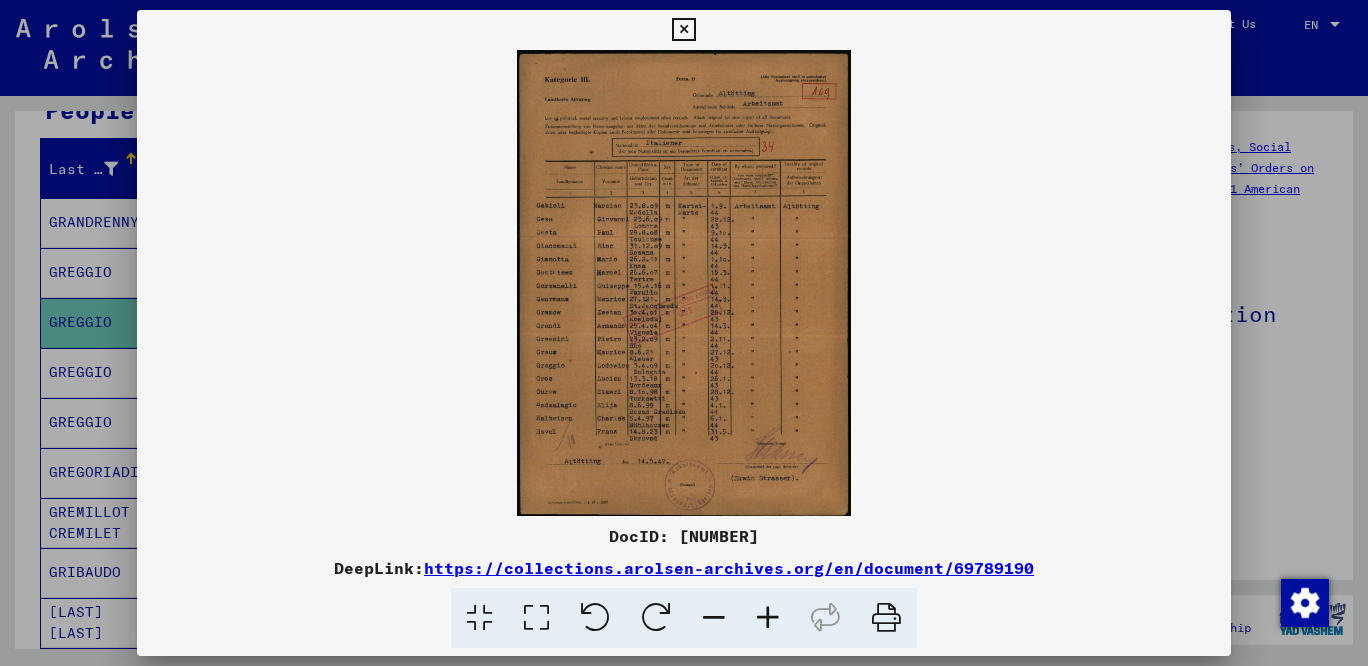 drag, startPoint x: 1040, startPoint y: 566, endPoint x: 415, endPoint y: 493, distance: 629.2488 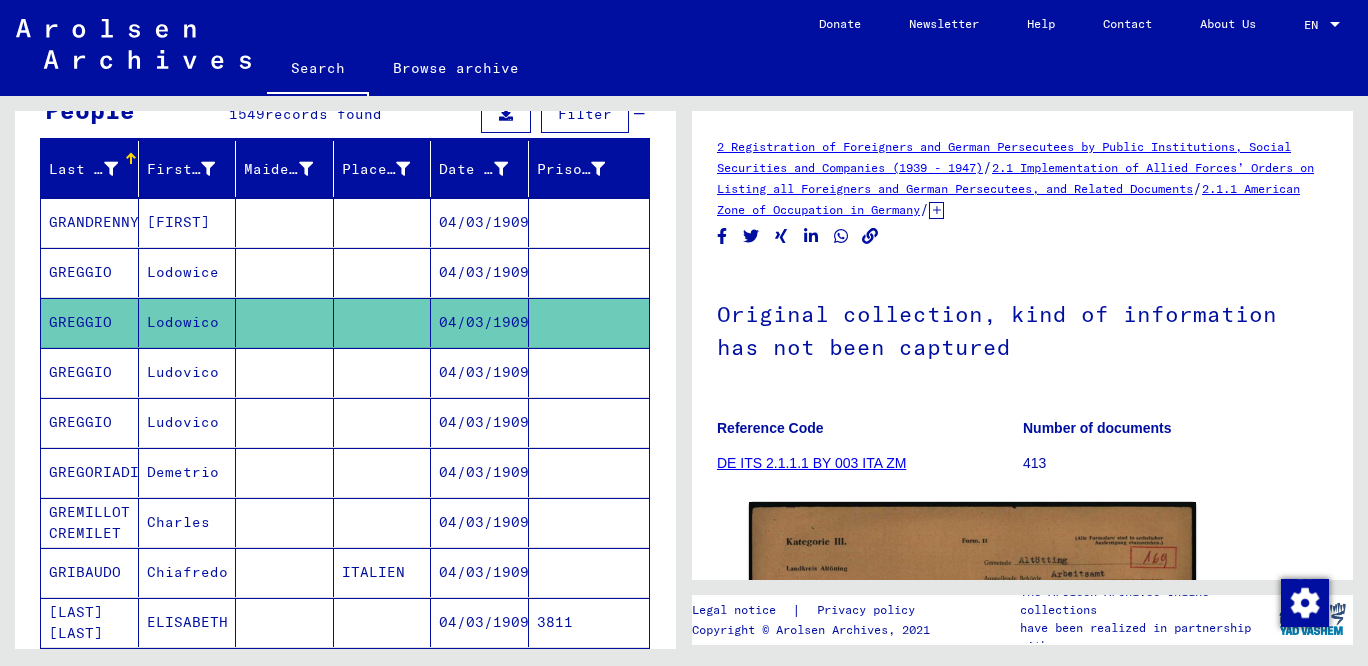 click on "GREGGIO" at bounding box center (90, 422) 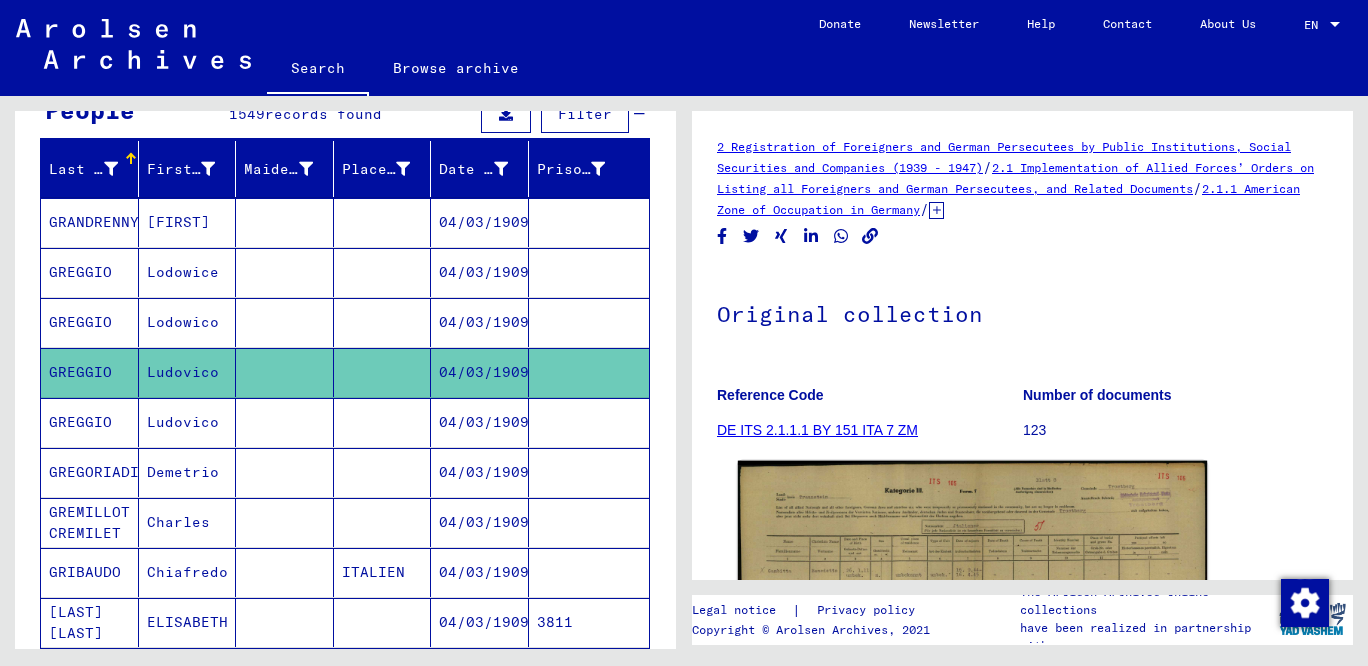 click 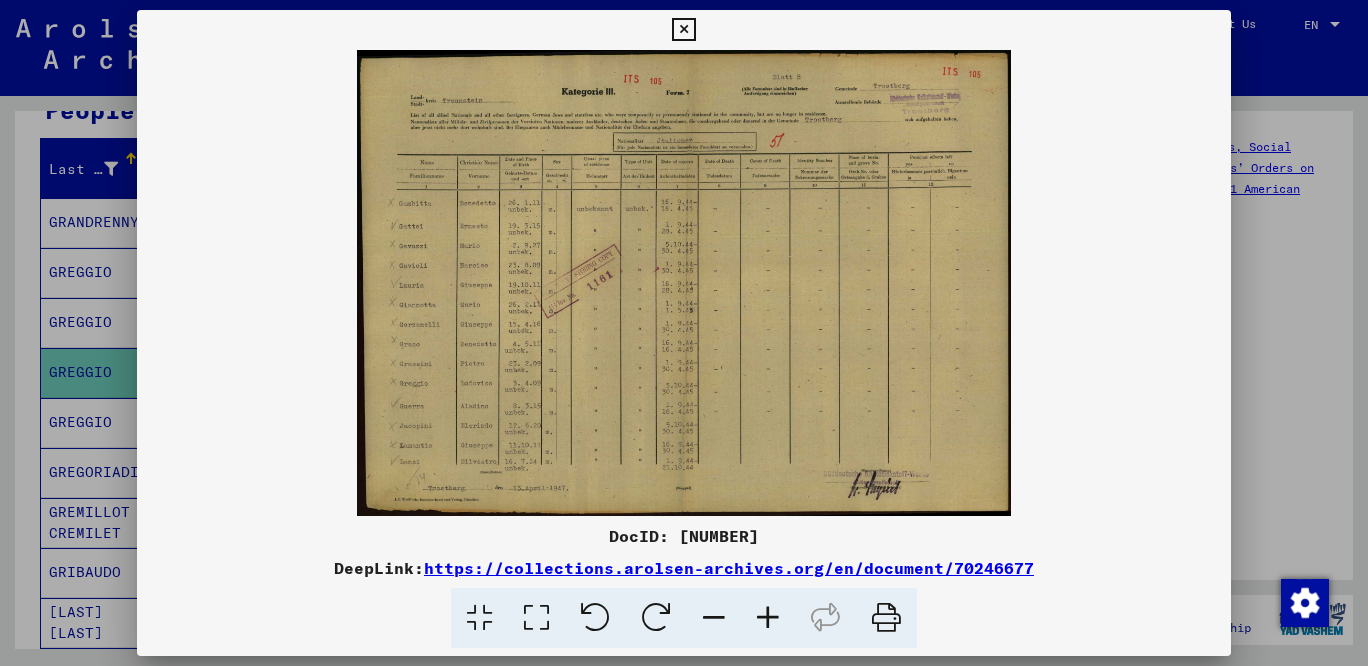 drag, startPoint x: 1053, startPoint y: 574, endPoint x: 434, endPoint y: 566, distance: 619.0517 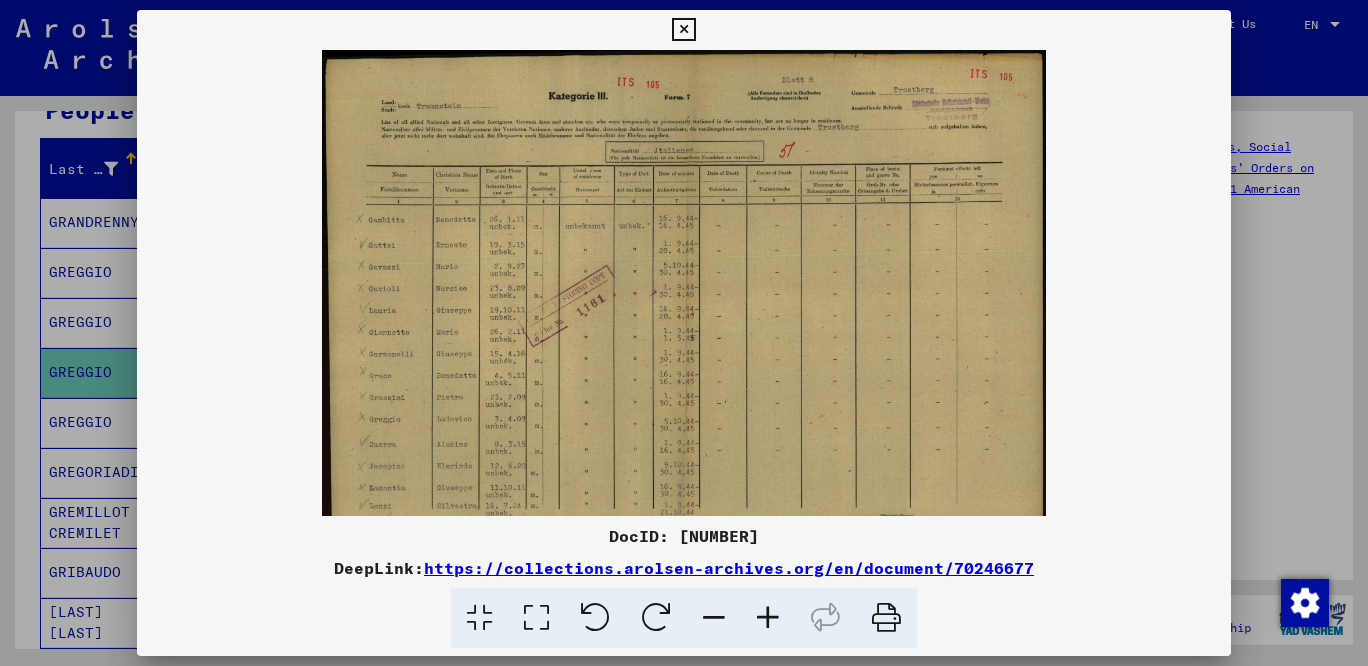 click at bounding box center (768, 618) 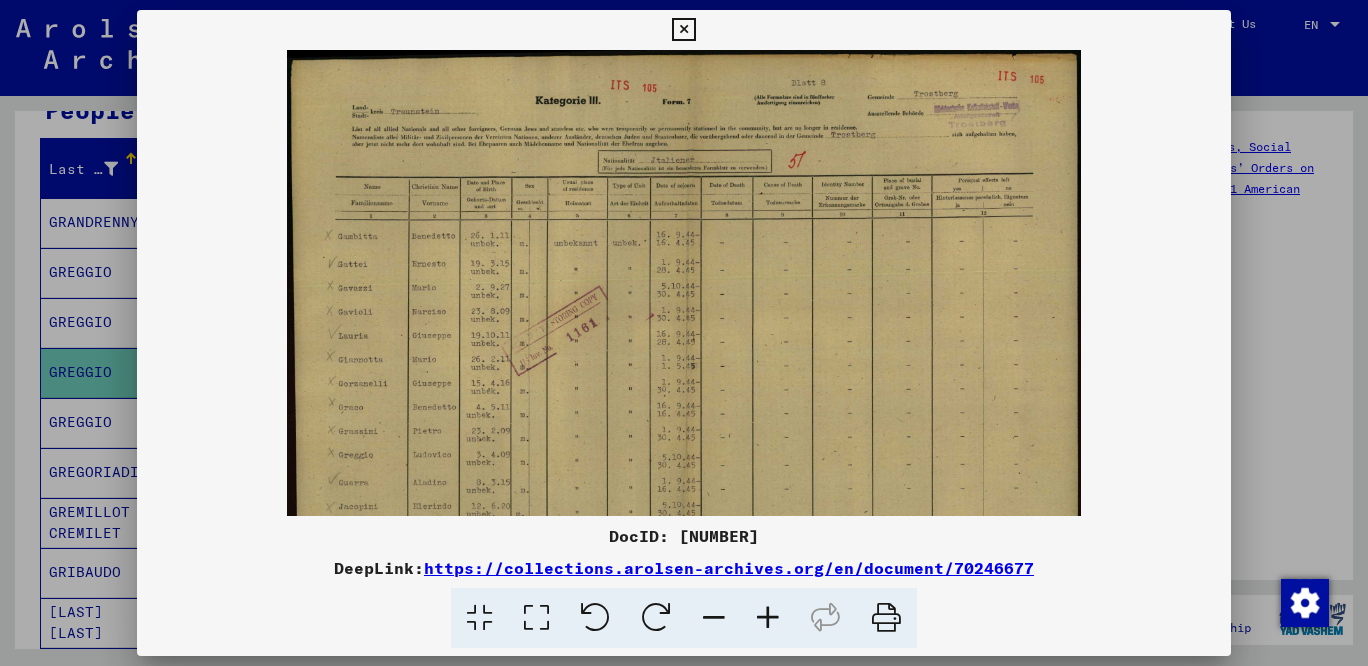 click at bounding box center (768, 618) 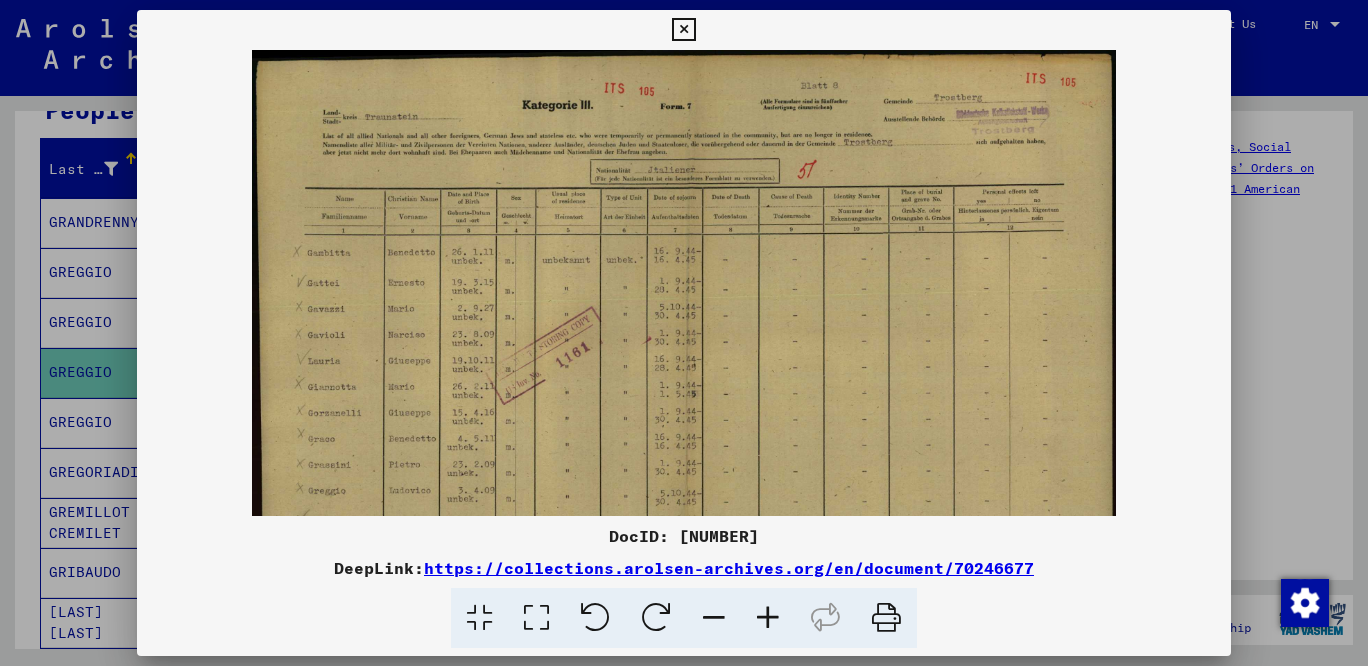 click at bounding box center (768, 618) 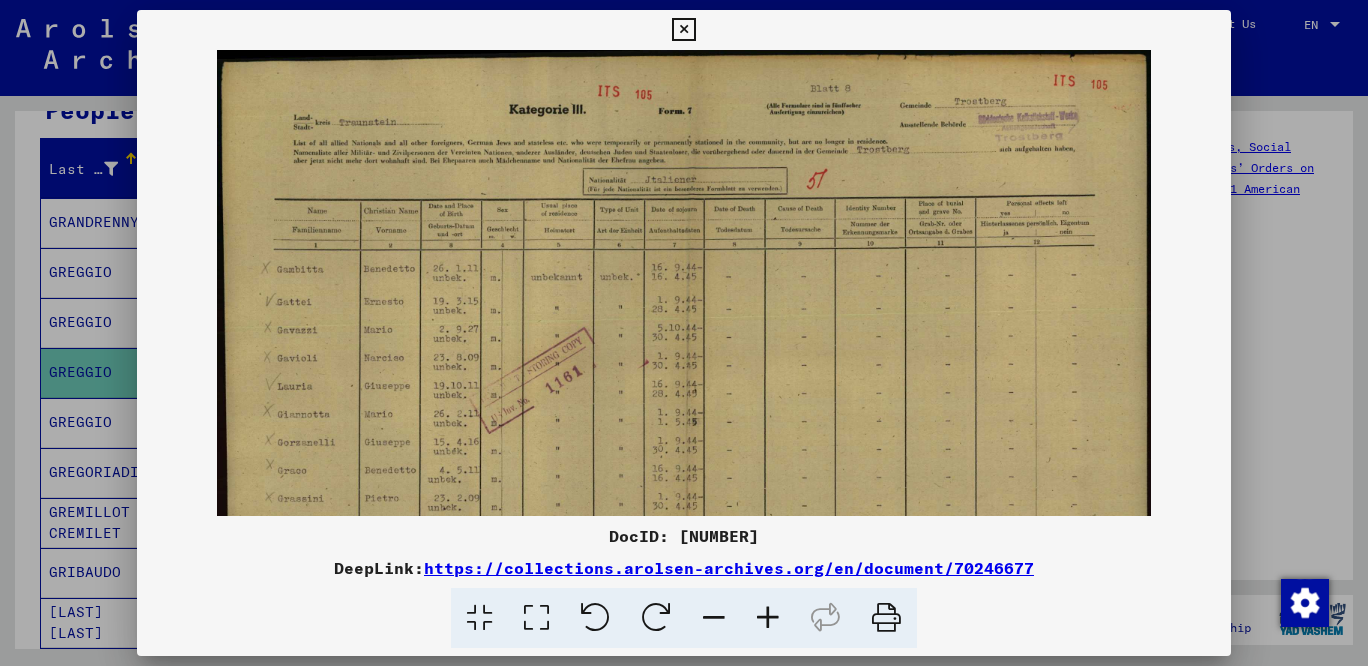 click at bounding box center (768, 618) 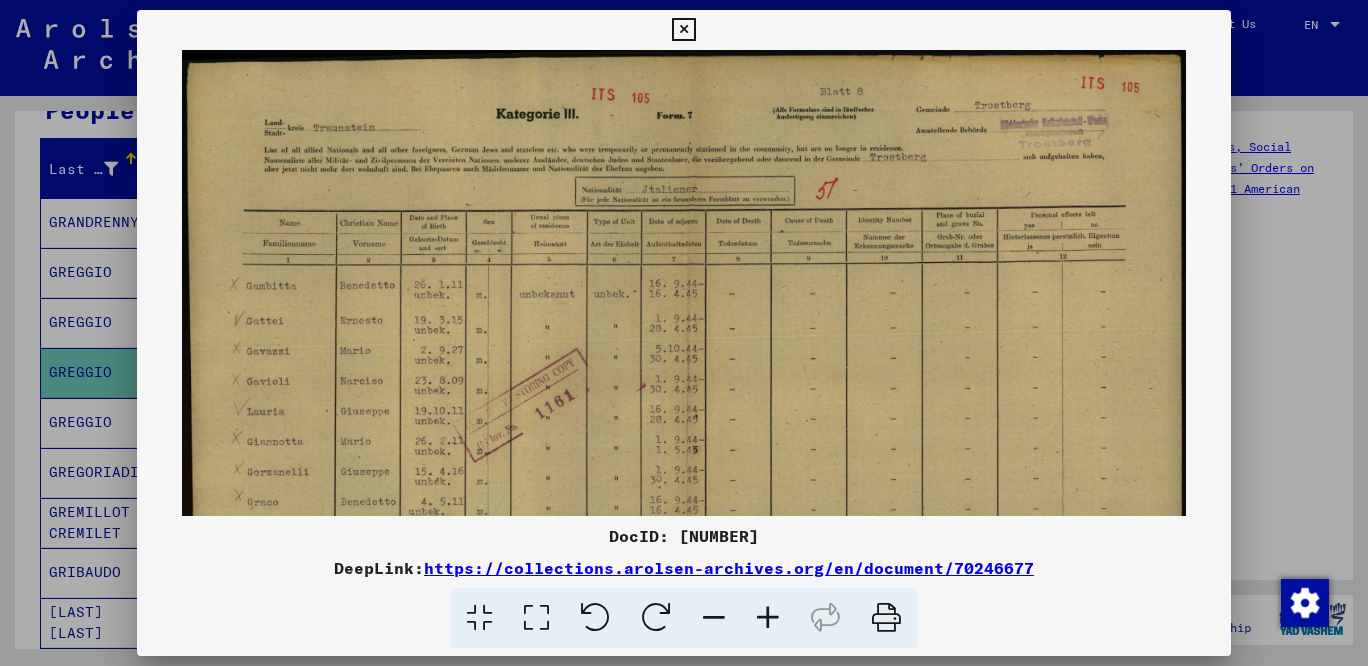 drag, startPoint x: 759, startPoint y: 603, endPoint x: 767, endPoint y: 538, distance: 65.490456 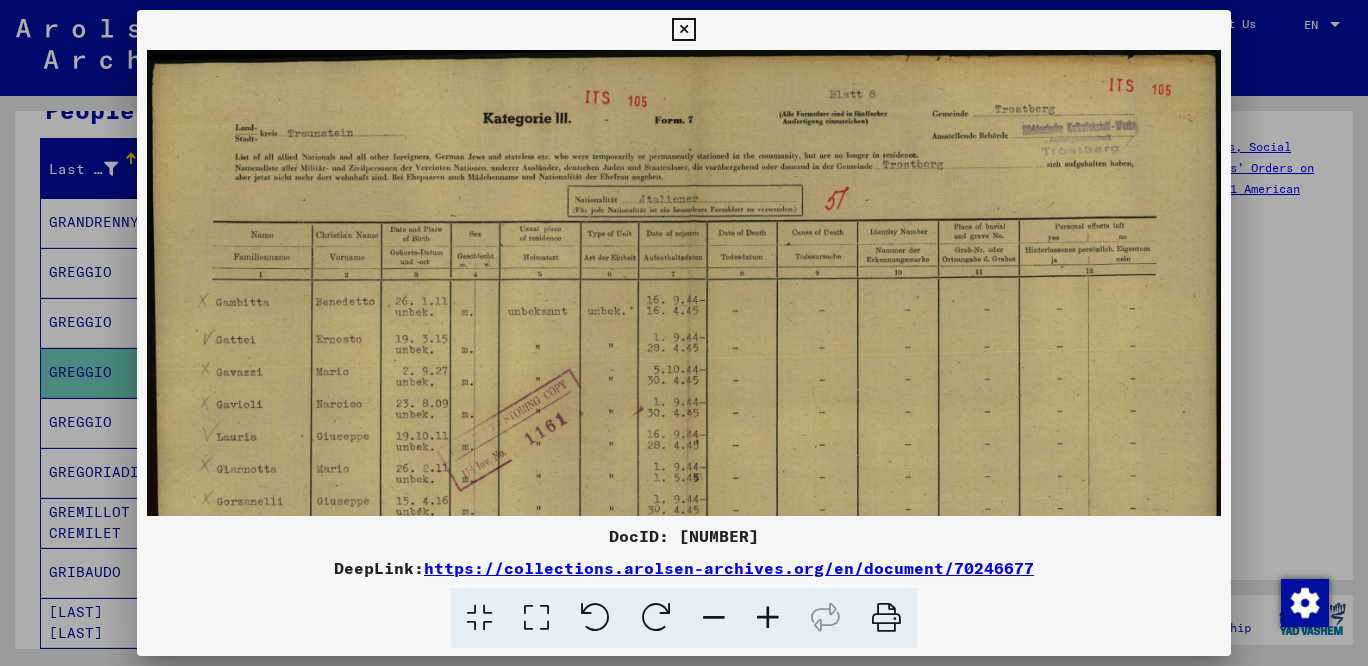 scroll, scrollTop: 226, scrollLeft: 0, axis: vertical 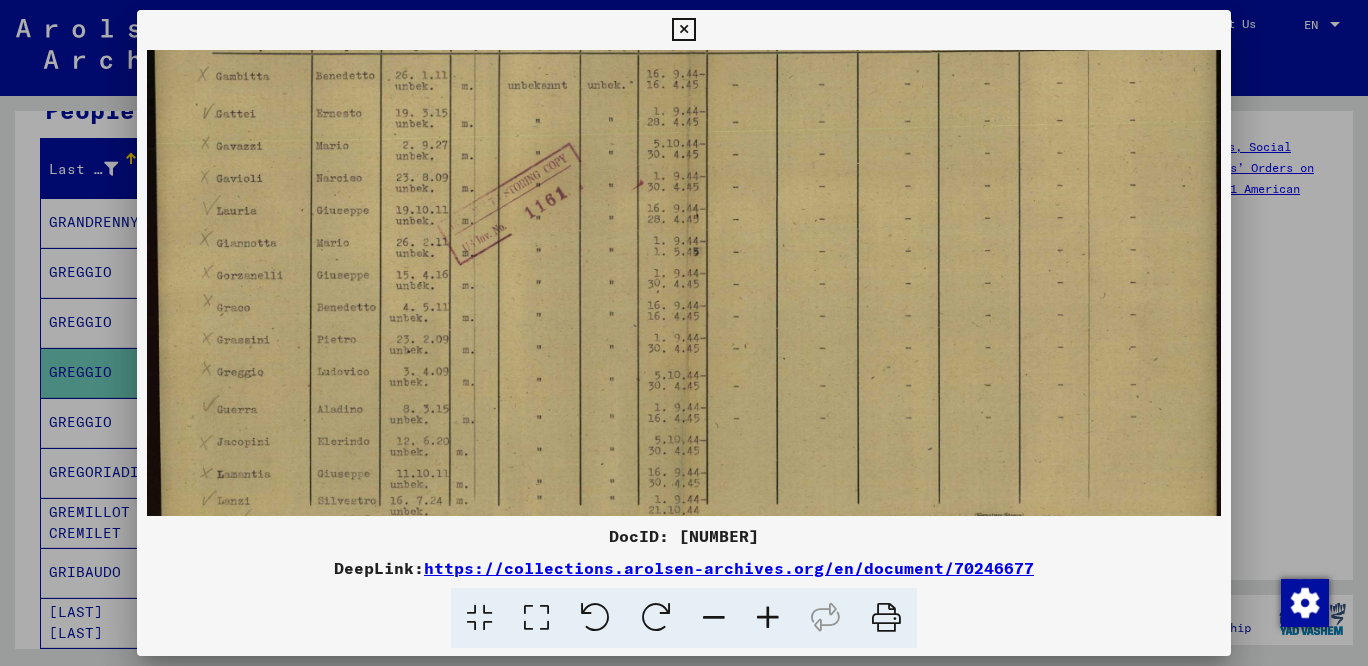 drag, startPoint x: 838, startPoint y: 426, endPoint x: 979, endPoint y: 222, distance: 247.98589 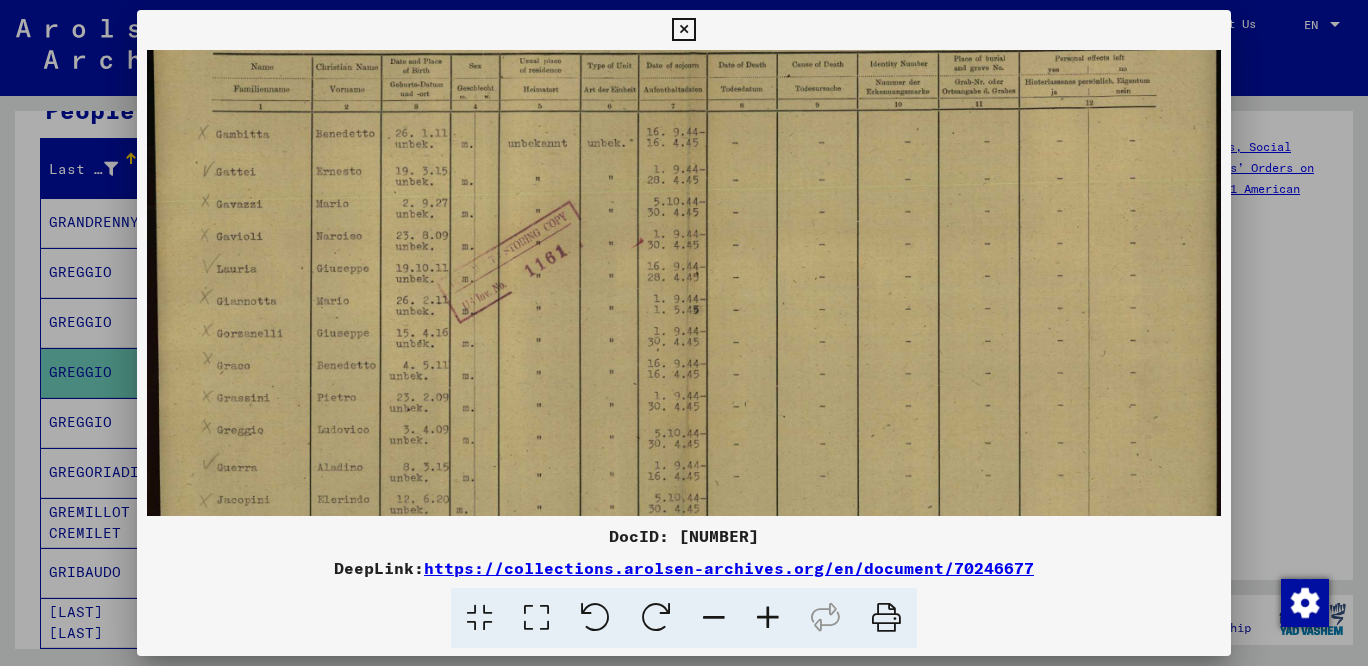click at bounding box center [683, 30] 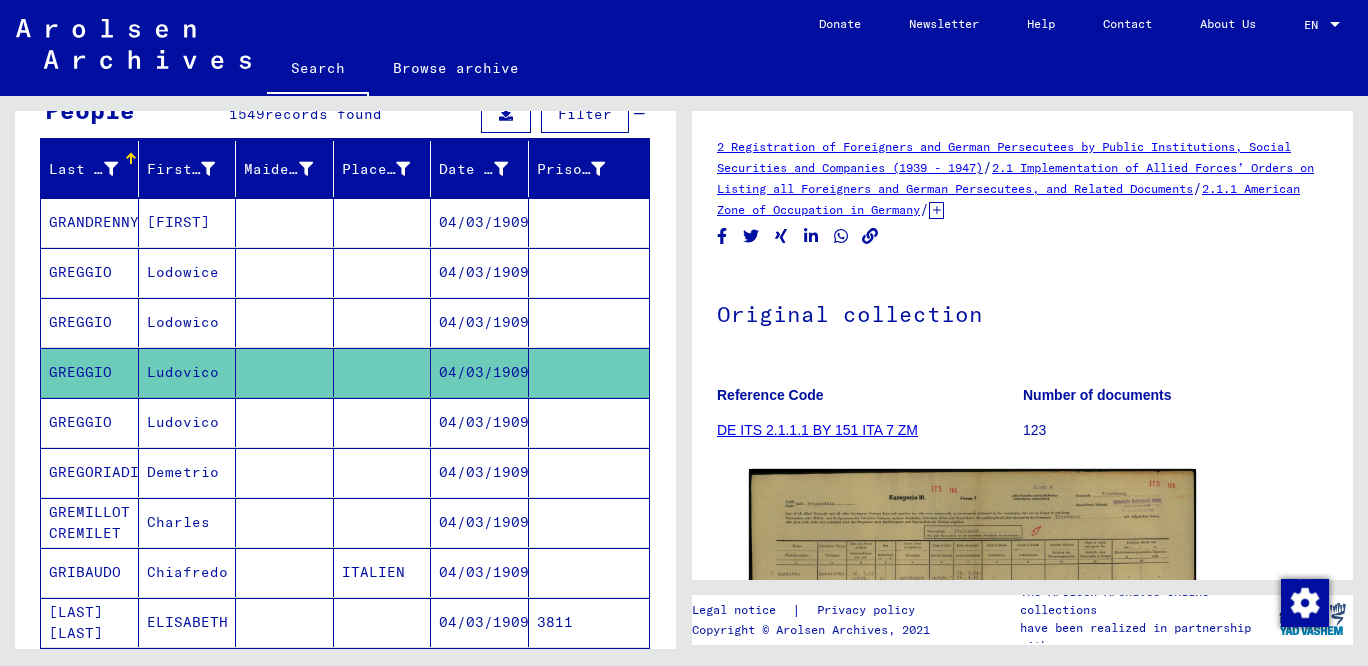 click on "Ludovico" at bounding box center (188, 472) 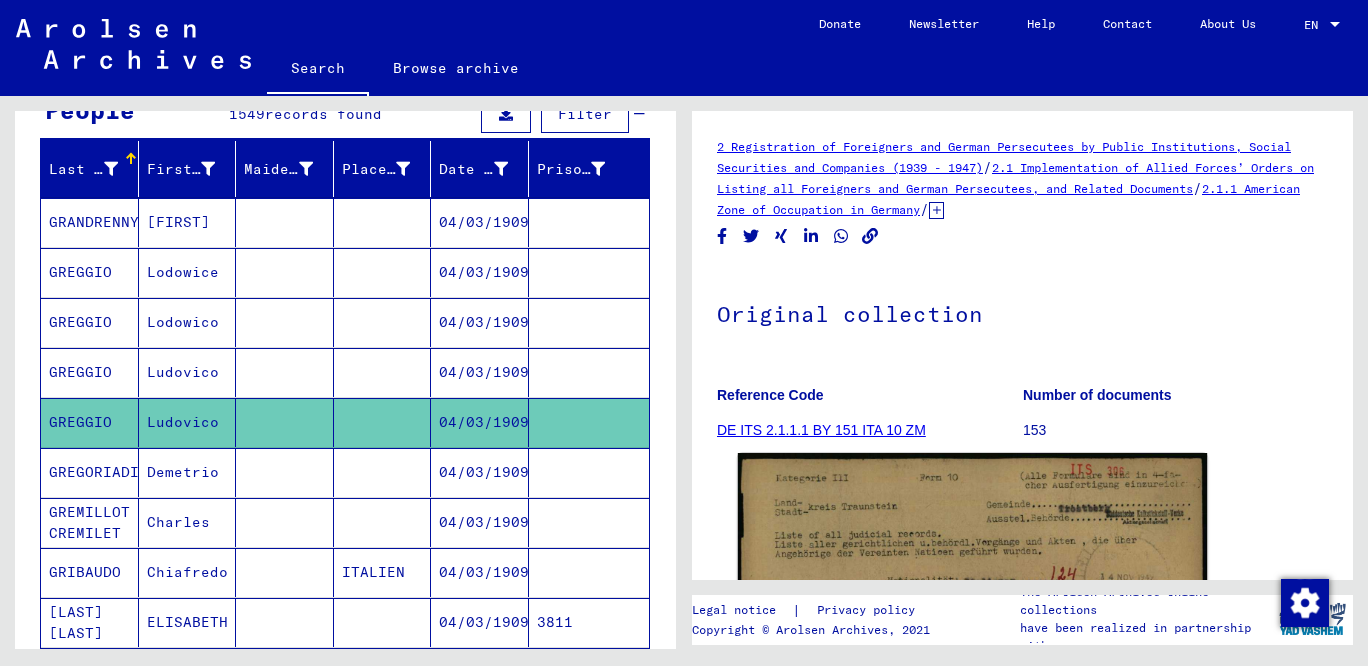 click 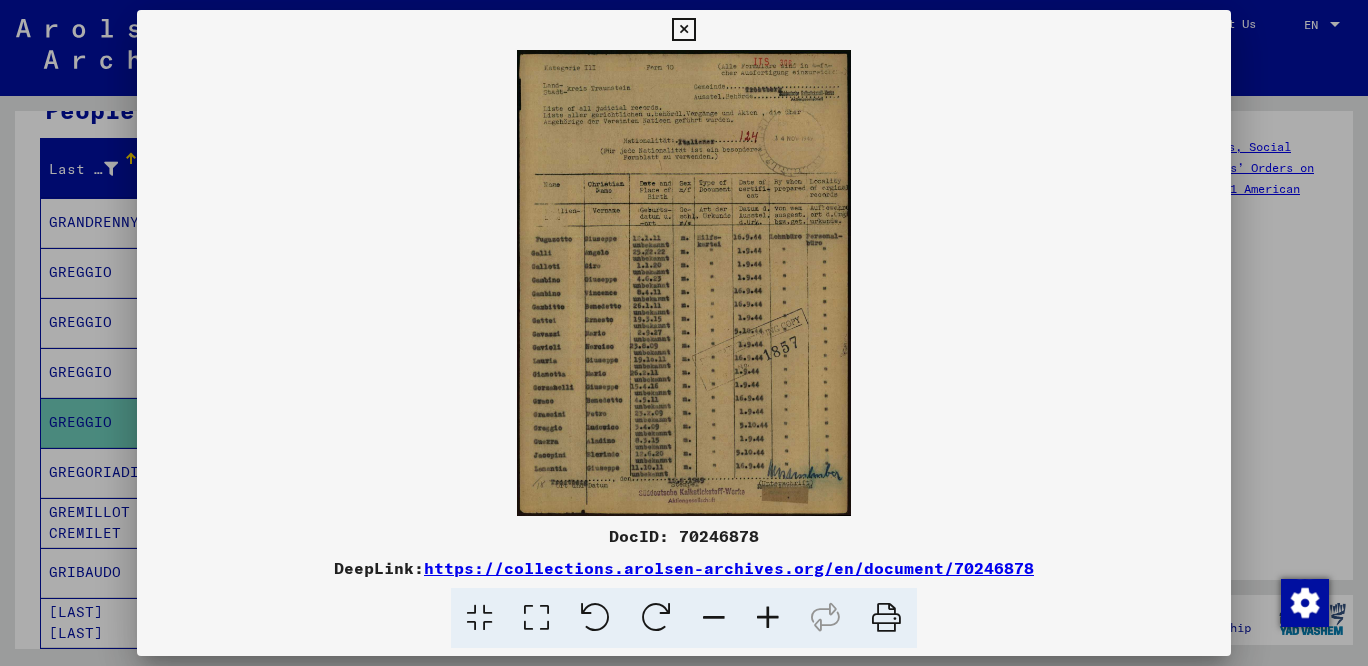 drag, startPoint x: 1041, startPoint y: 577, endPoint x: 433, endPoint y: 563, distance: 608.16113 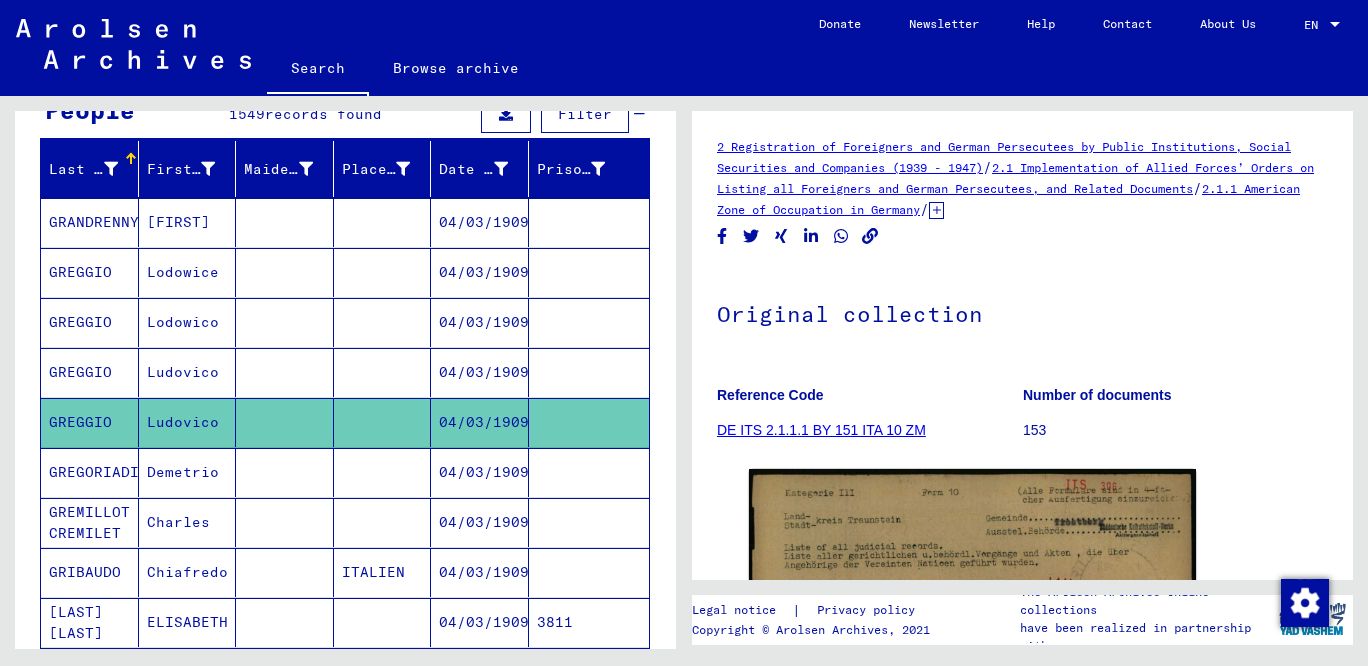 scroll, scrollTop: 0, scrollLeft: 0, axis: both 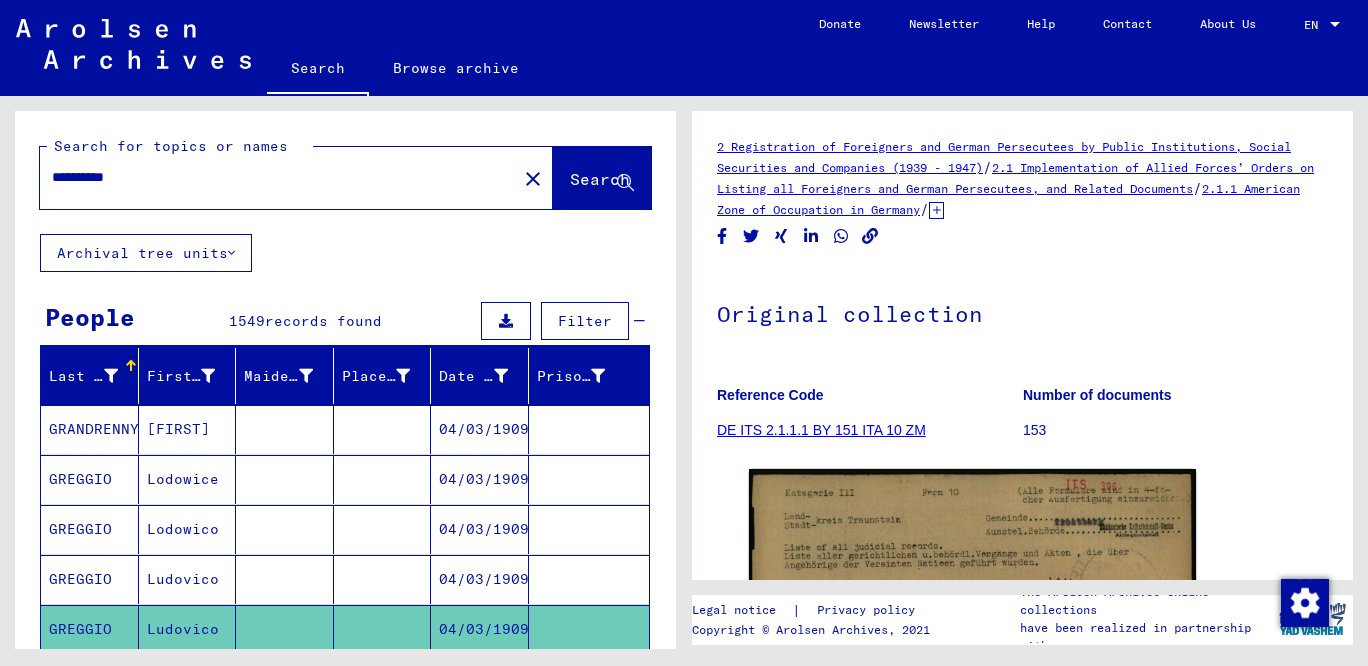drag, startPoint x: 198, startPoint y: 186, endPoint x: 212, endPoint y: 188, distance: 14.142136 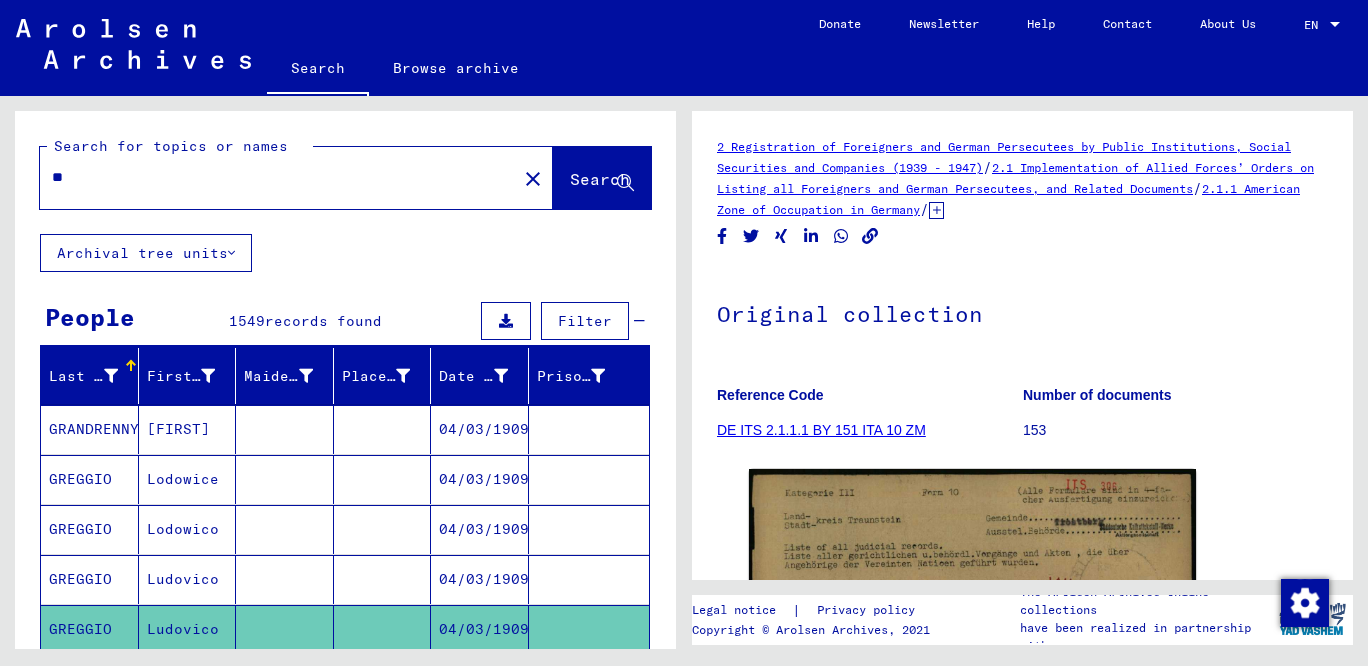 type on "*" 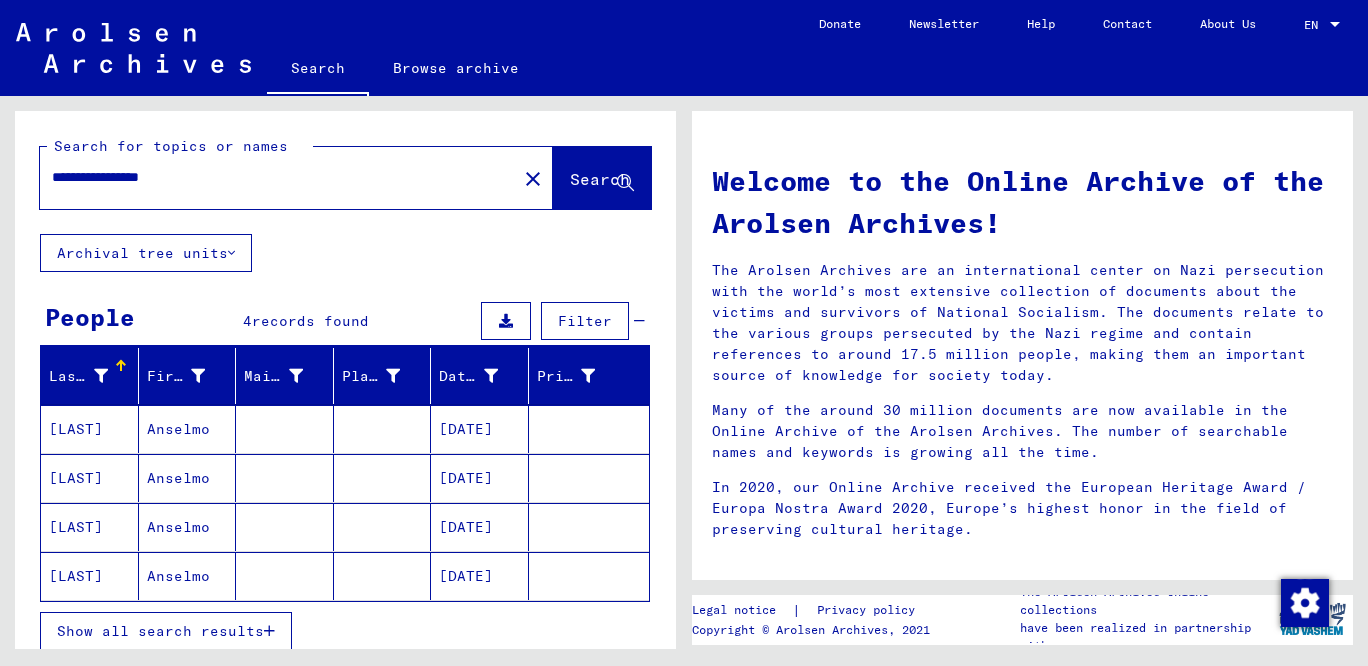 click on "[LAST]" at bounding box center (90, 478) 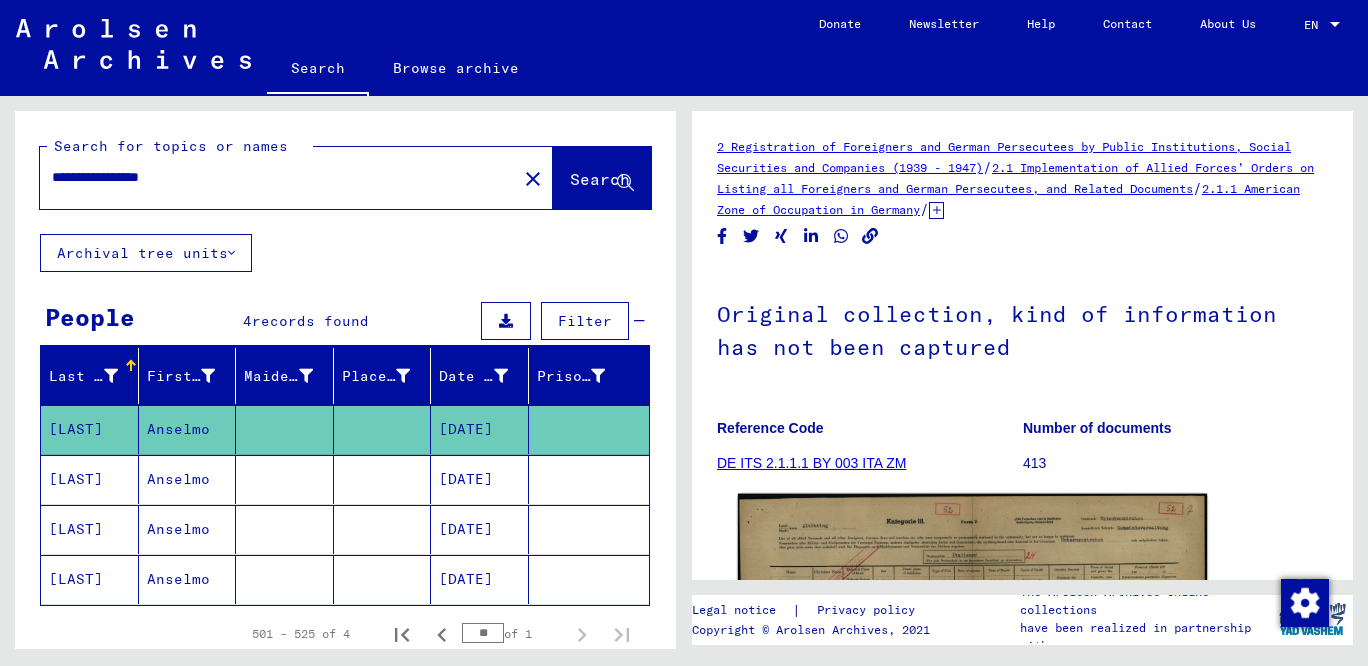 click 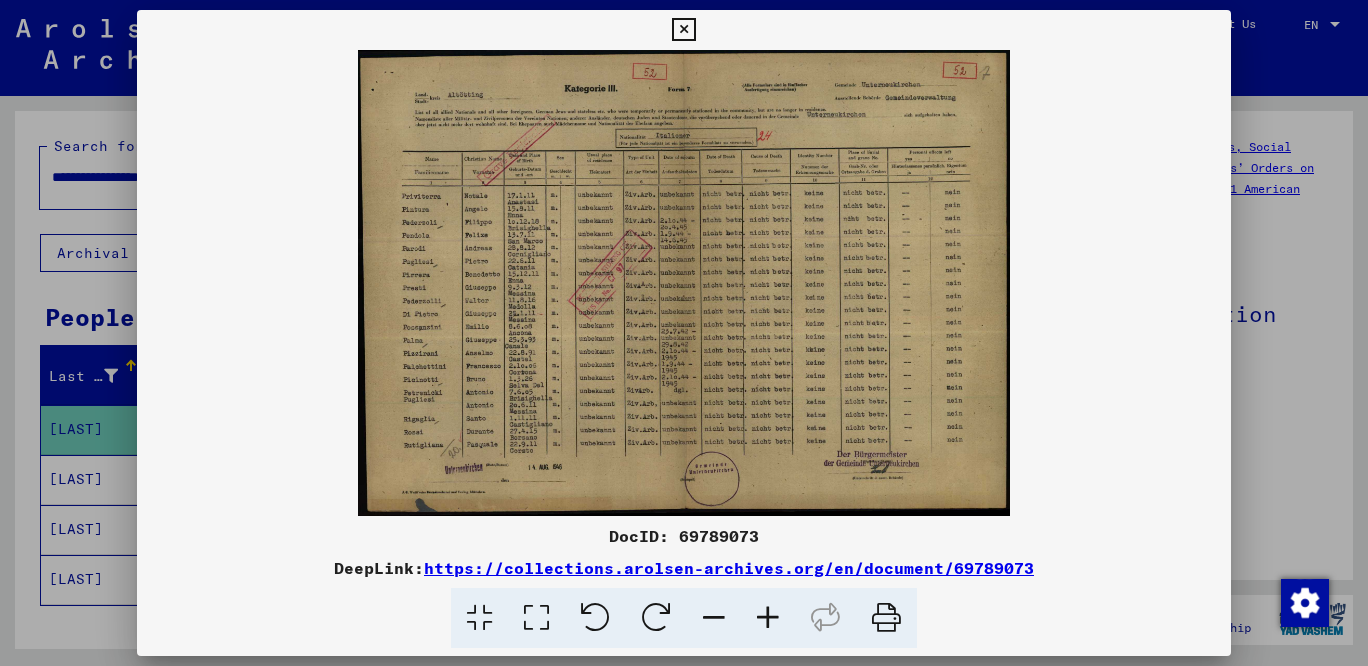 click at bounding box center (768, 618) 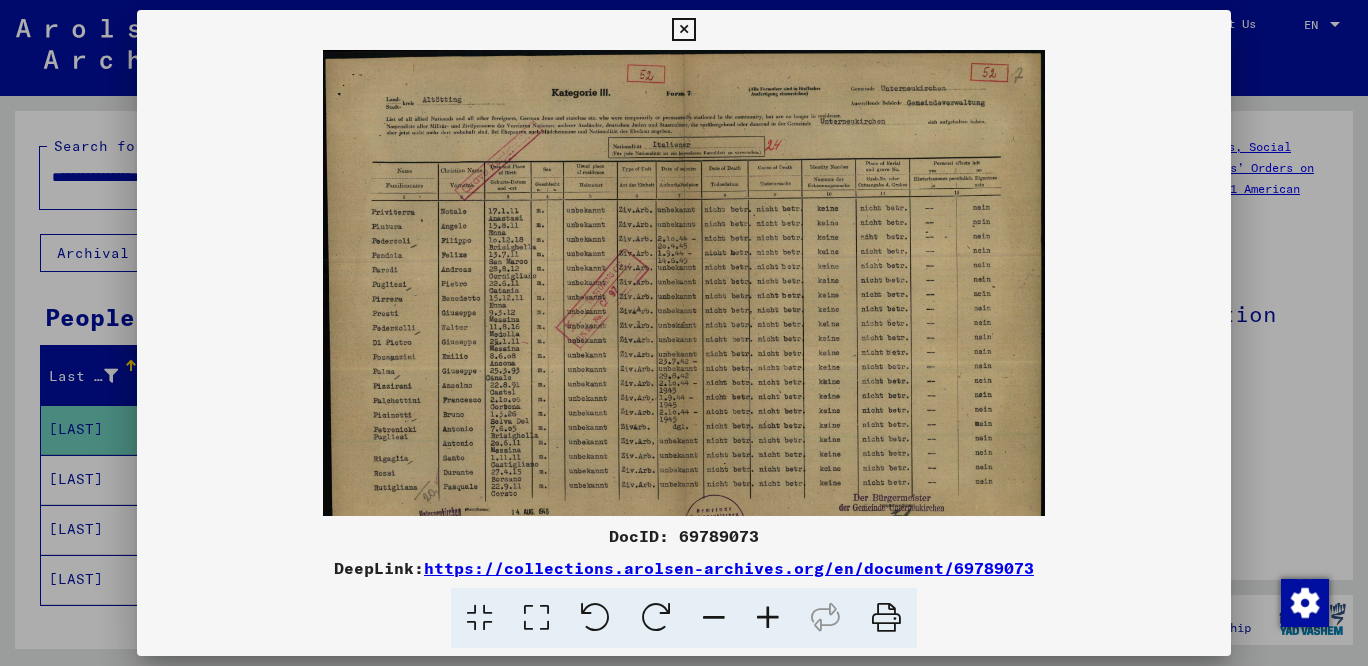 click at bounding box center [768, 618] 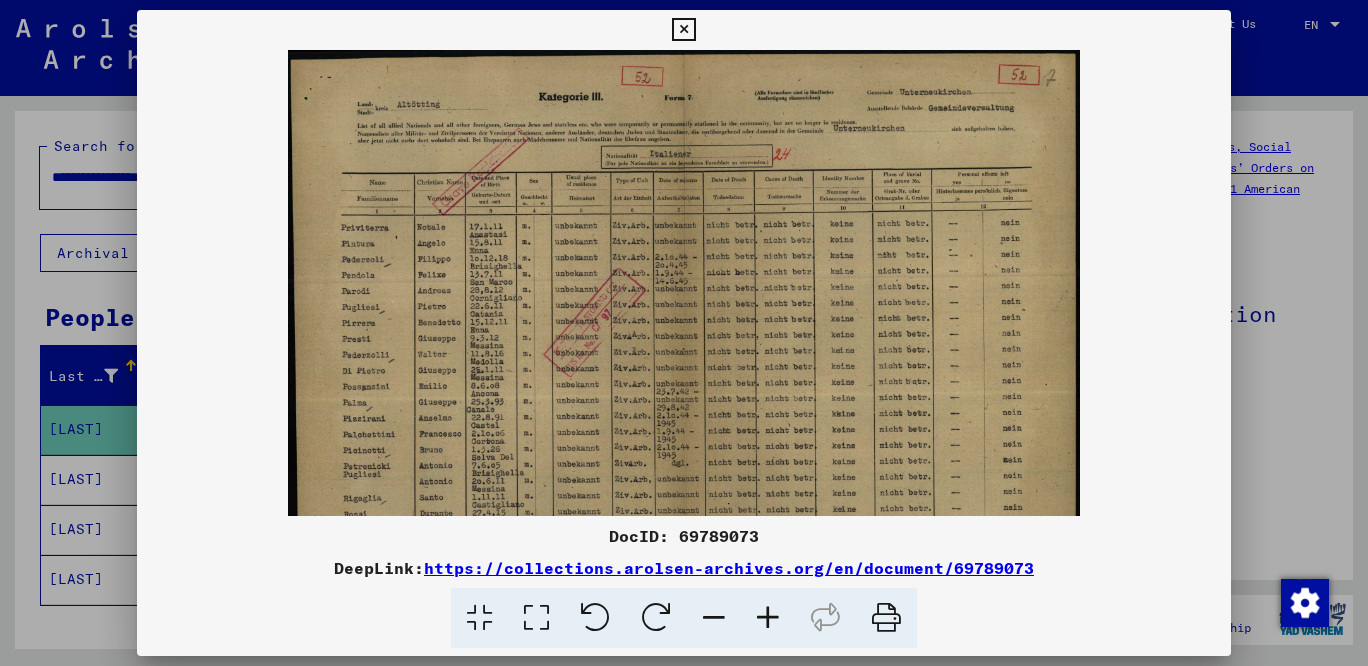 click at bounding box center (768, 618) 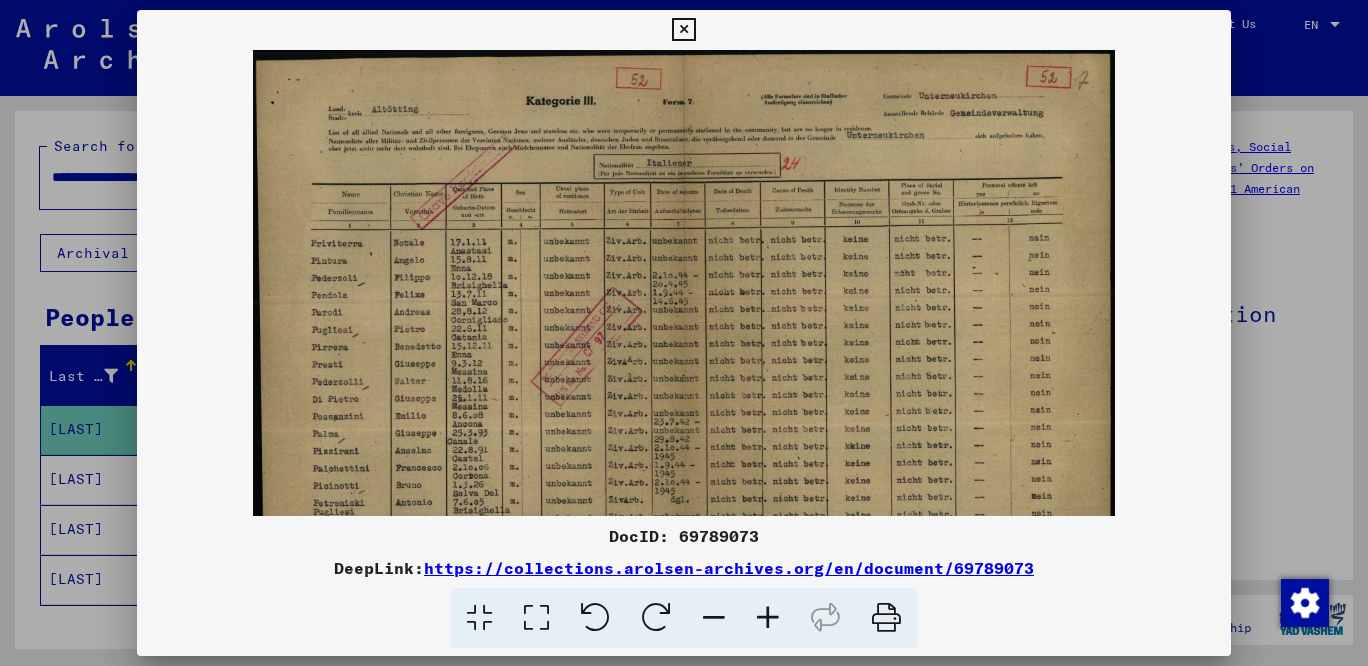 click at bounding box center [768, 618] 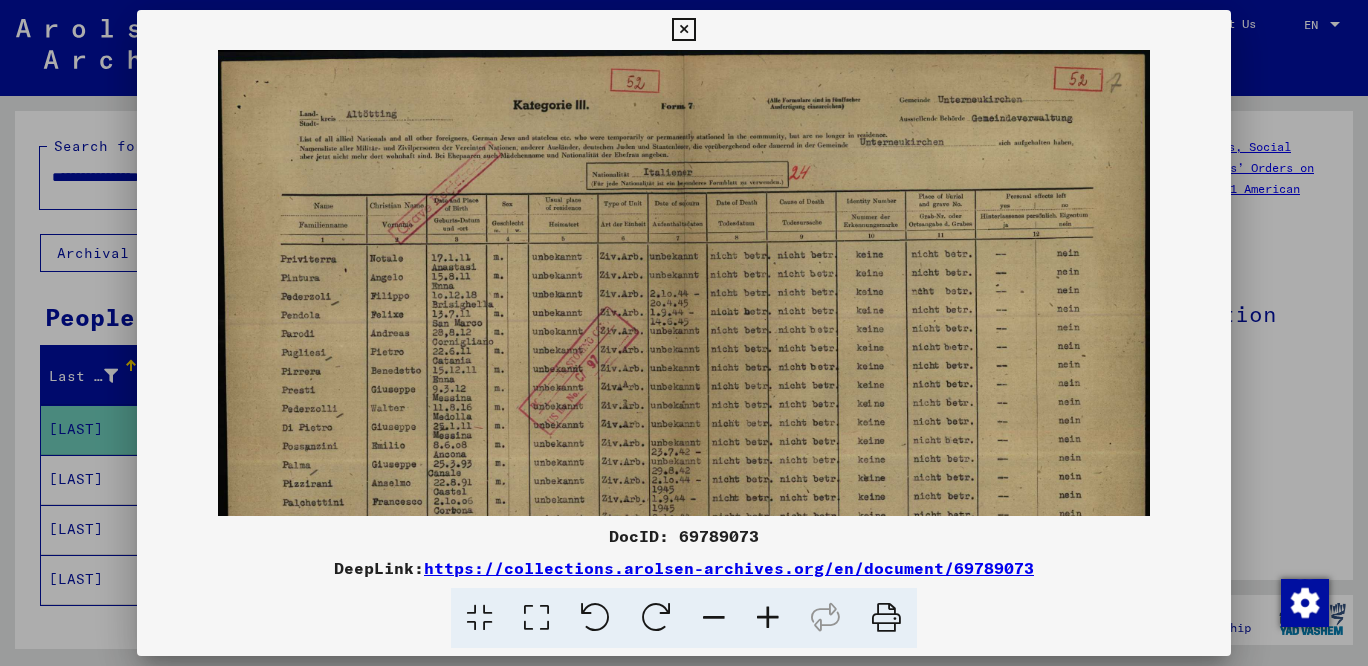 click at bounding box center (768, 618) 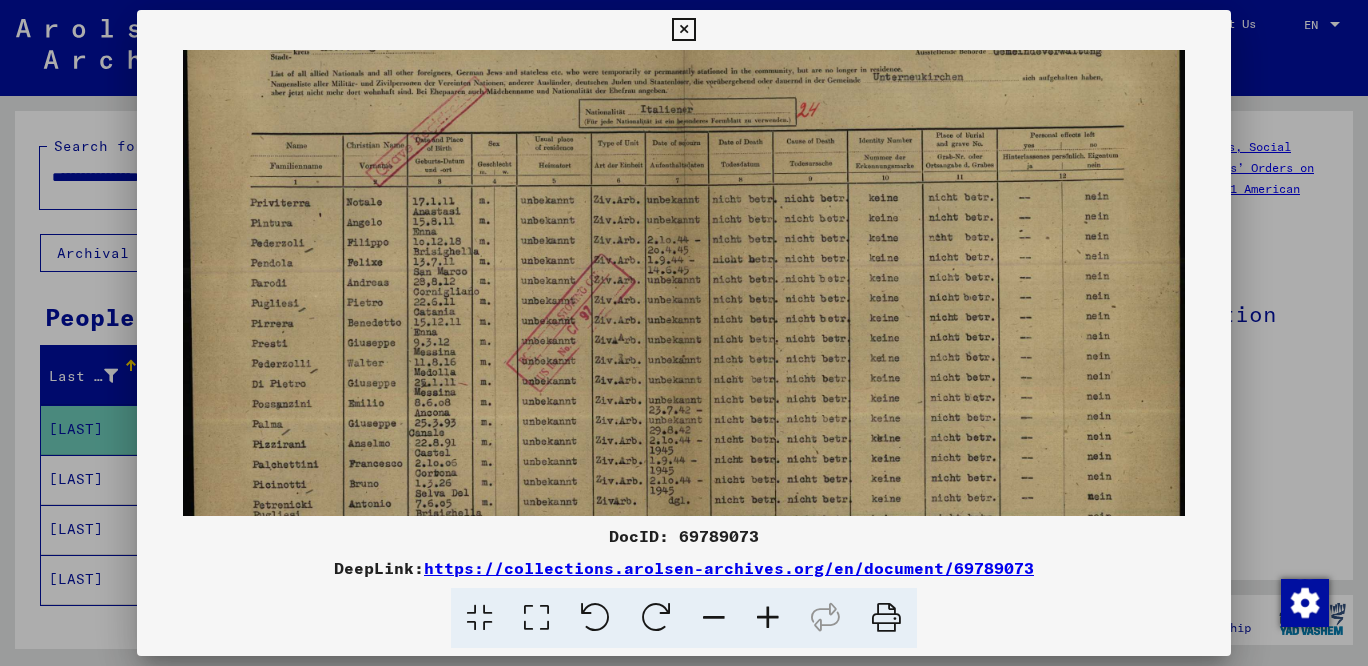 scroll, scrollTop: 73, scrollLeft: 0, axis: vertical 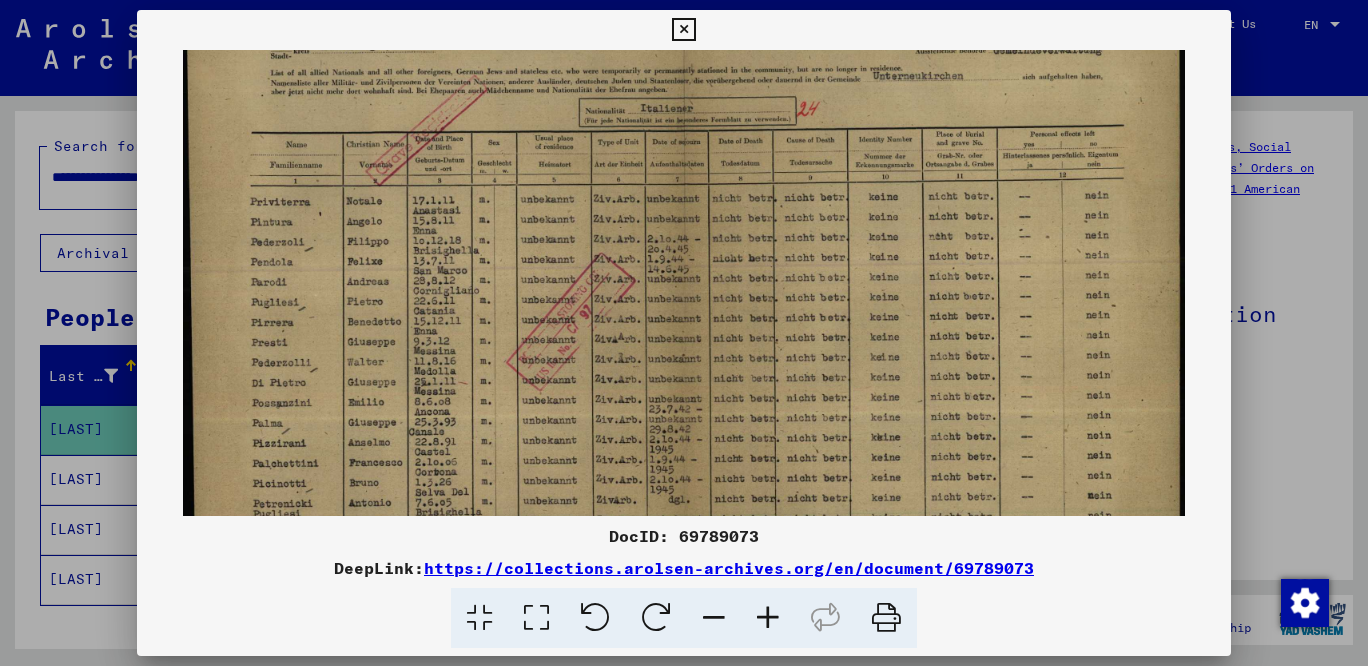 drag, startPoint x: 806, startPoint y: 384, endPoint x: 838, endPoint y: 310, distance: 80.622574 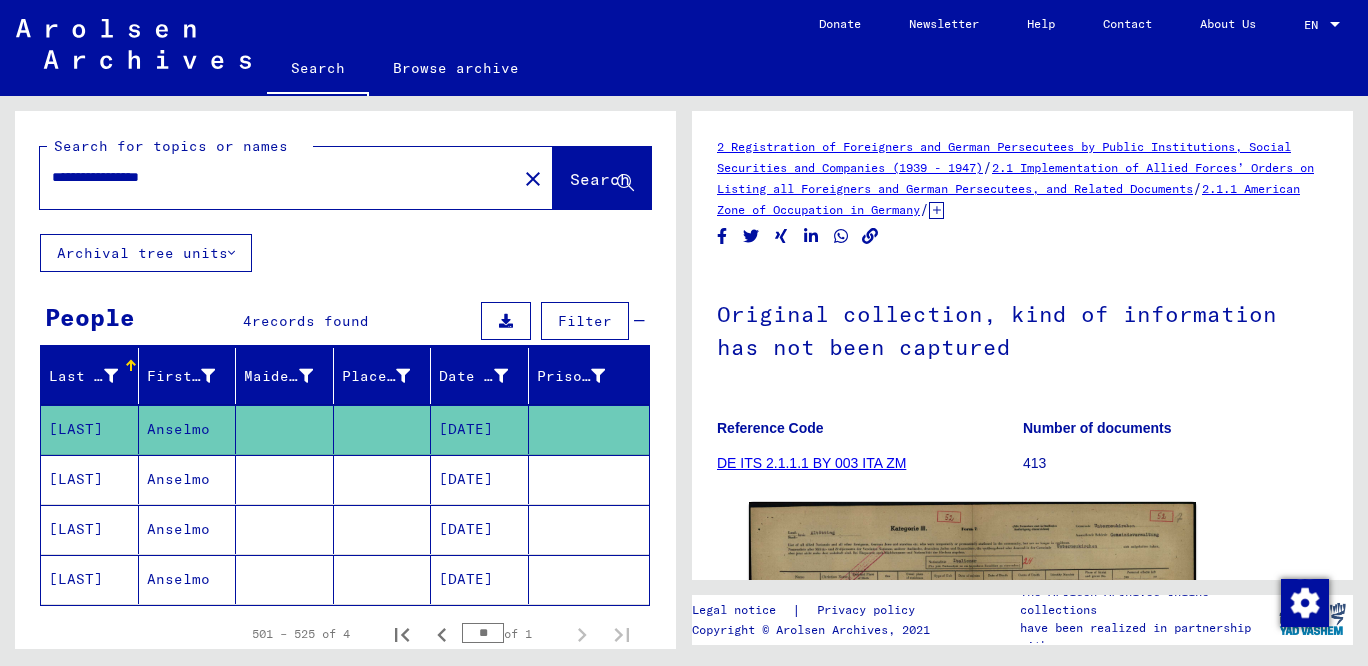 click on "[LAST]" at bounding box center (90, 529) 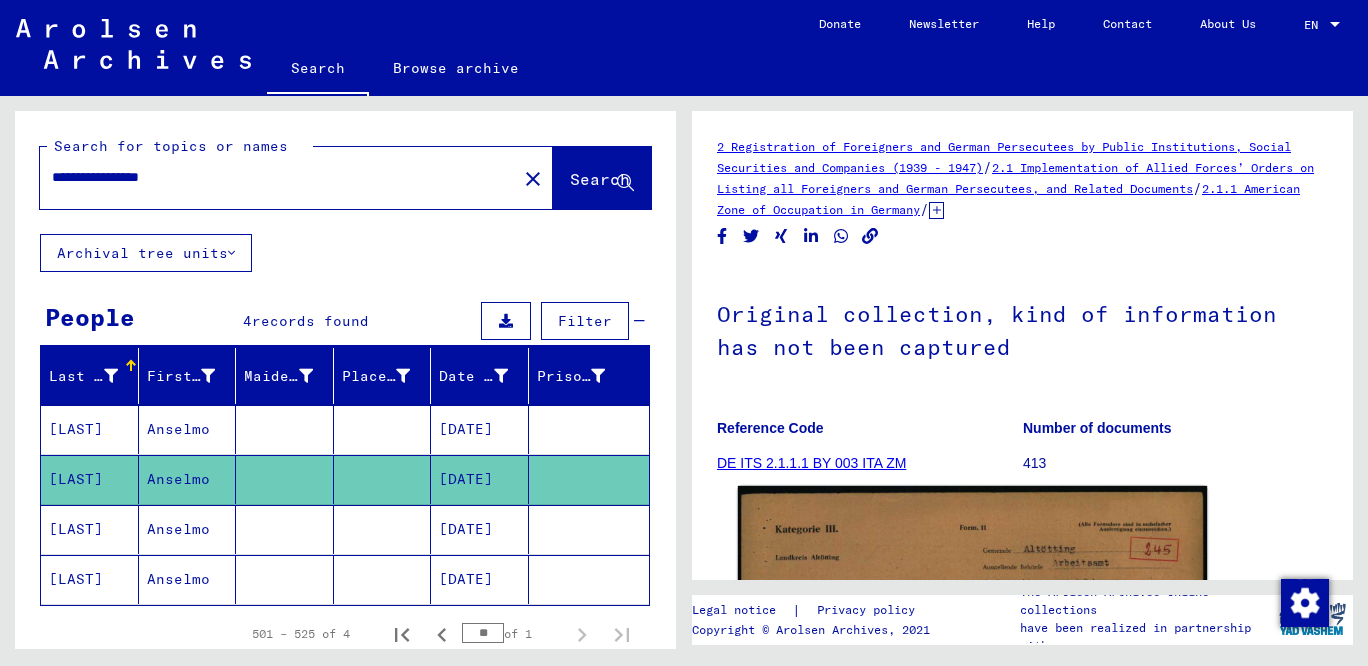 click 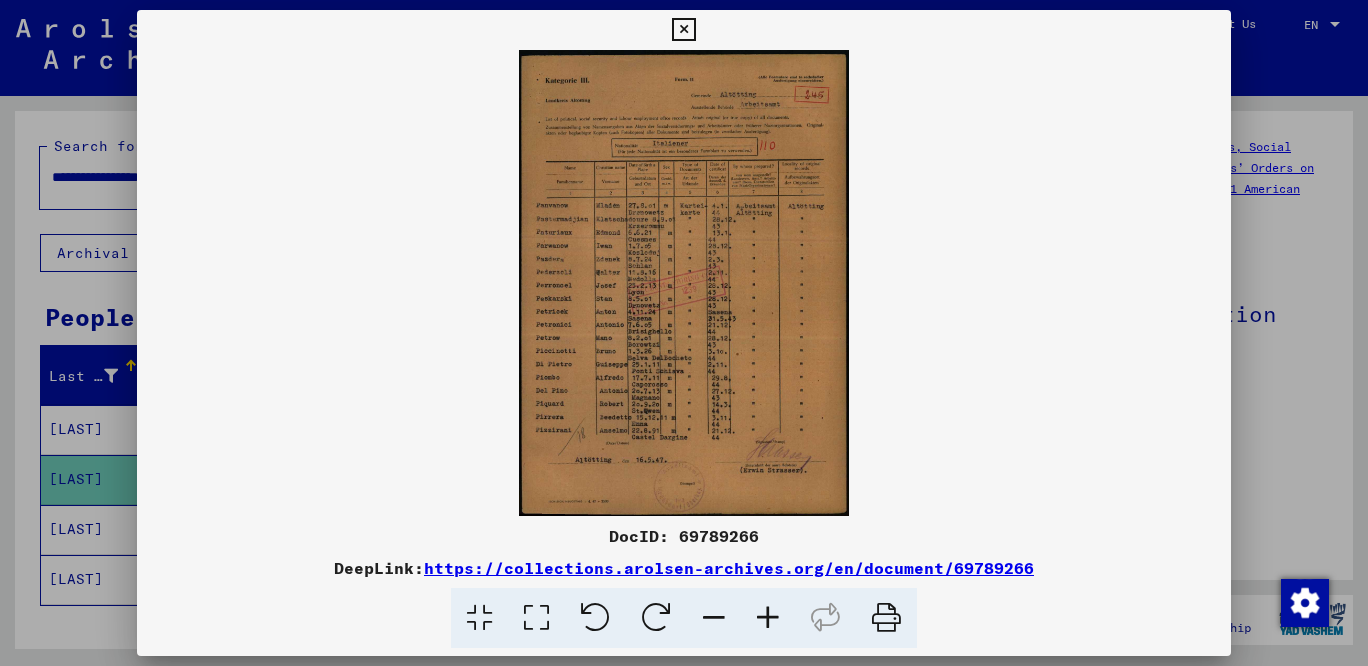 click at bounding box center (768, 618) 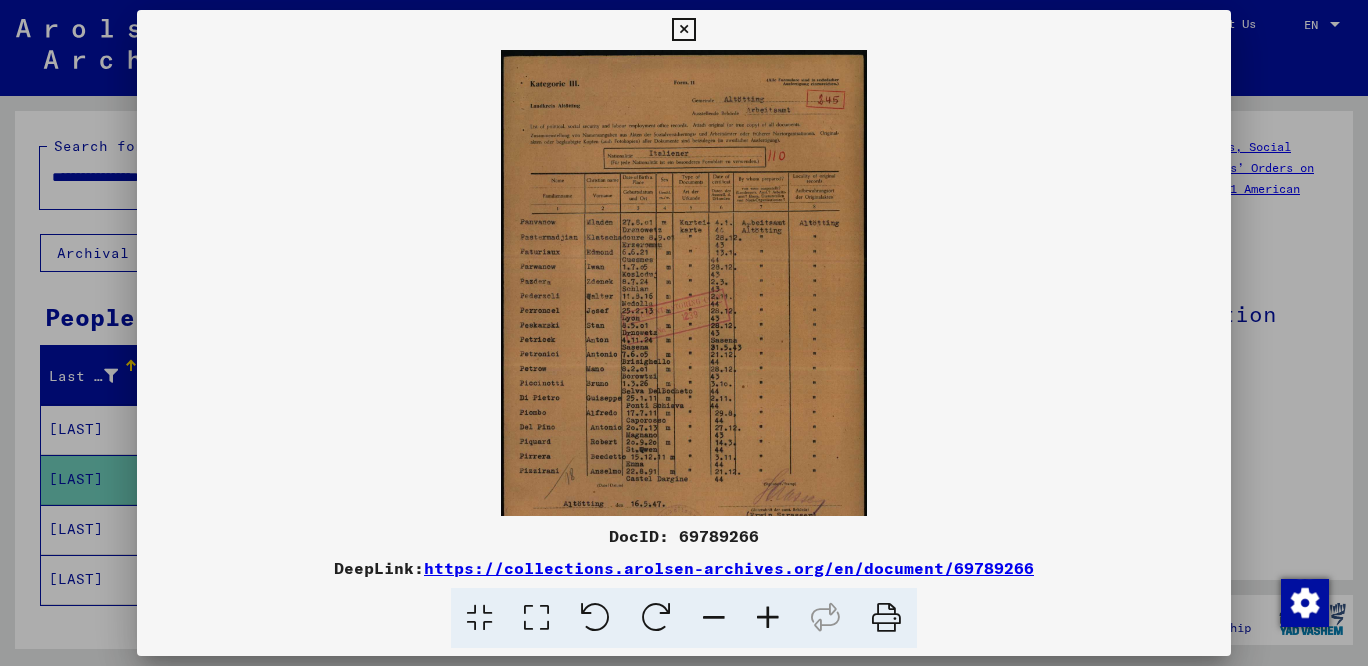 click at bounding box center (768, 618) 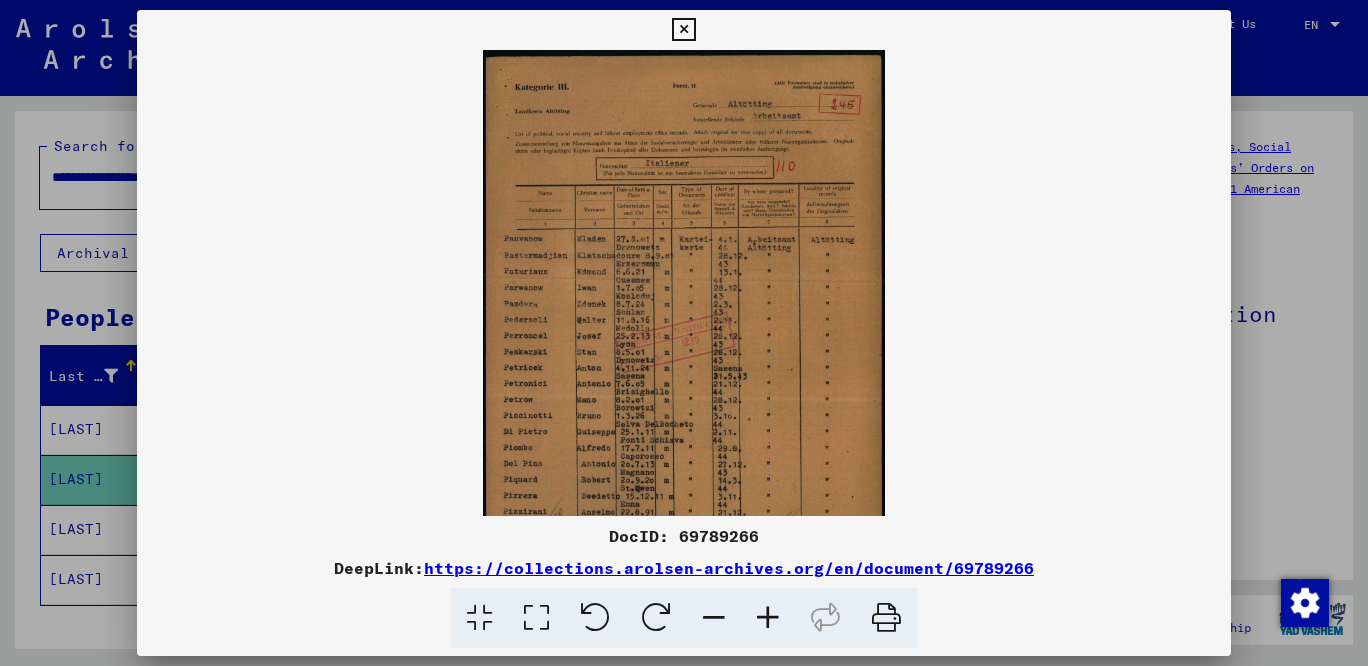click at bounding box center (768, 618) 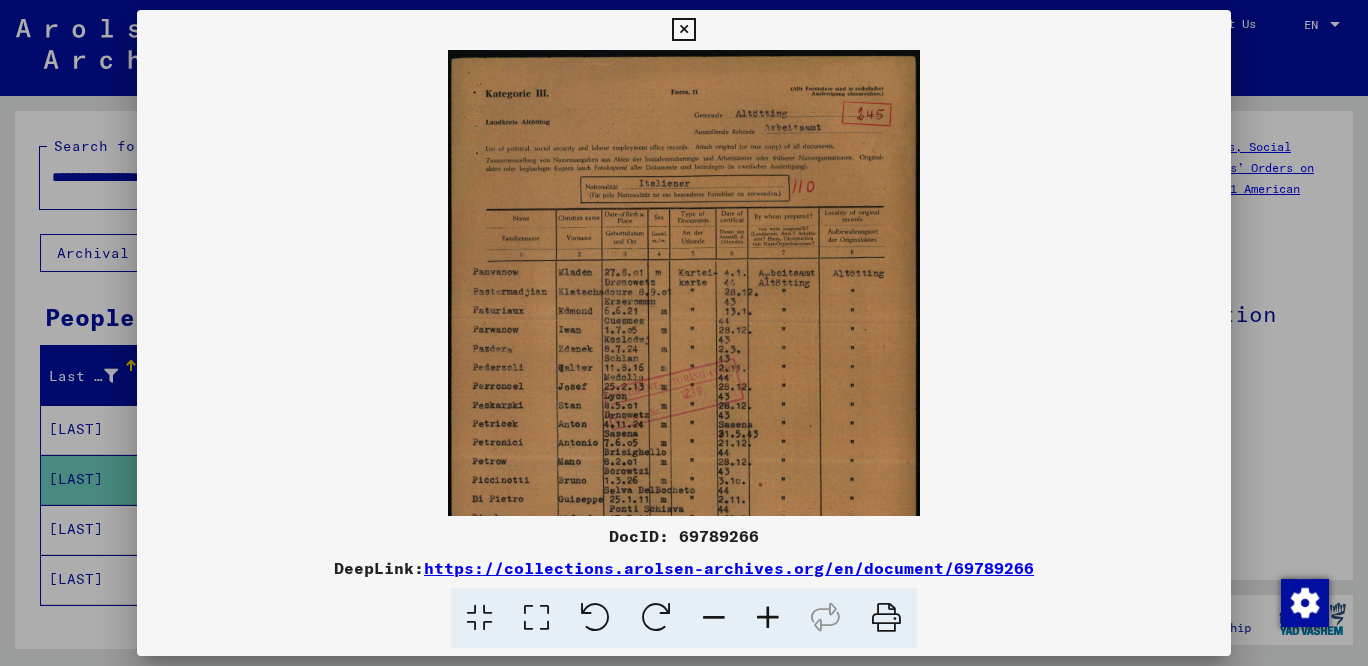 click at bounding box center (768, 618) 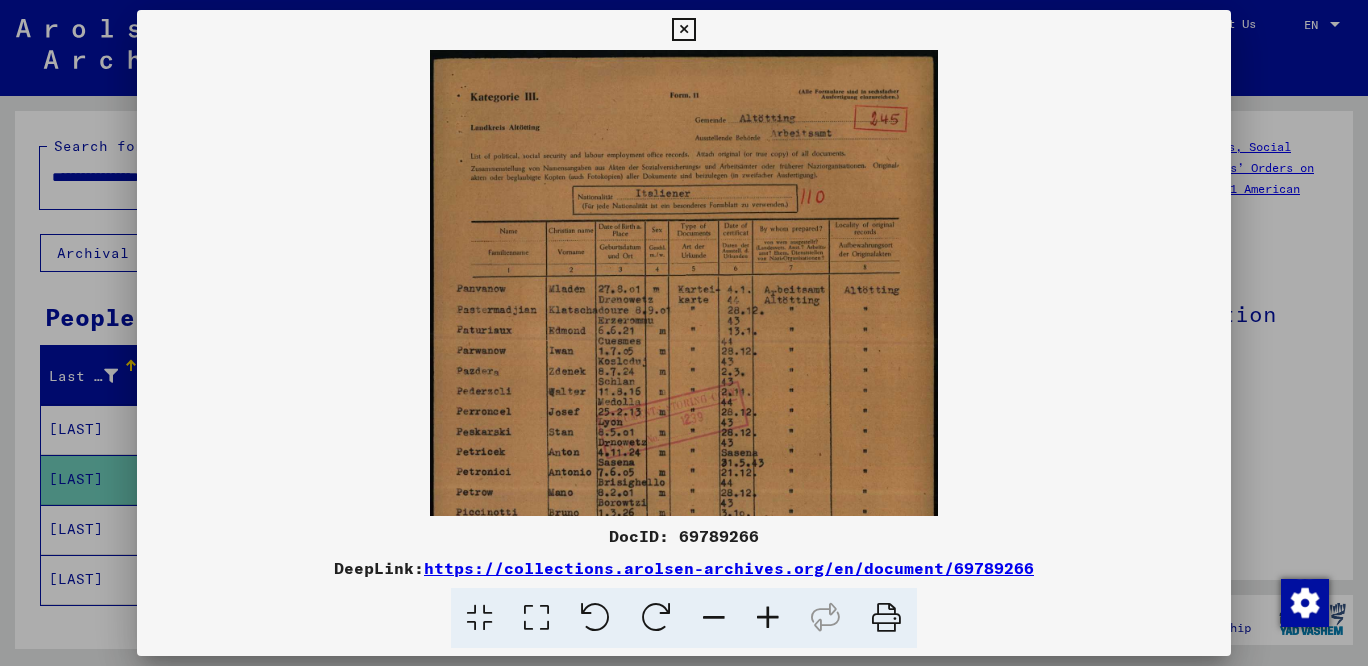 click at bounding box center (768, 618) 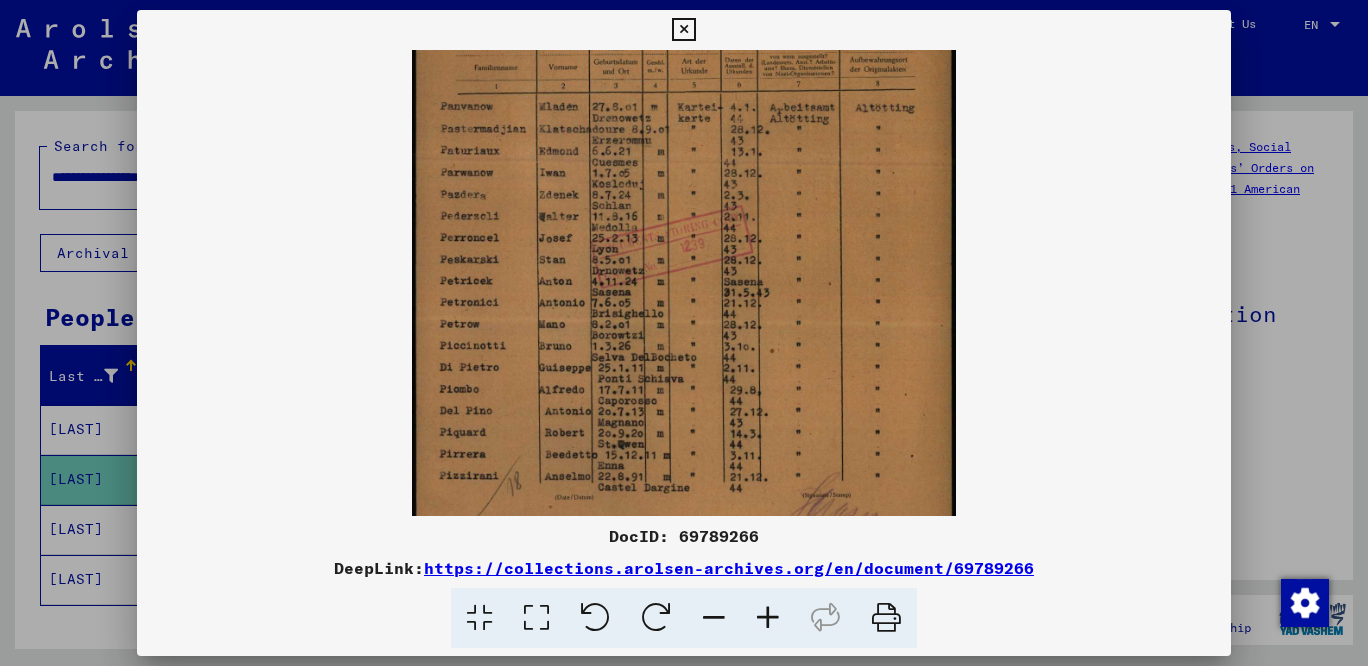 scroll, scrollTop: 203, scrollLeft: 0, axis: vertical 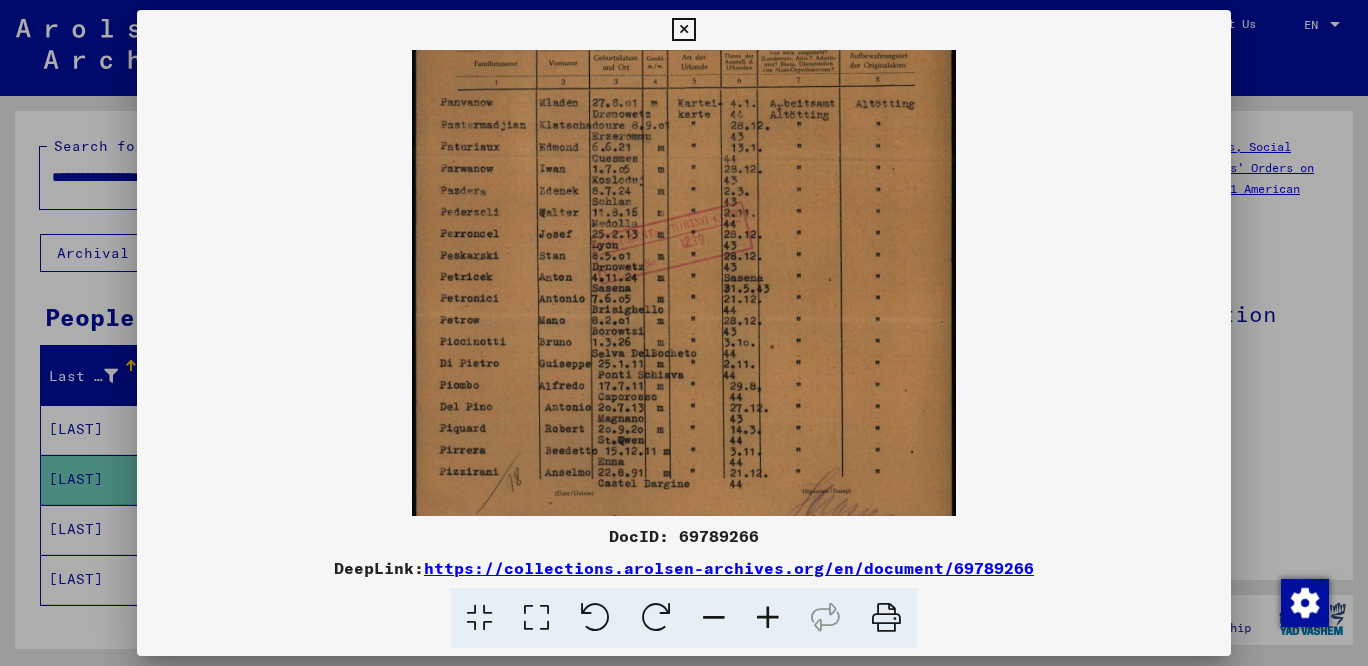 drag, startPoint x: 774, startPoint y: 501, endPoint x: 829, endPoint y: 302, distance: 206.46065 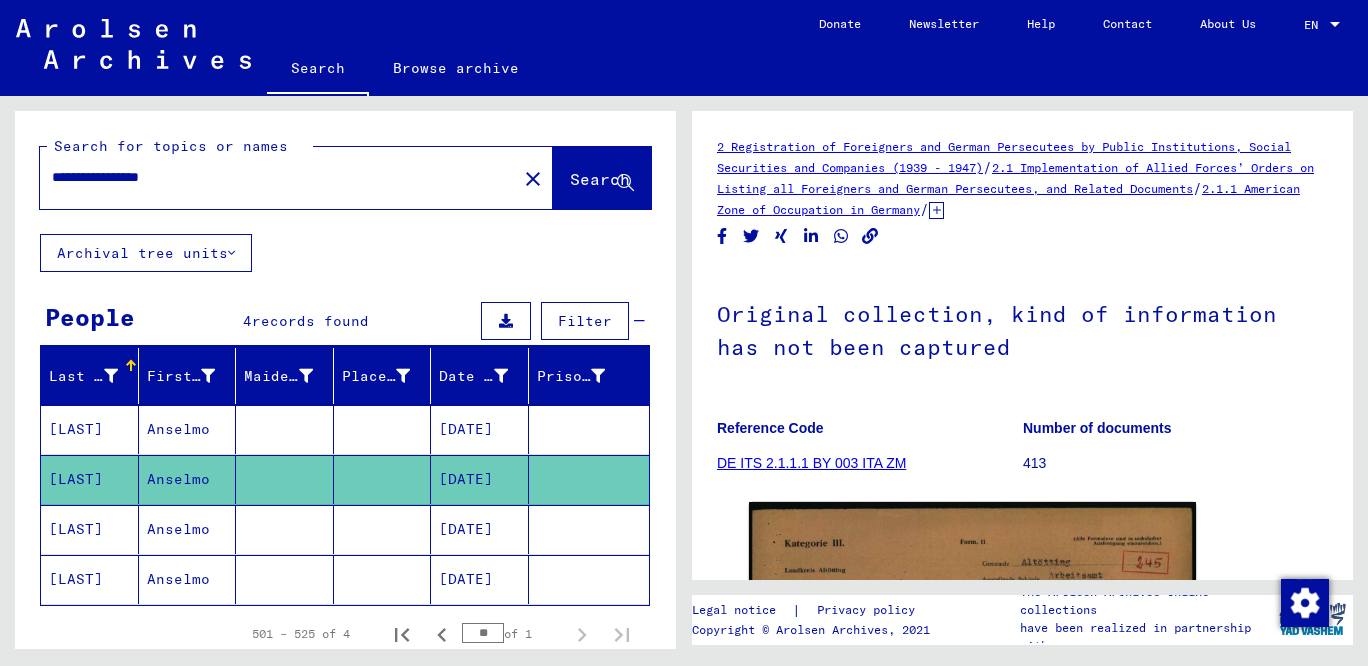 click on "[LAST]" at bounding box center (90, 479) 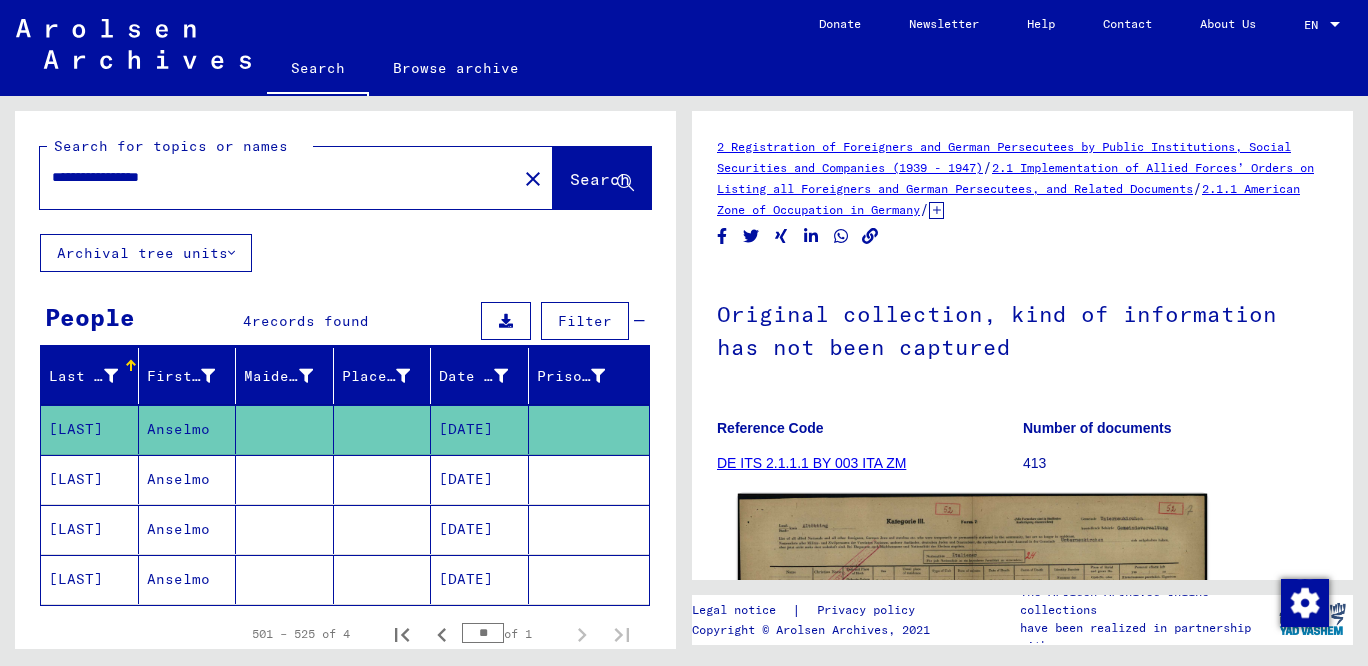 click 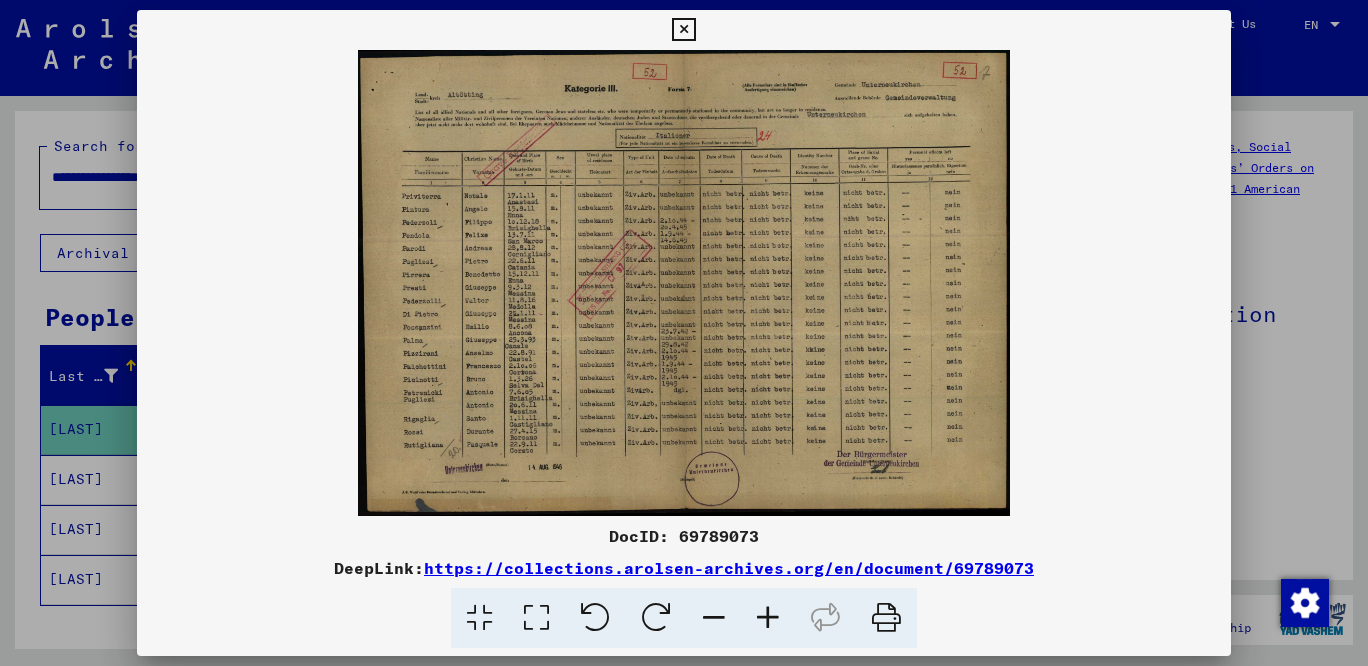 drag, startPoint x: 1041, startPoint y: 566, endPoint x: 455, endPoint y: 523, distance: 587.5755 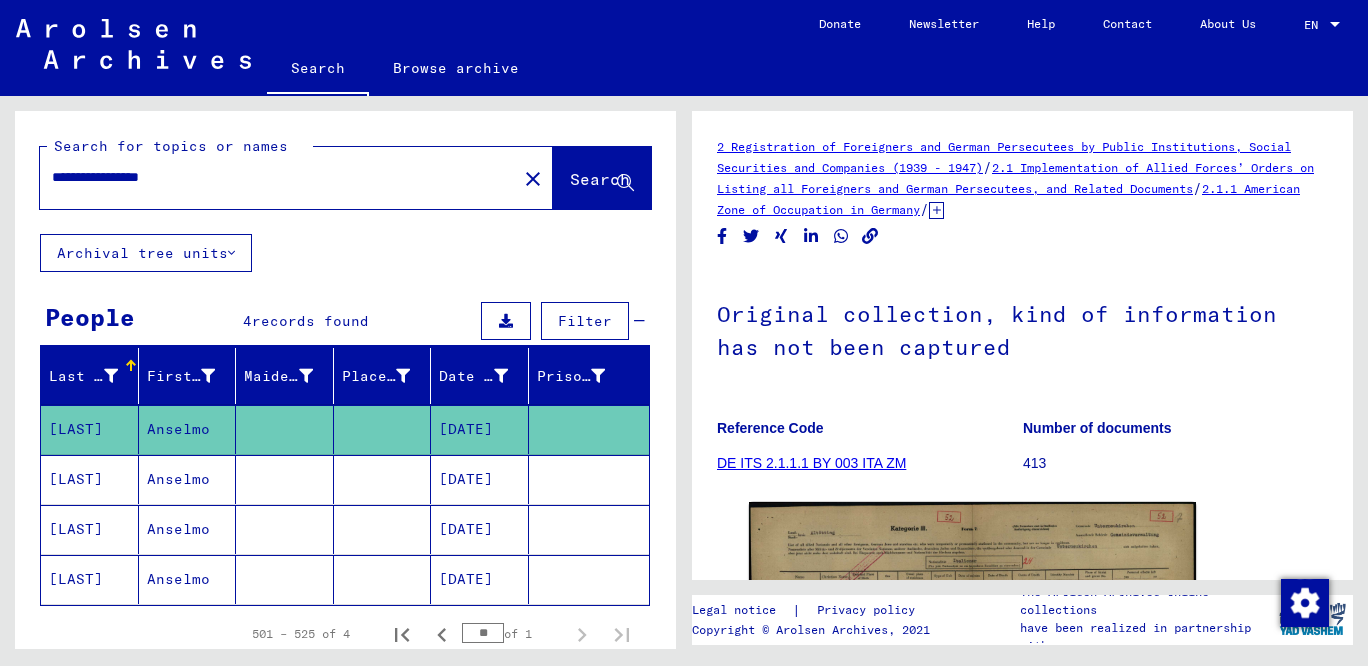 click on "[LAST]" at bounding box center [90, 529] 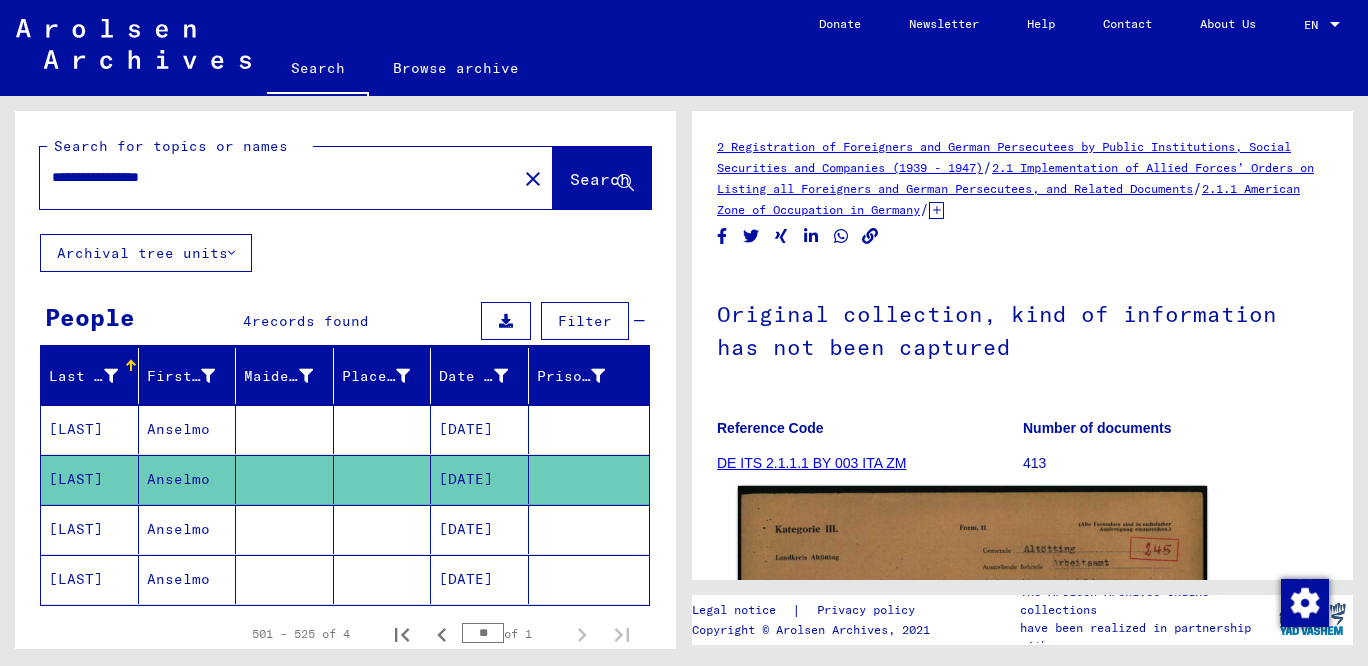 click 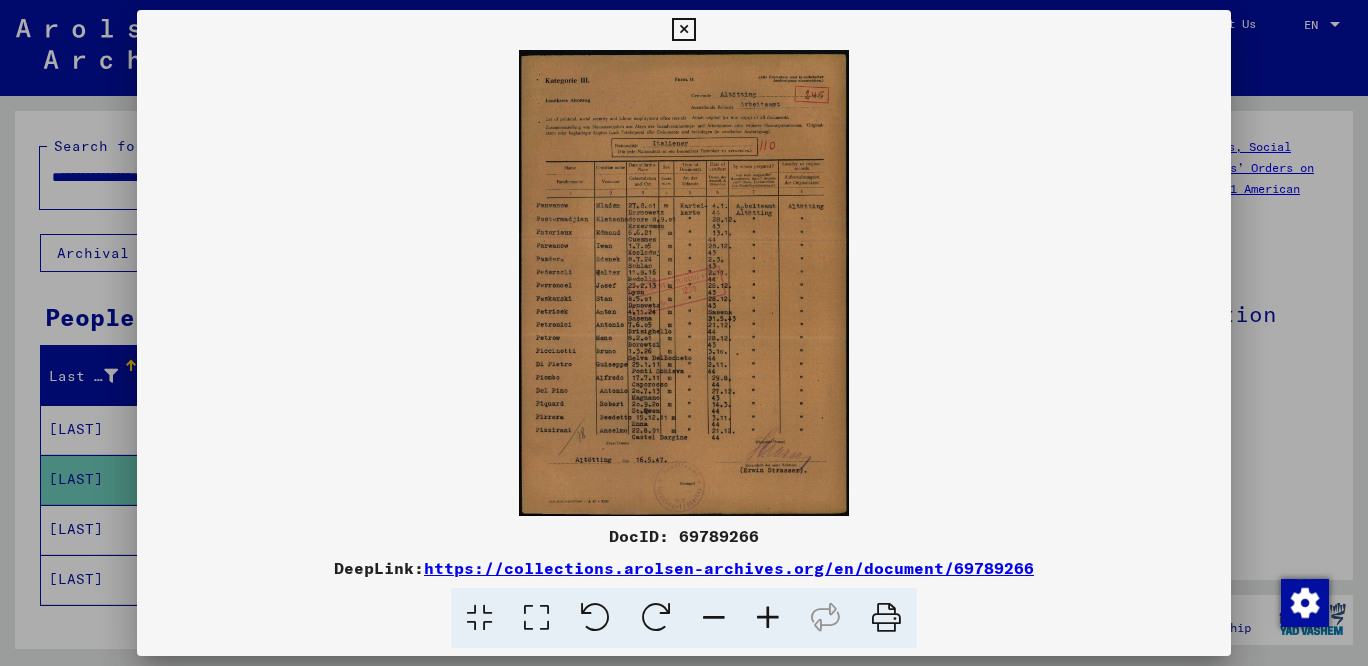 drag, startPoint x: 1042, startPoint y: 572, endPoint x: 433, endPoint y: 495, distance: 613.8485 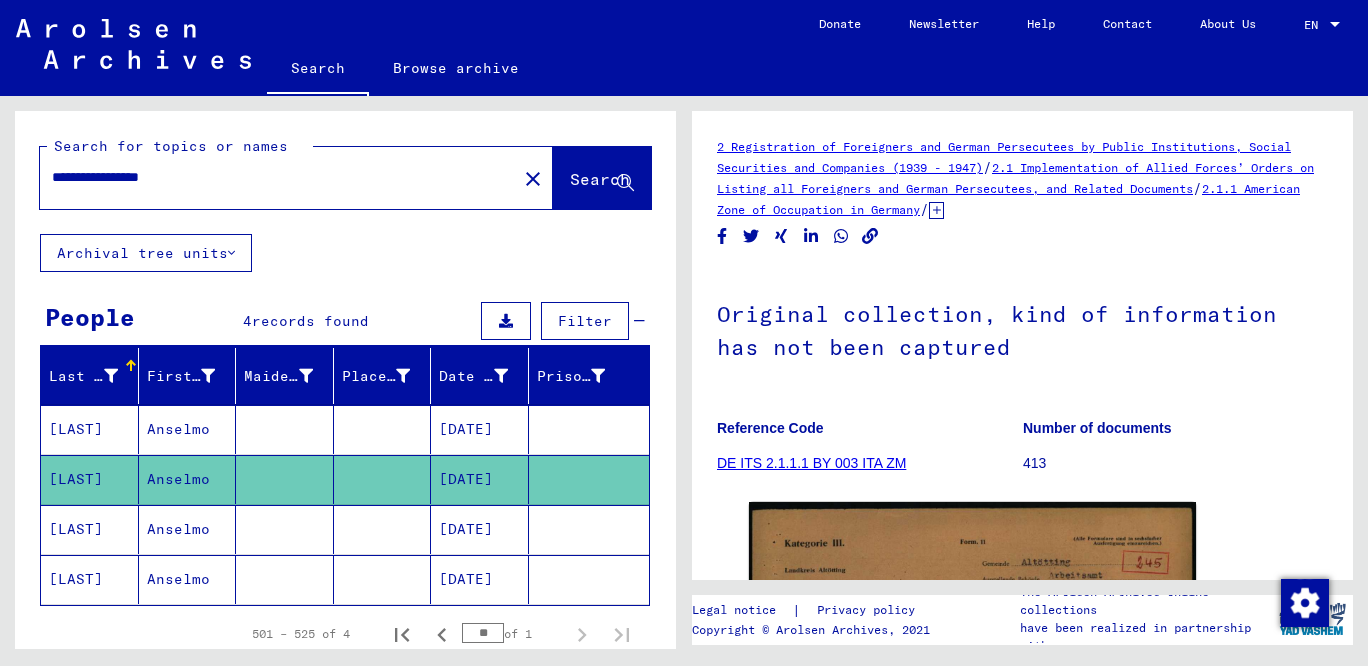 click on "[LAST]" at bounding box center [90, 579] 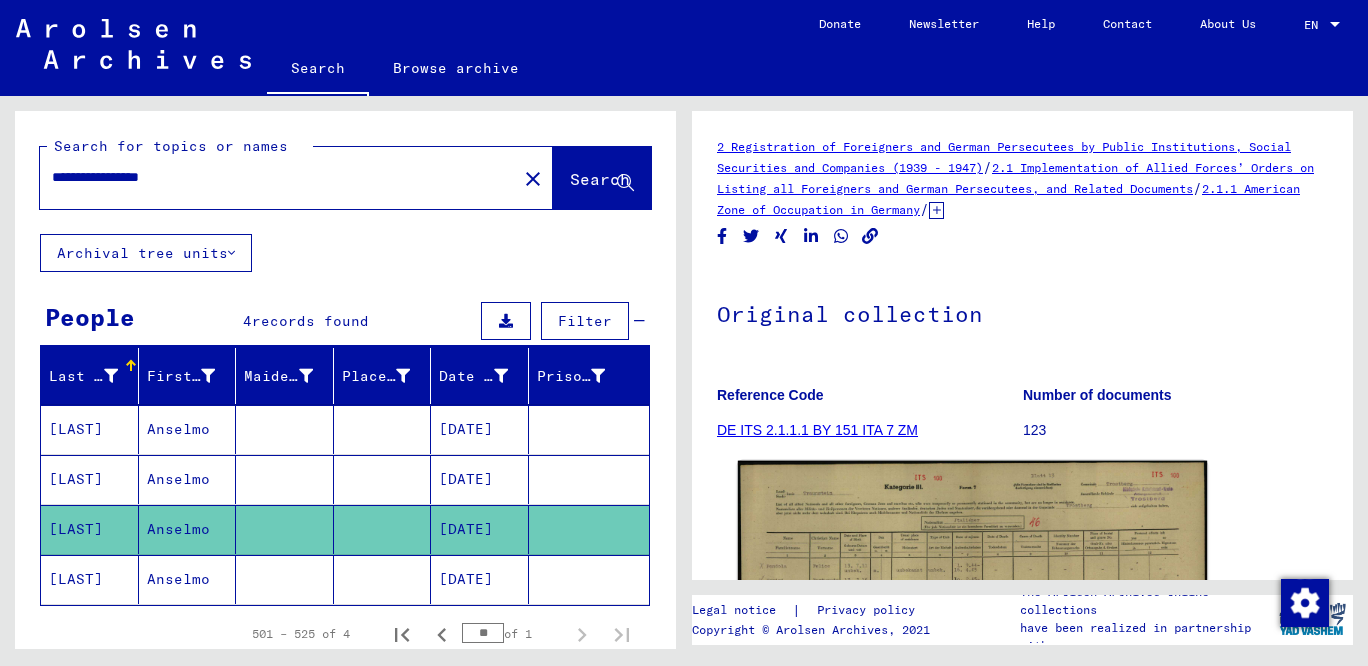 click 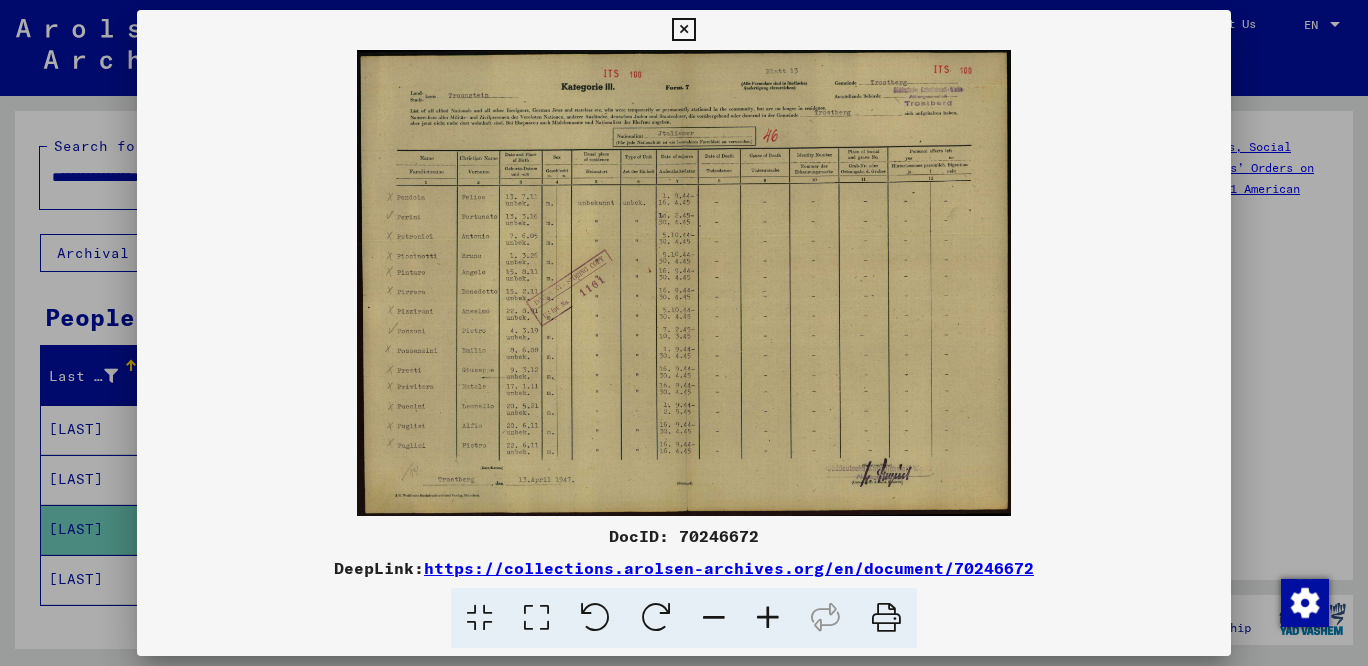drag, startPoint x: 1044, startPoint y: 572, endPoint x: 434, endPoint y: 564, distance: 610.0524 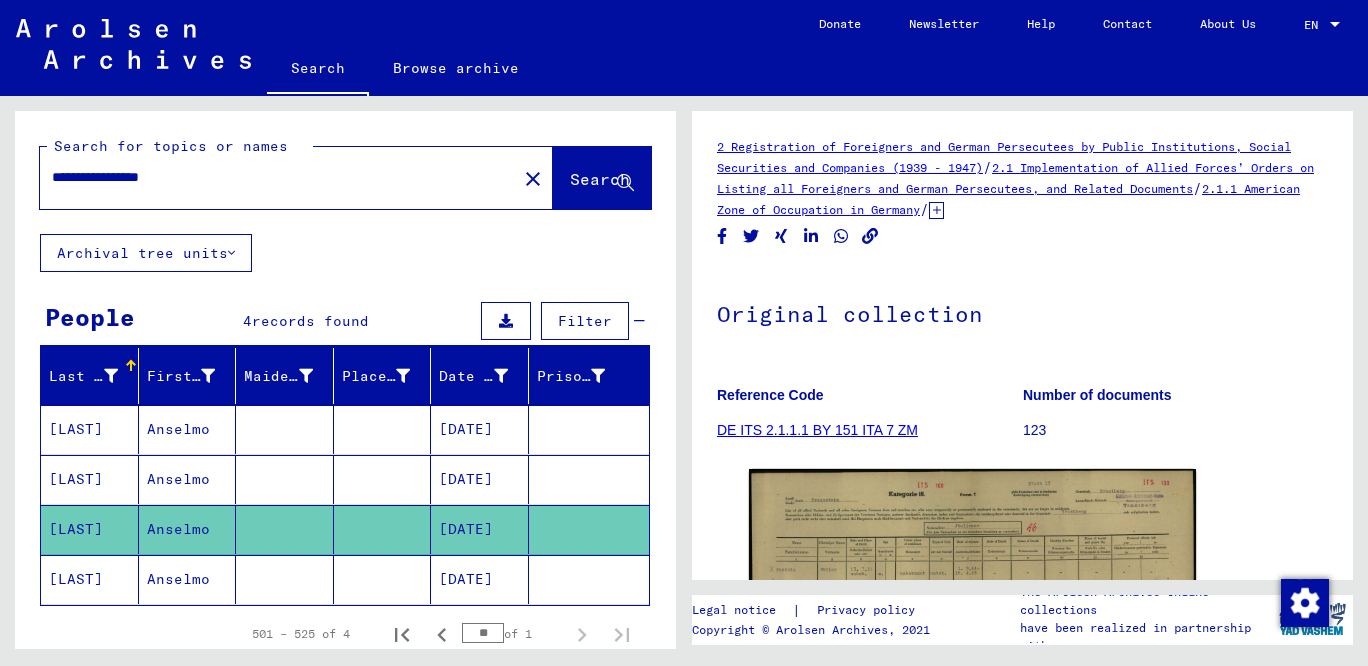 click 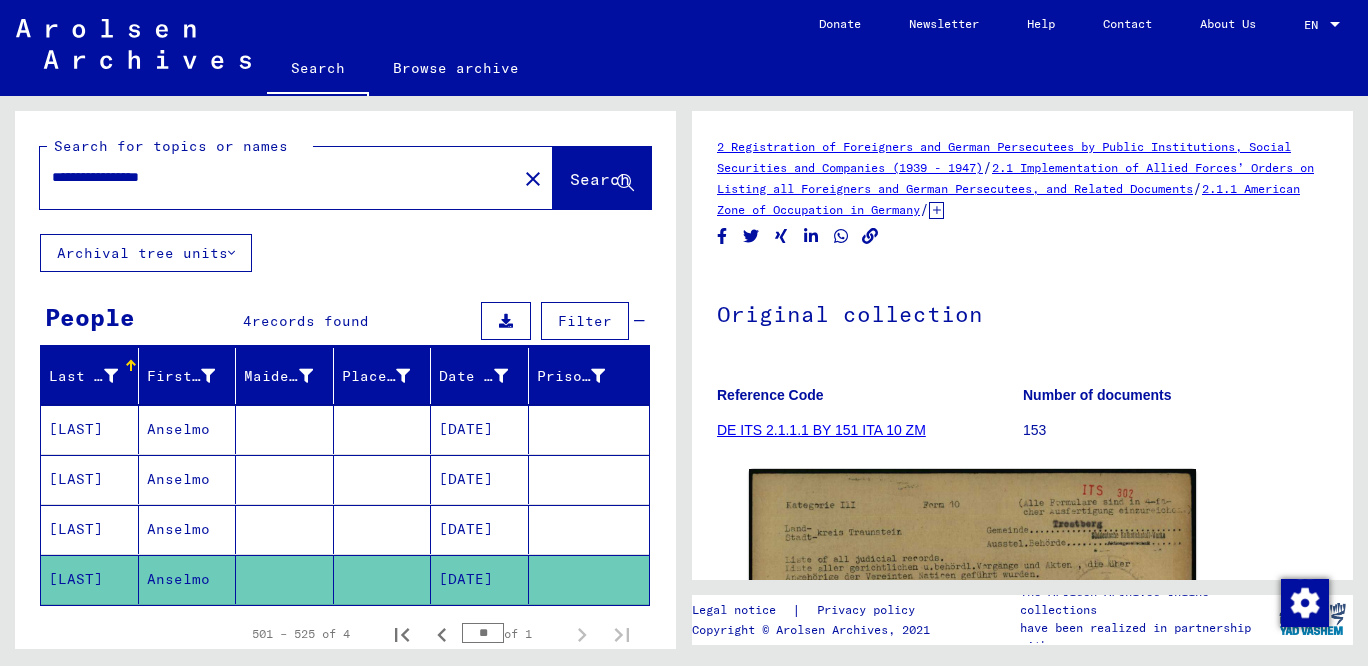 drag, startPoint x: 932, startPoint y: 430, endPoint x: 845, endPoint y: 436, distance: 87.20665 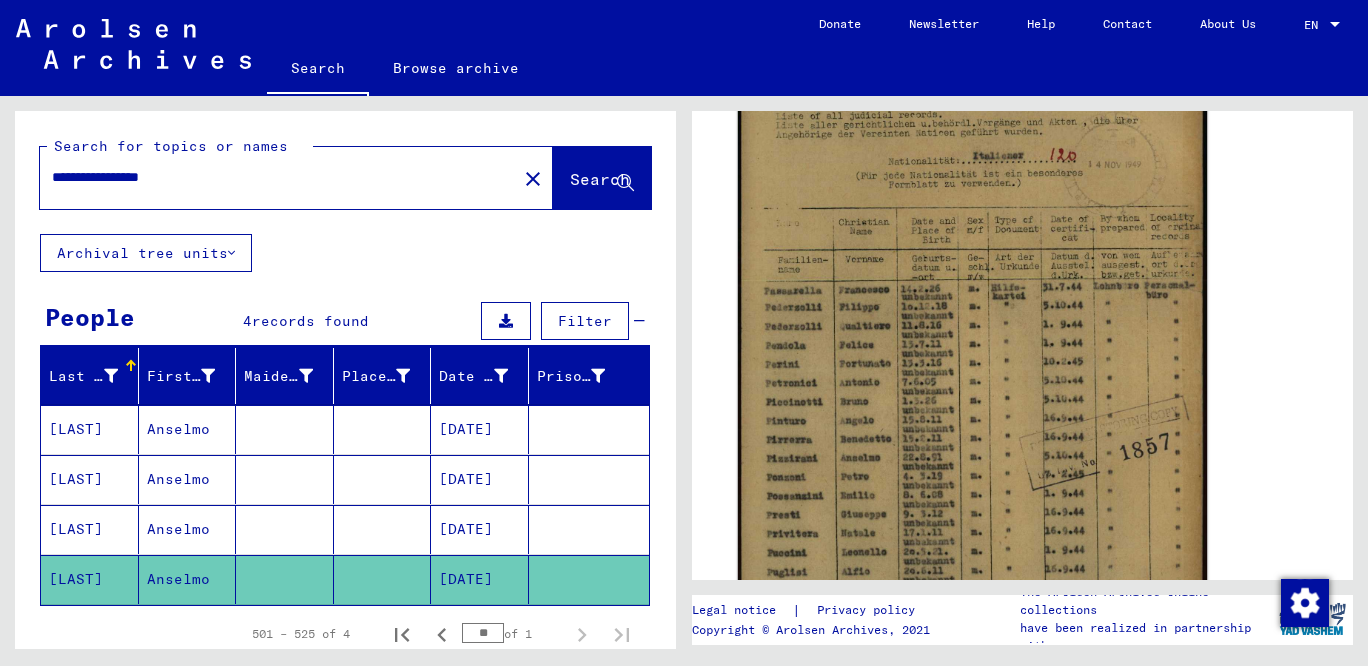 click 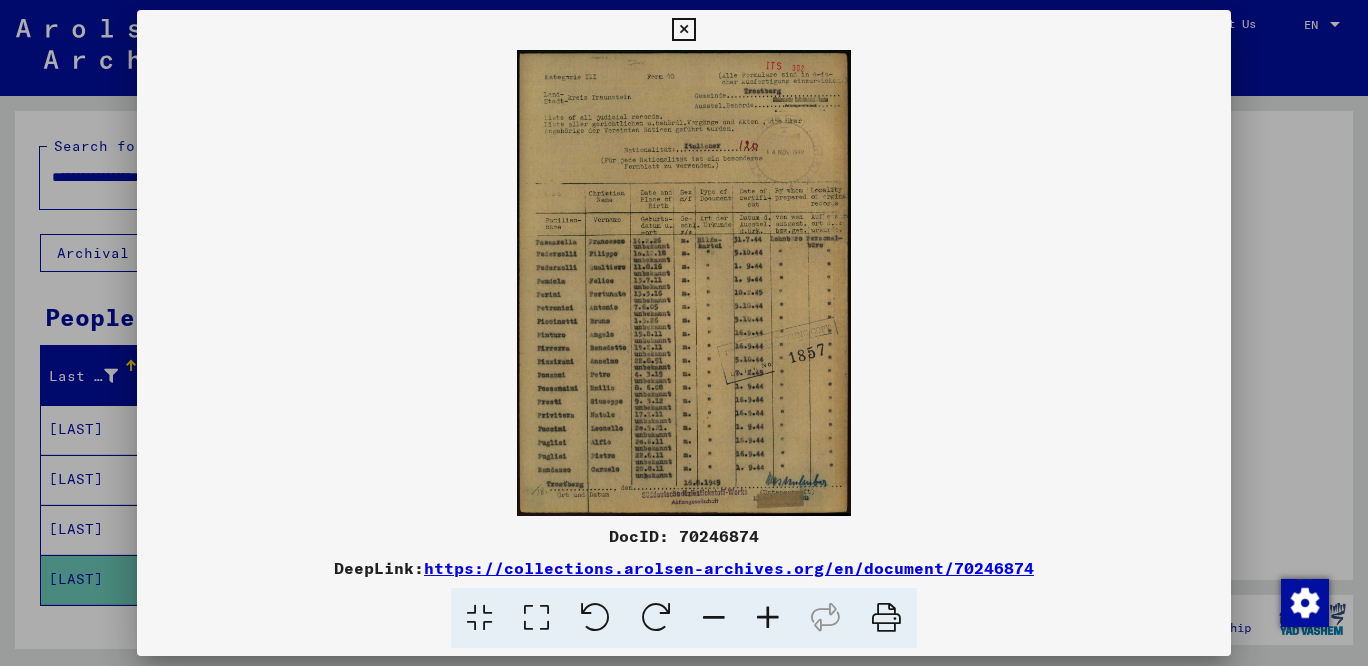 drag, startPoint x: 1037, startPoint y: 569, endPoint x: 436, endPoint y: 572, distance: 601.0075 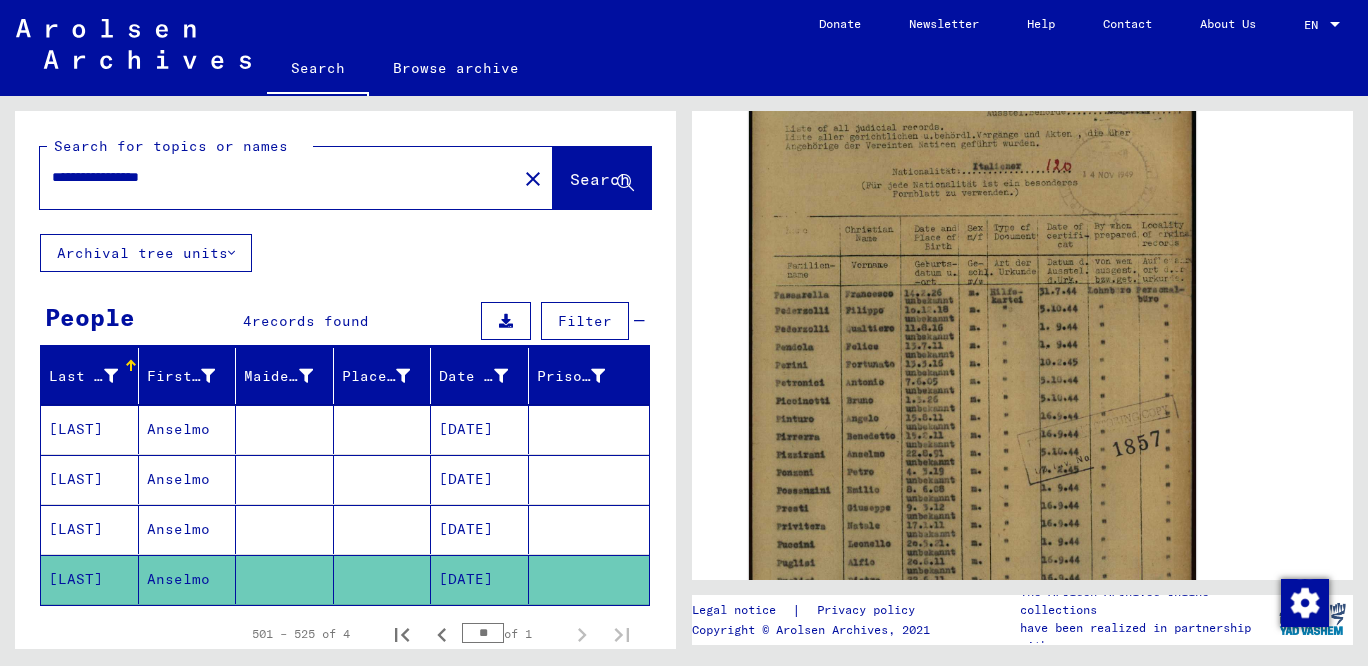 click on "**********" 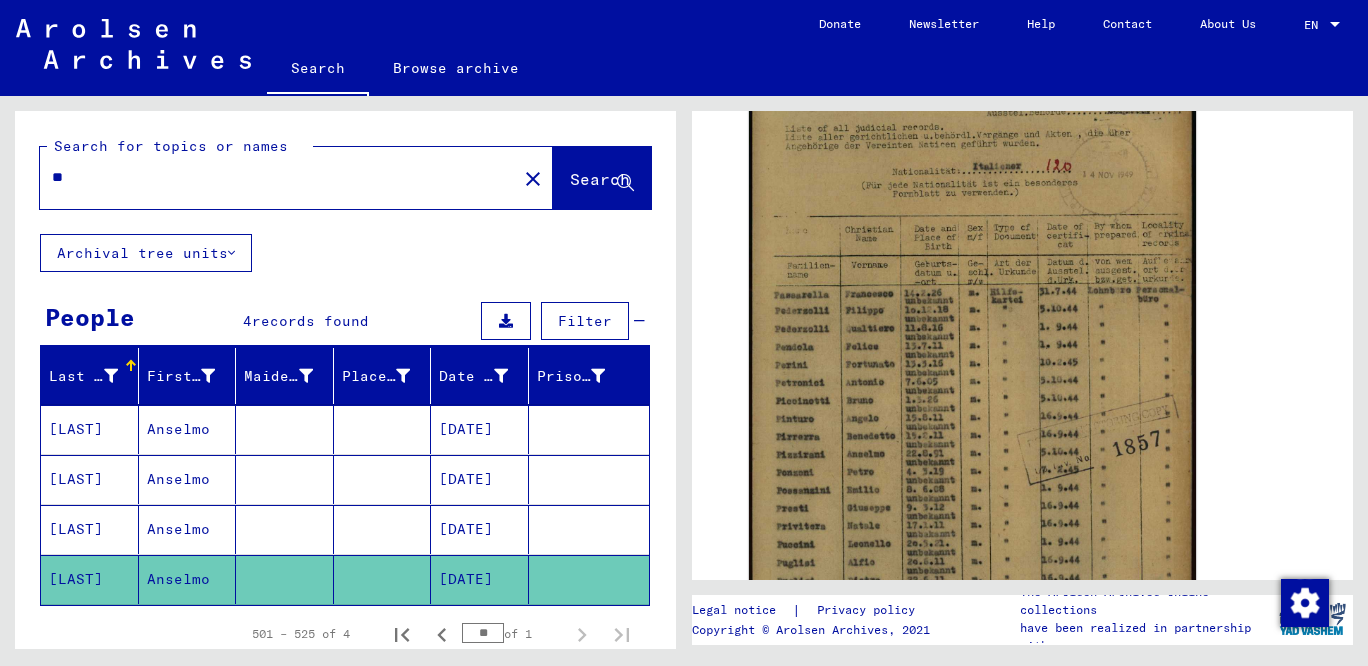 type on "*" 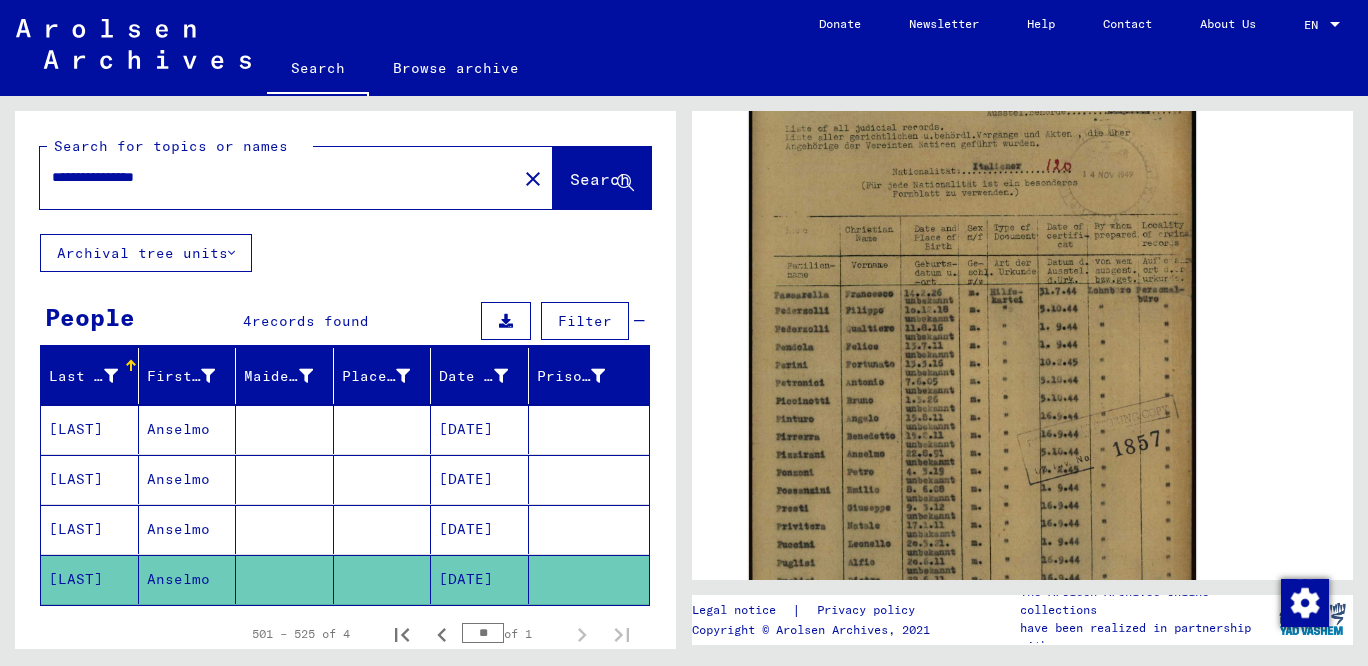 scroll, scrollTop: 0, scrollLeft: 0, axis: both 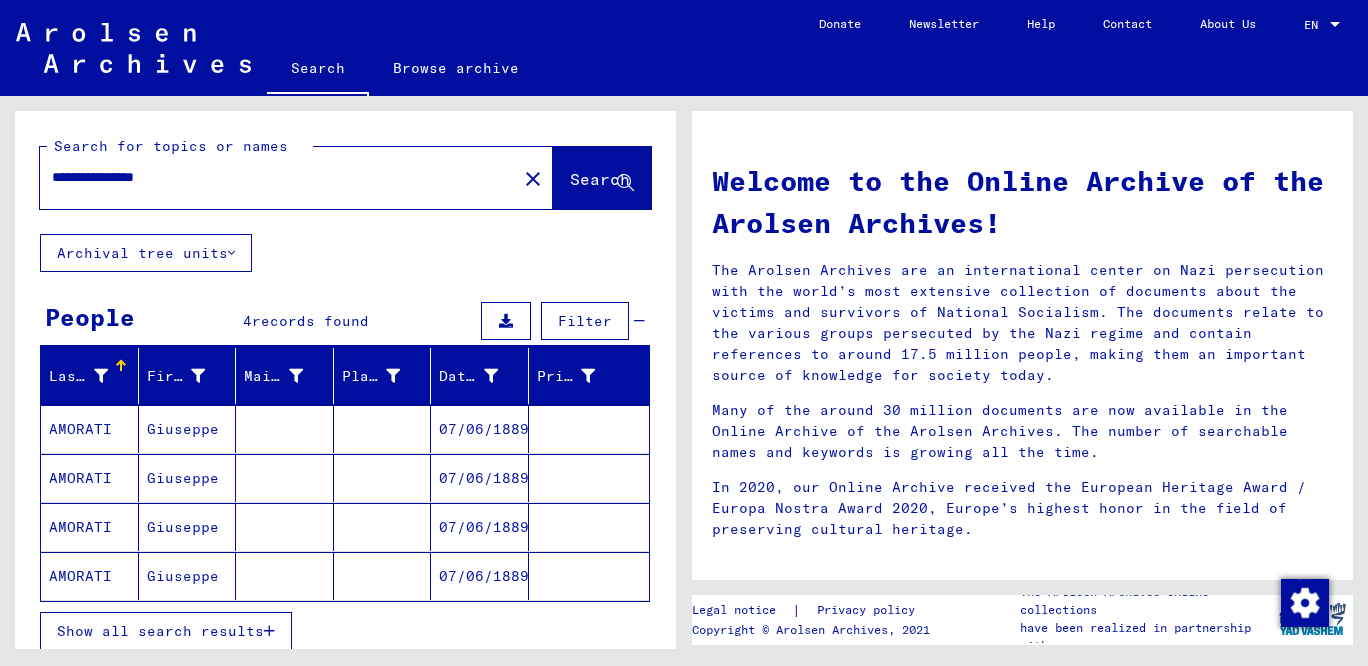 click on "**********" at bounding box center (272, 177) 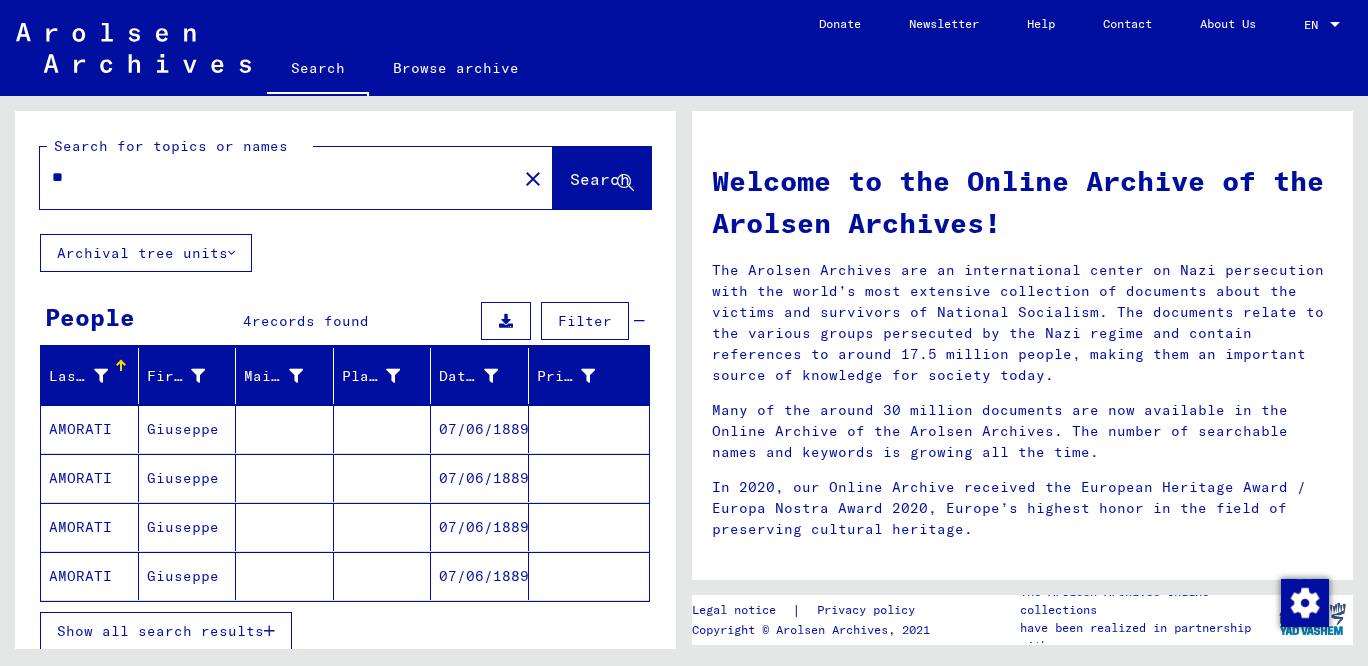 type on "*" 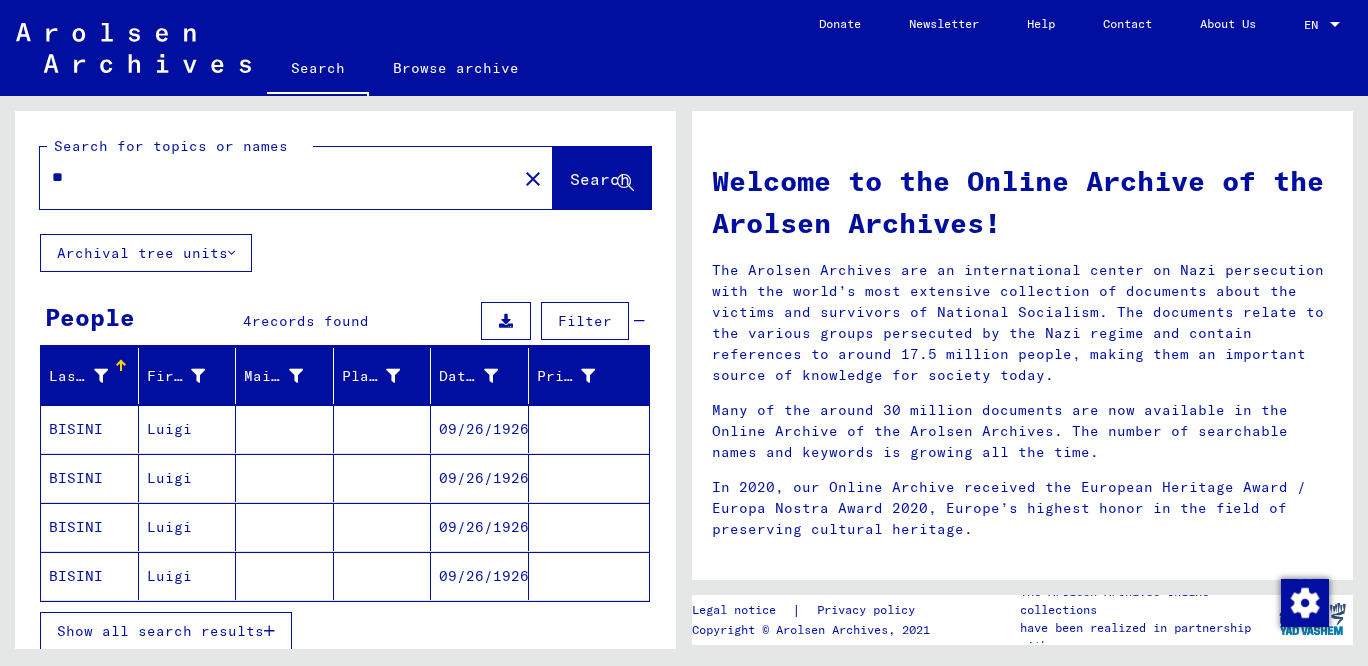 type on "*" 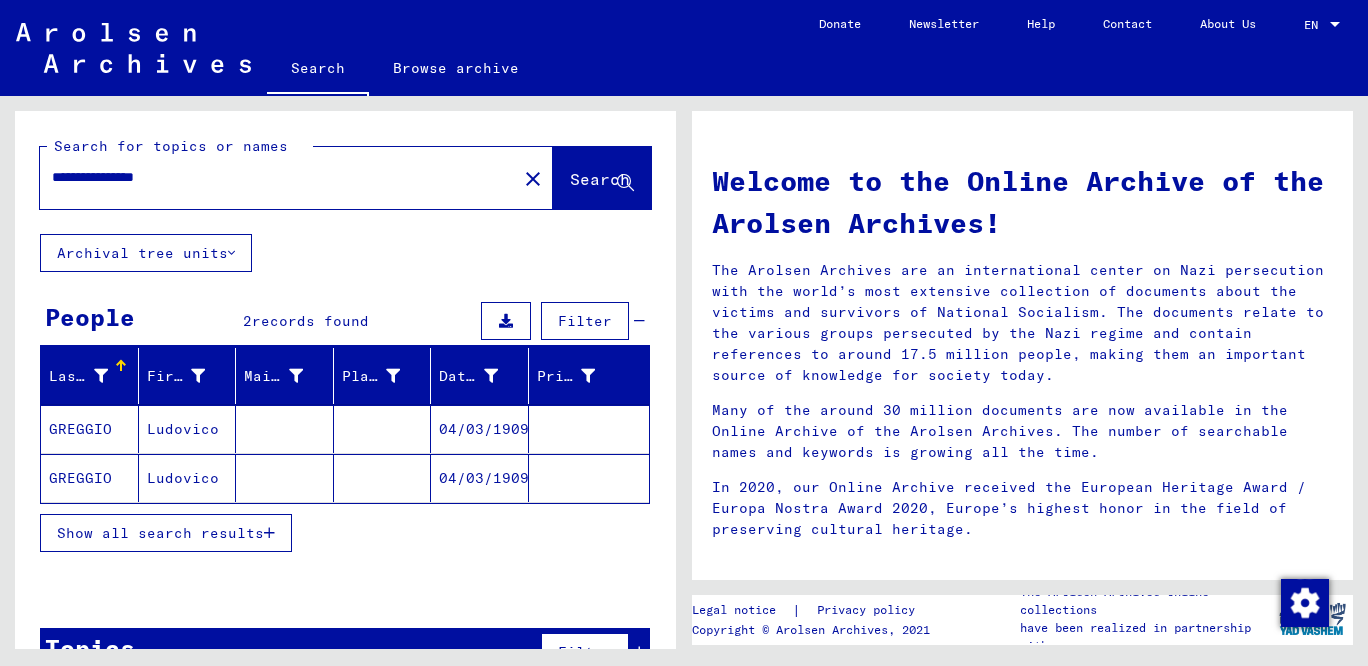 click on "**********" at bounding box center [272, 177] 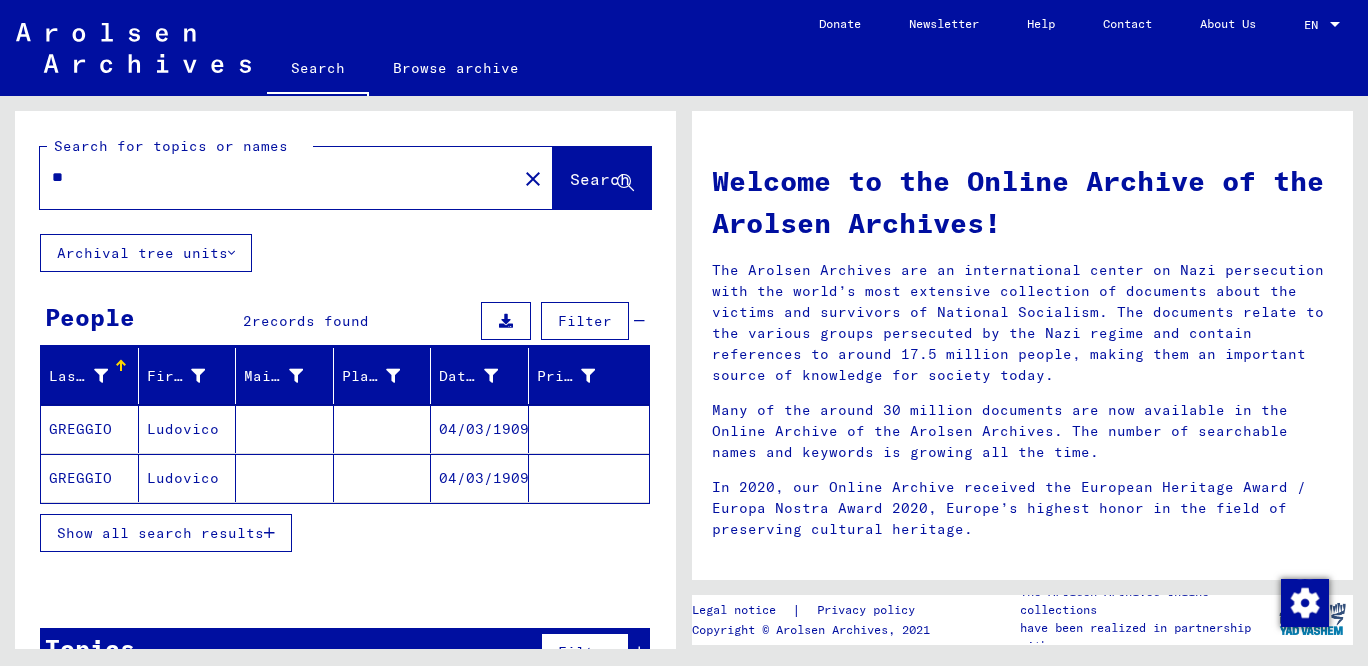 type on "*" 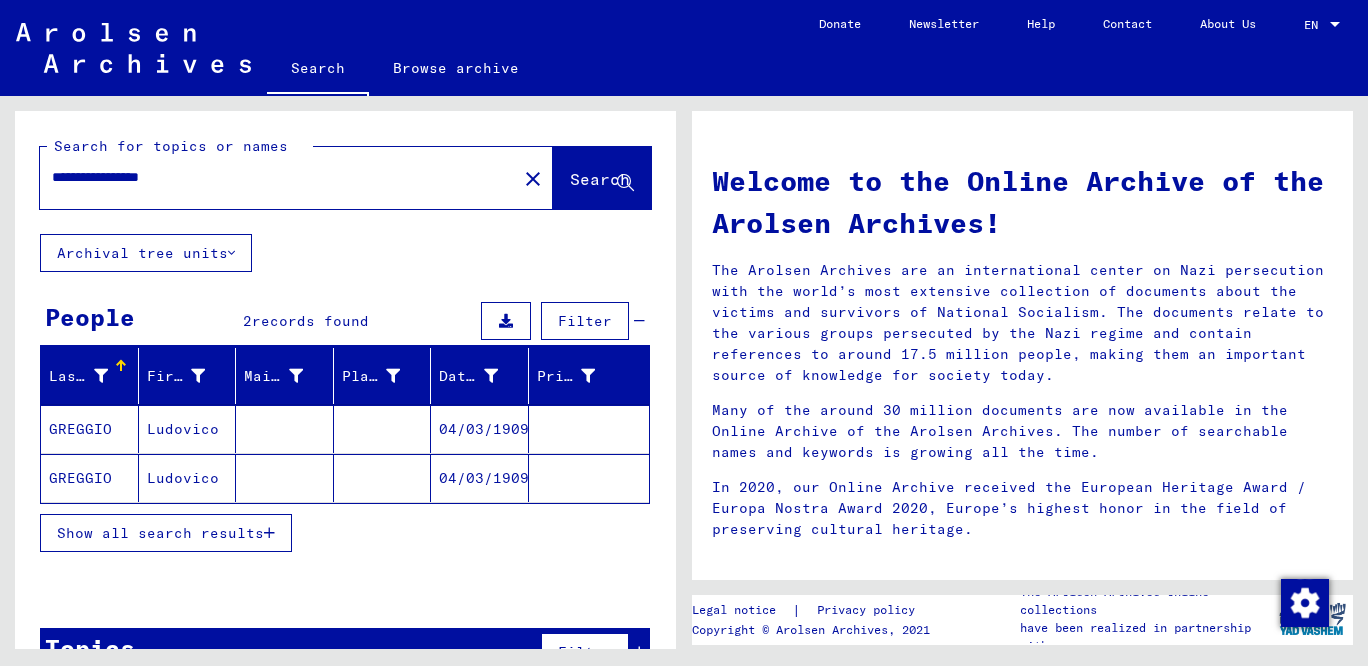 type on "**********" 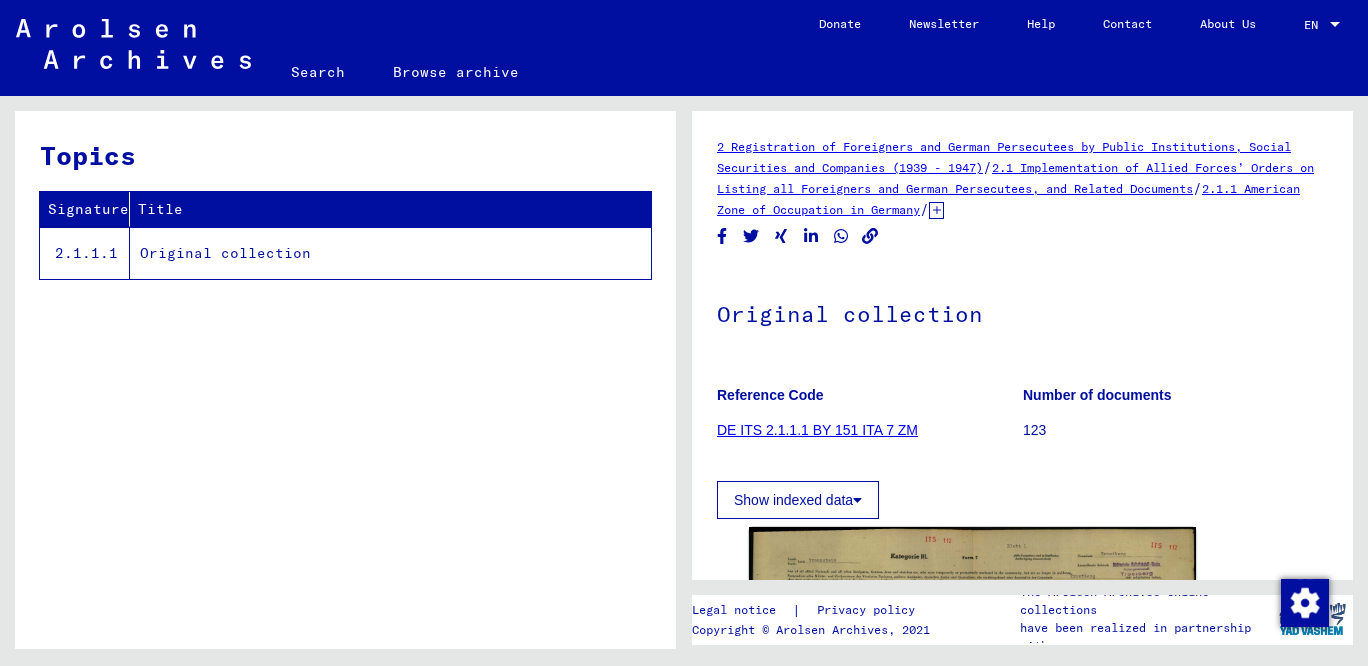 scroll, scrollTop: 0, scrollLeft: 0, axis: both 